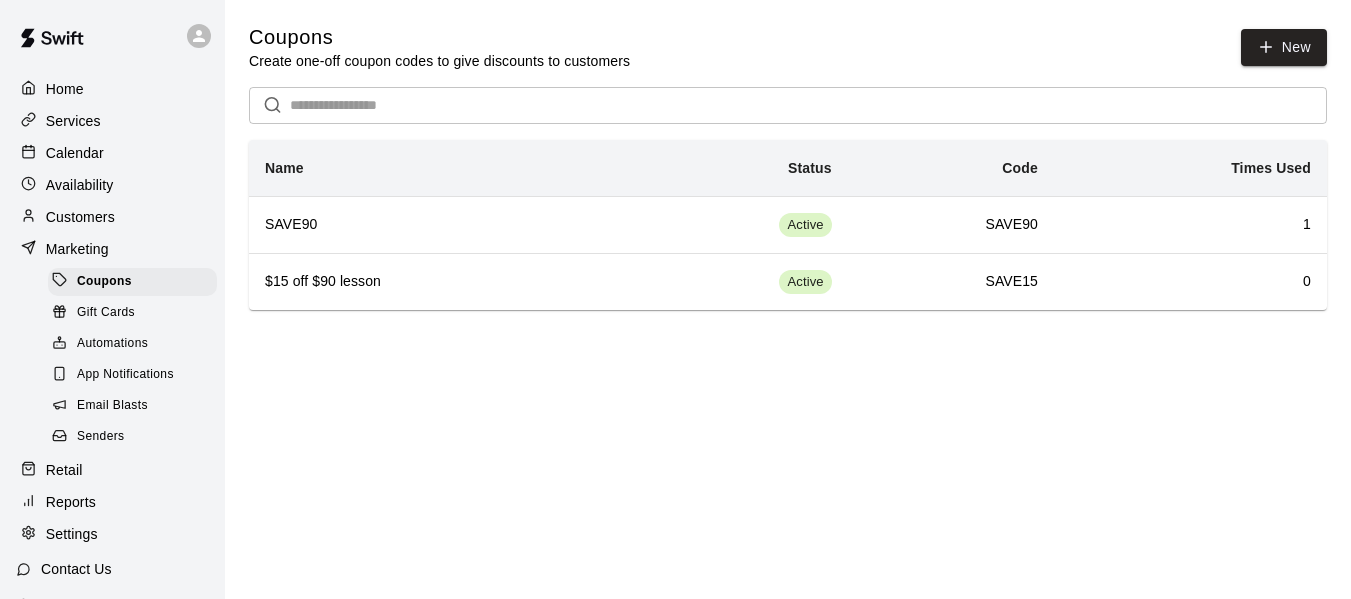 scroll, scrollTop: 0, scrollLeft: 0, axis: both 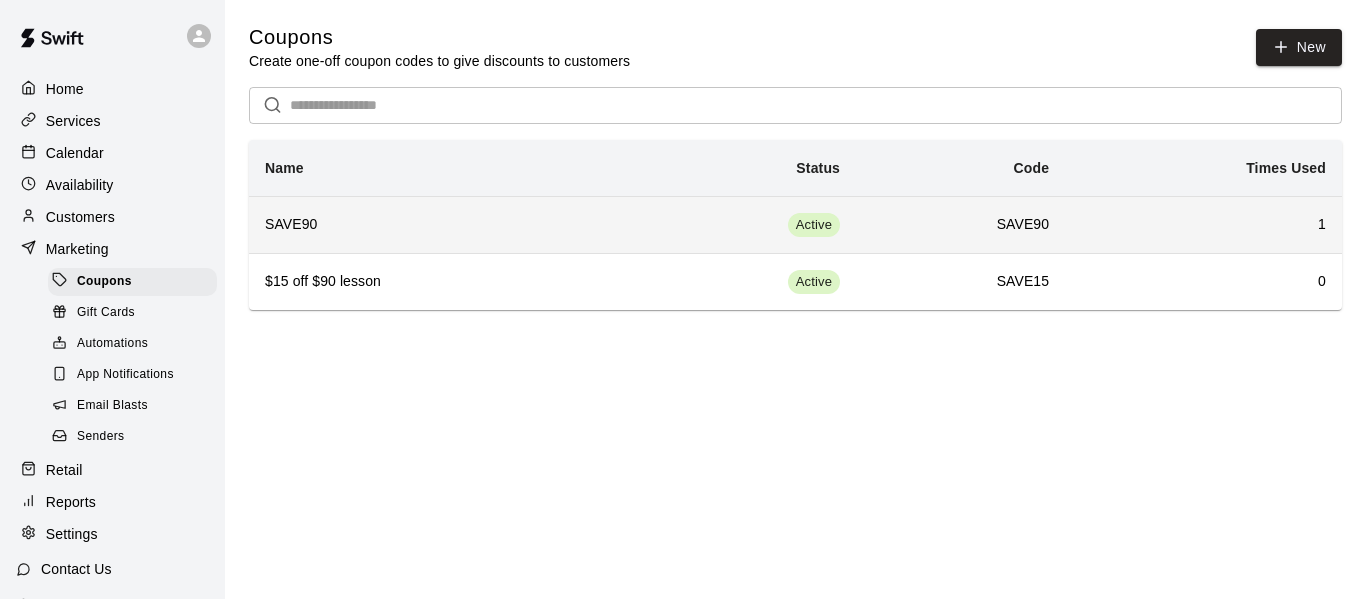 click on "SAVE90" at bounding box center [432, 225] 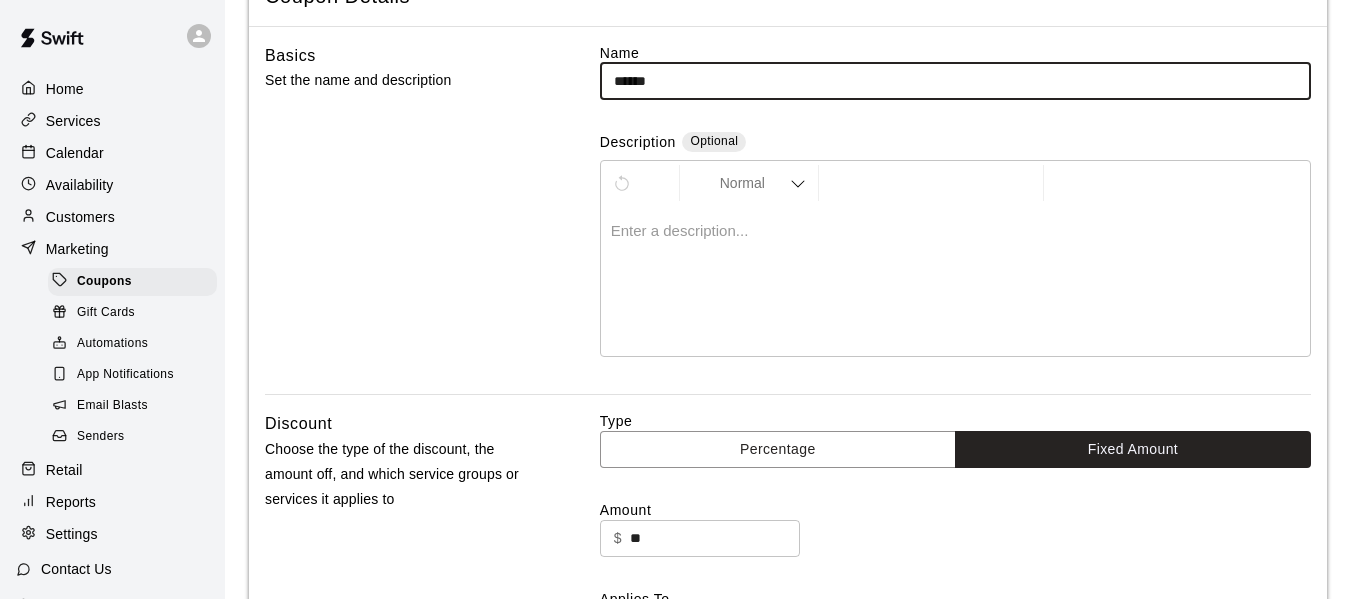 scroll, scrollTop: 0, scrollLeft: 0, axis: both 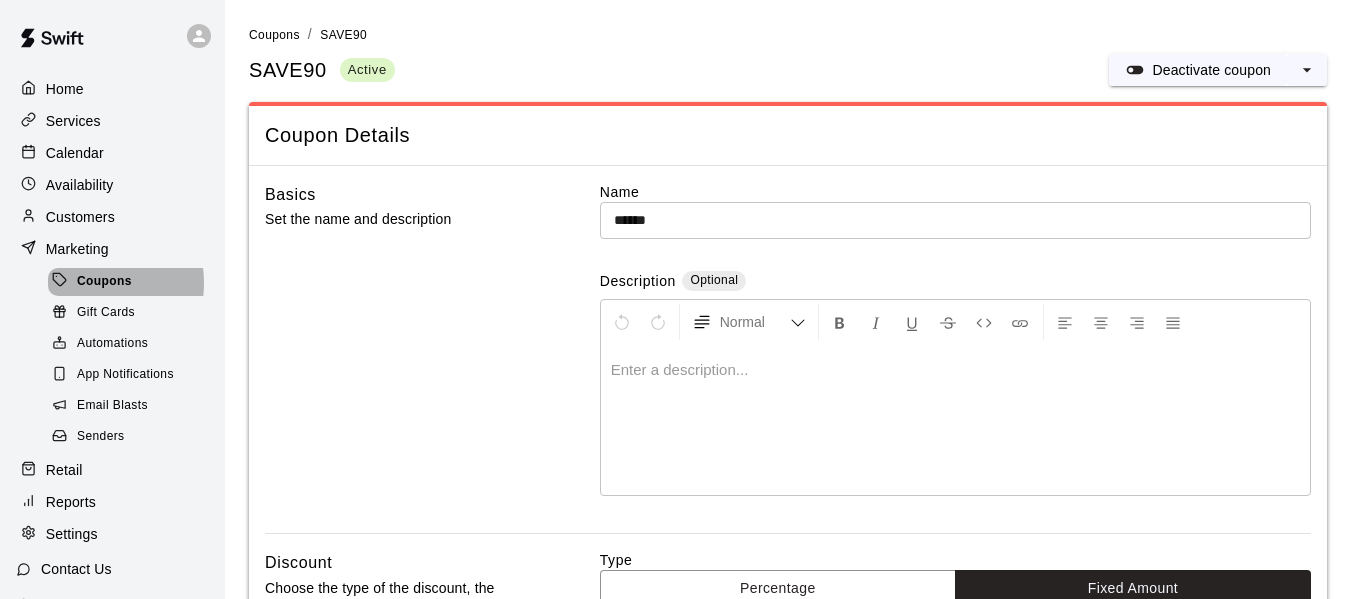 click on "Coupons" at bounding box center [104, 282] 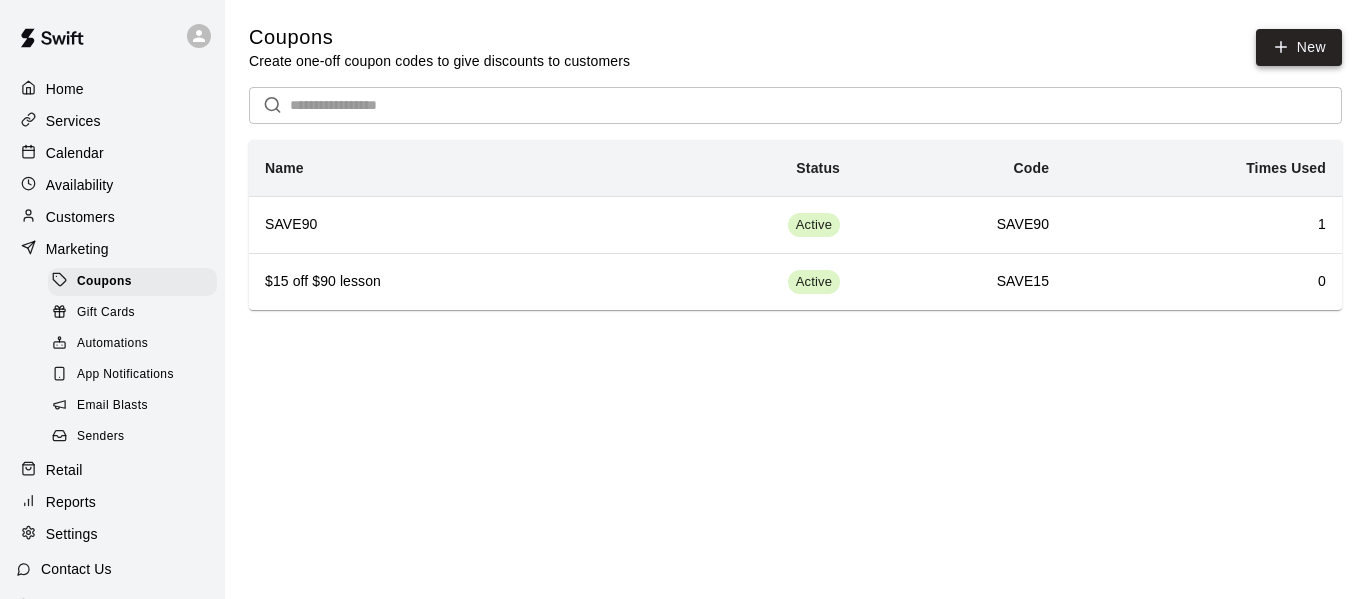 click 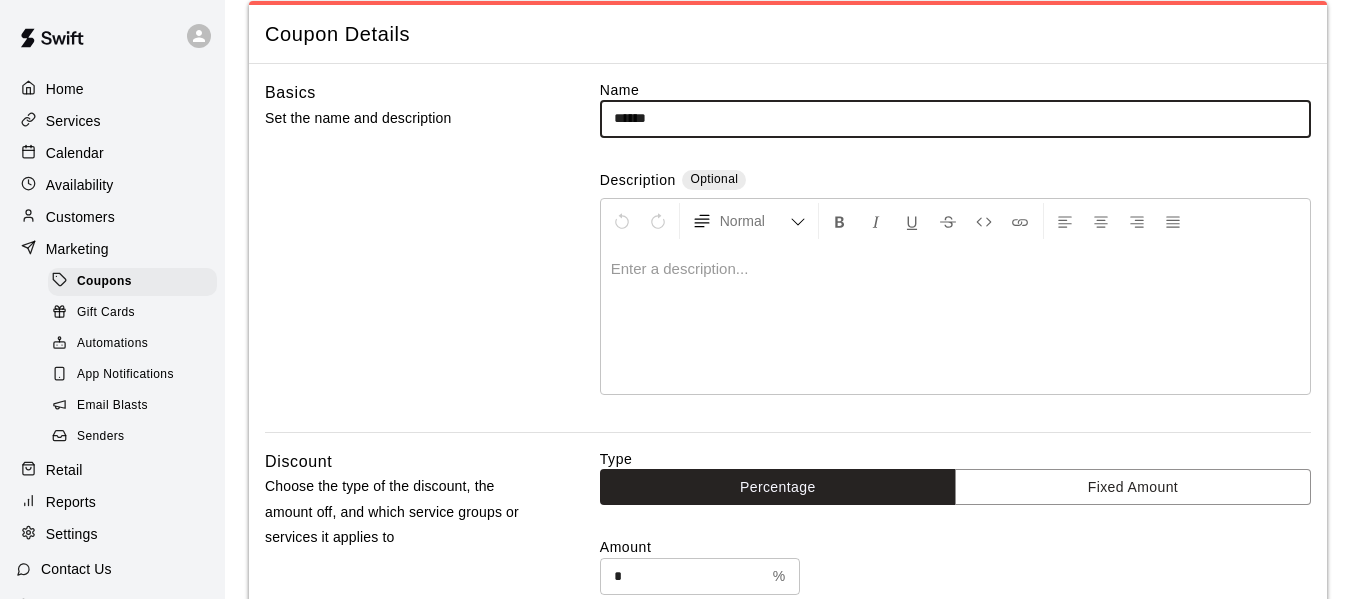 scroll, scrollTop: 200, scrollLeft: 0, axis: vertical 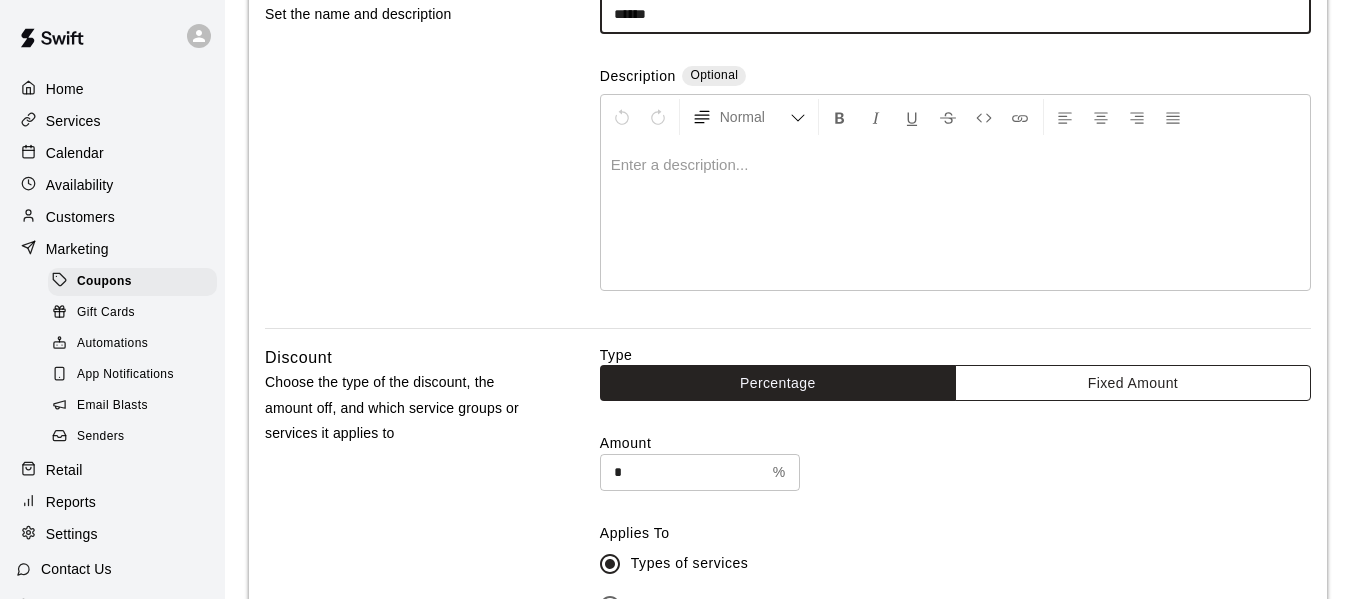 type on "******" 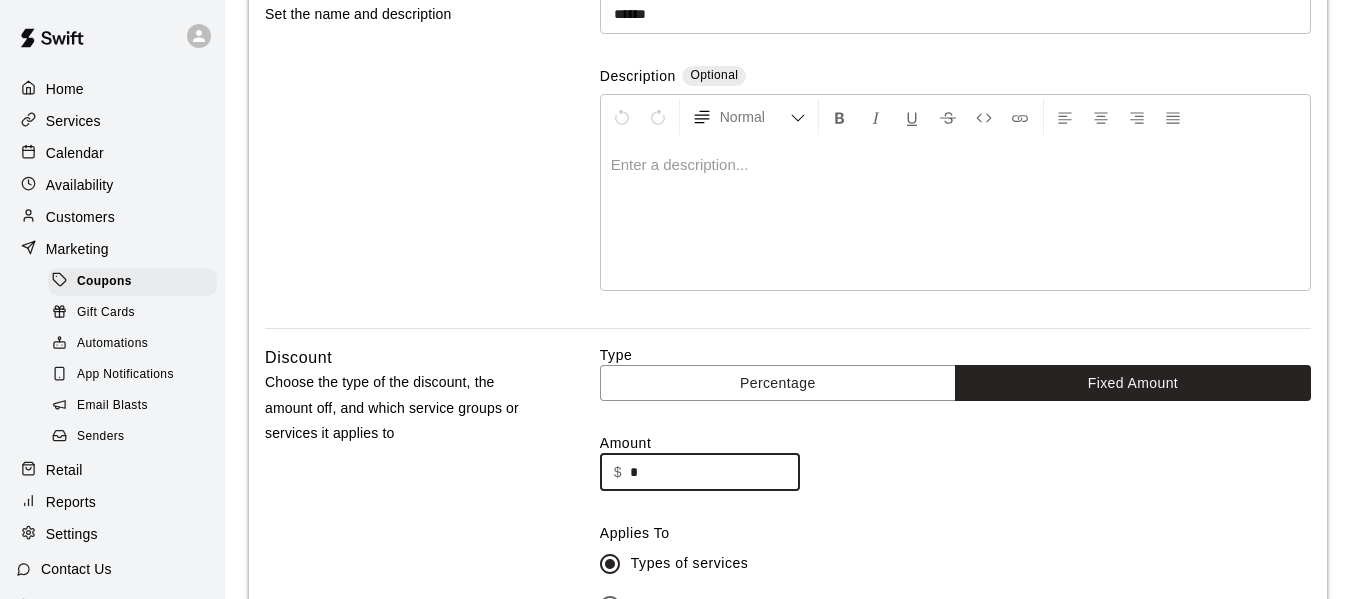 click on "*" at bounding box center [715, 472] 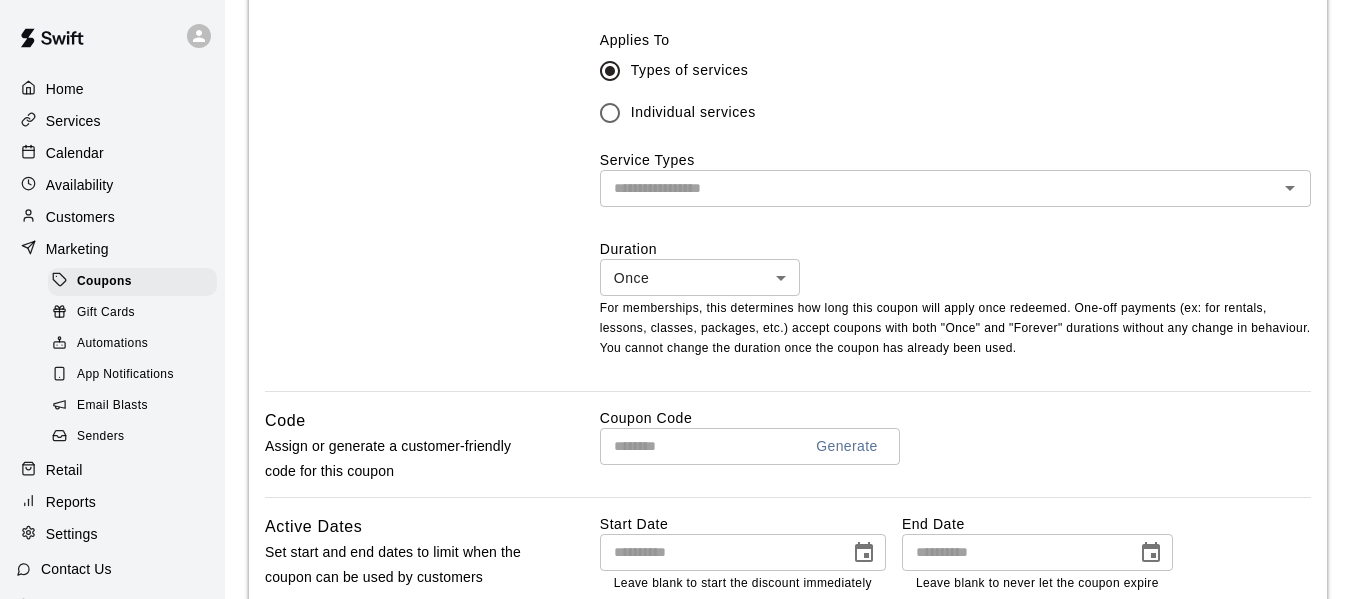 scroll, scrollTop: 700, scrollLeft: 0, axis: vertical 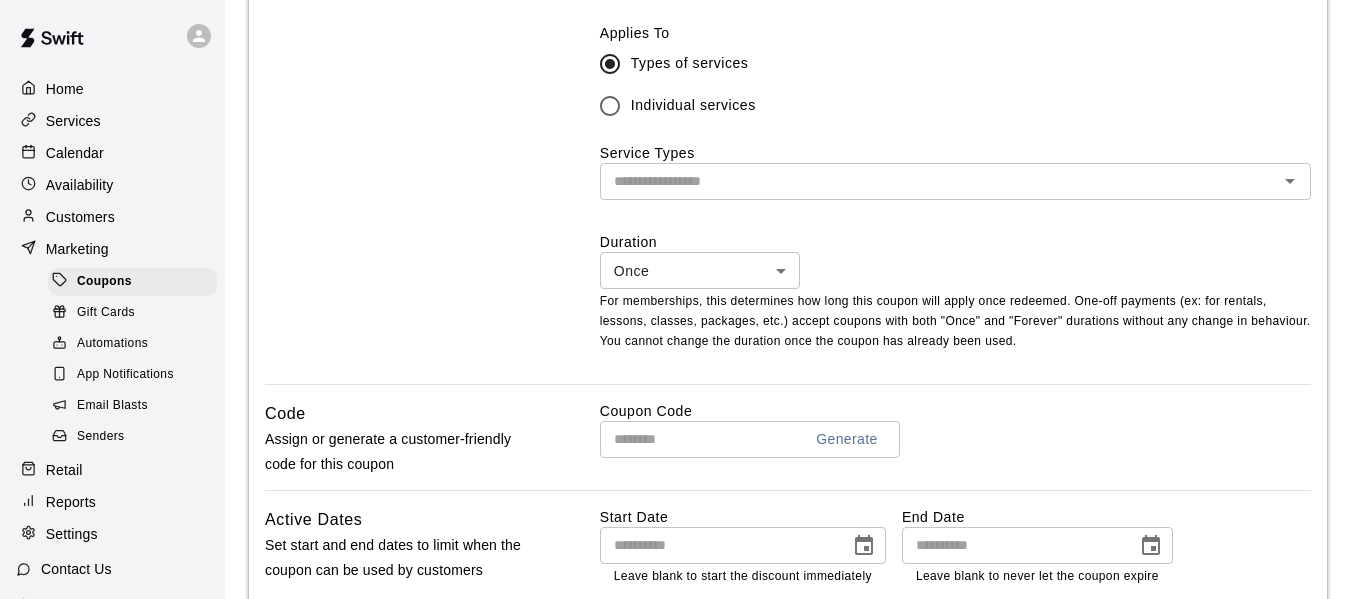 type on "**" 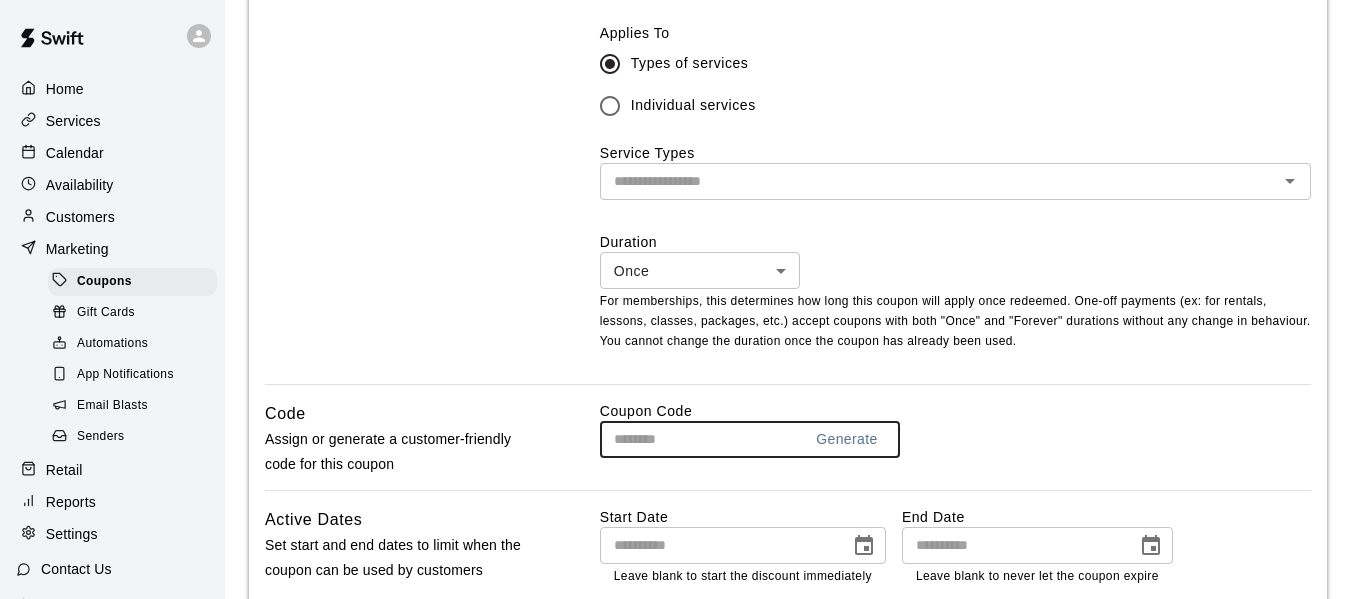 click at bounding box center (693, 439) 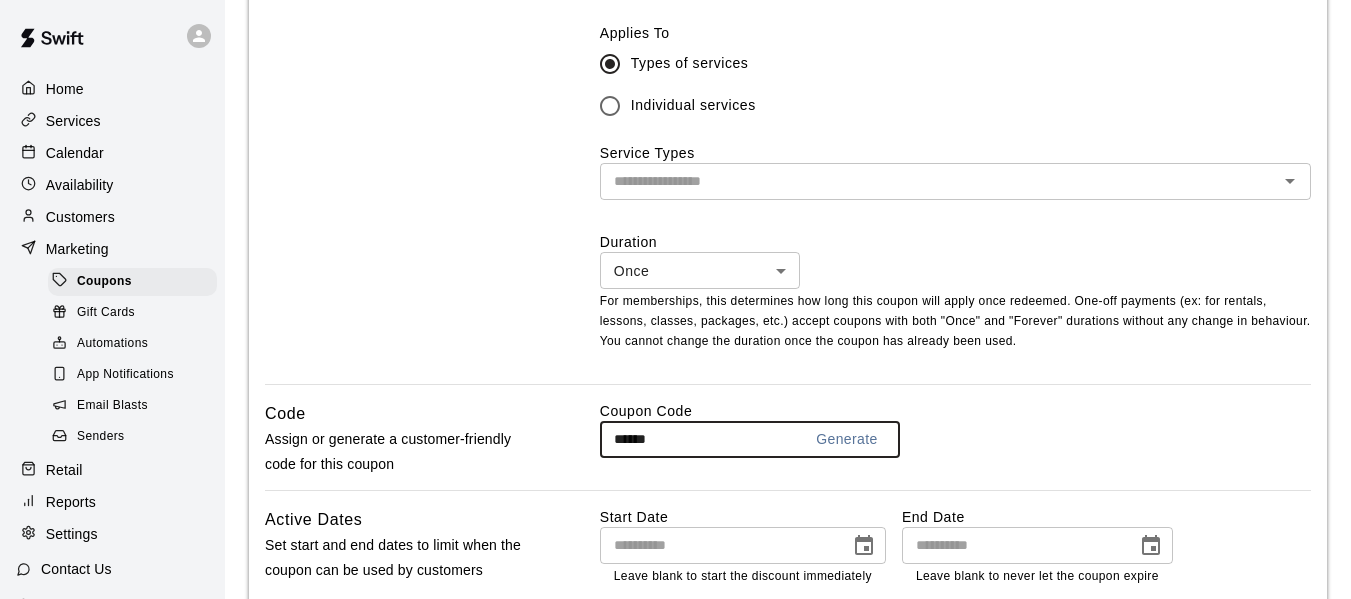 type on "******" 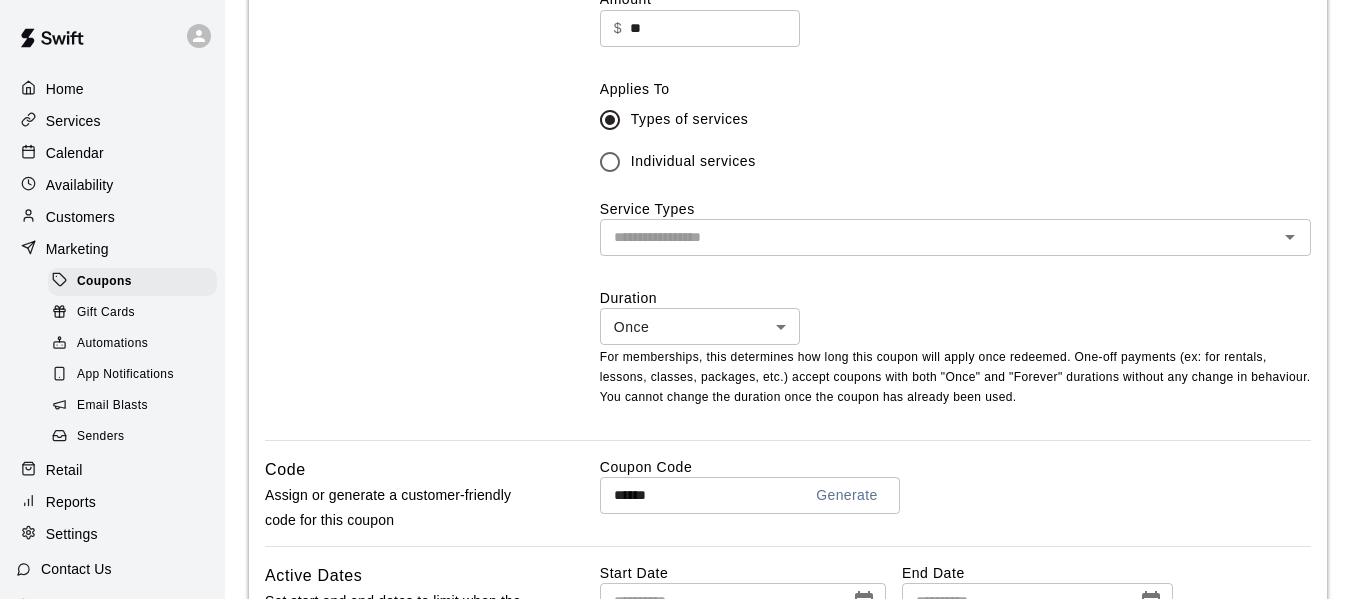 scroll, scrollTop: 639, scrollLeft: 0, axis: vertical 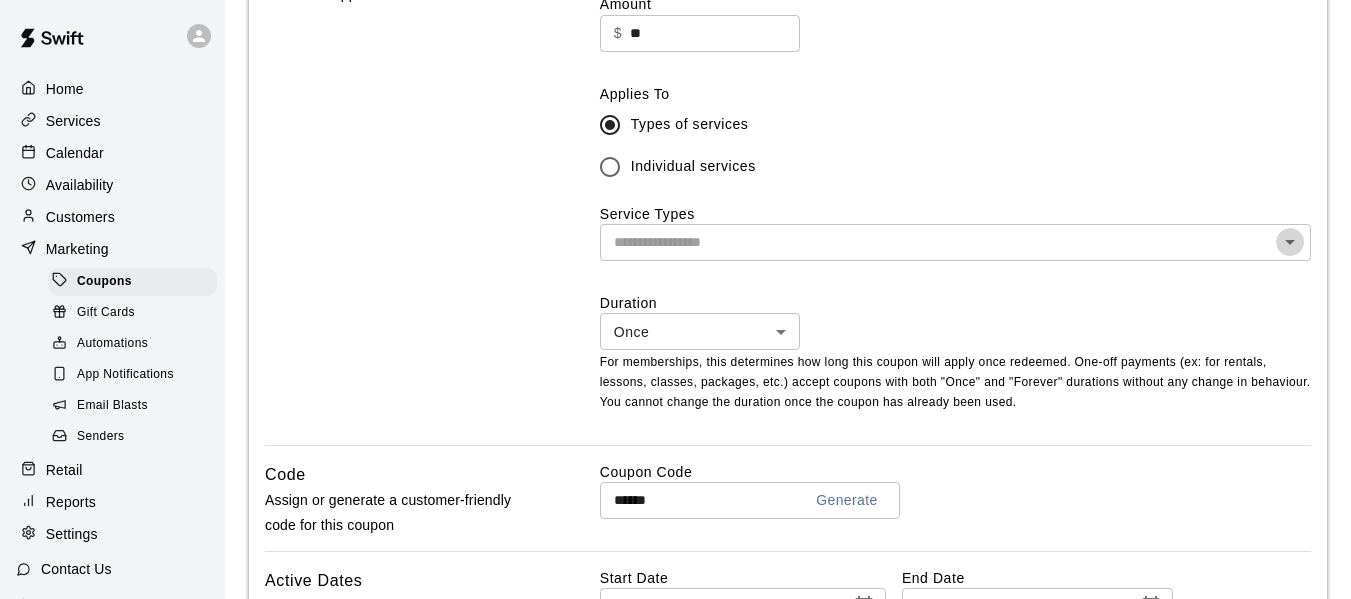 click 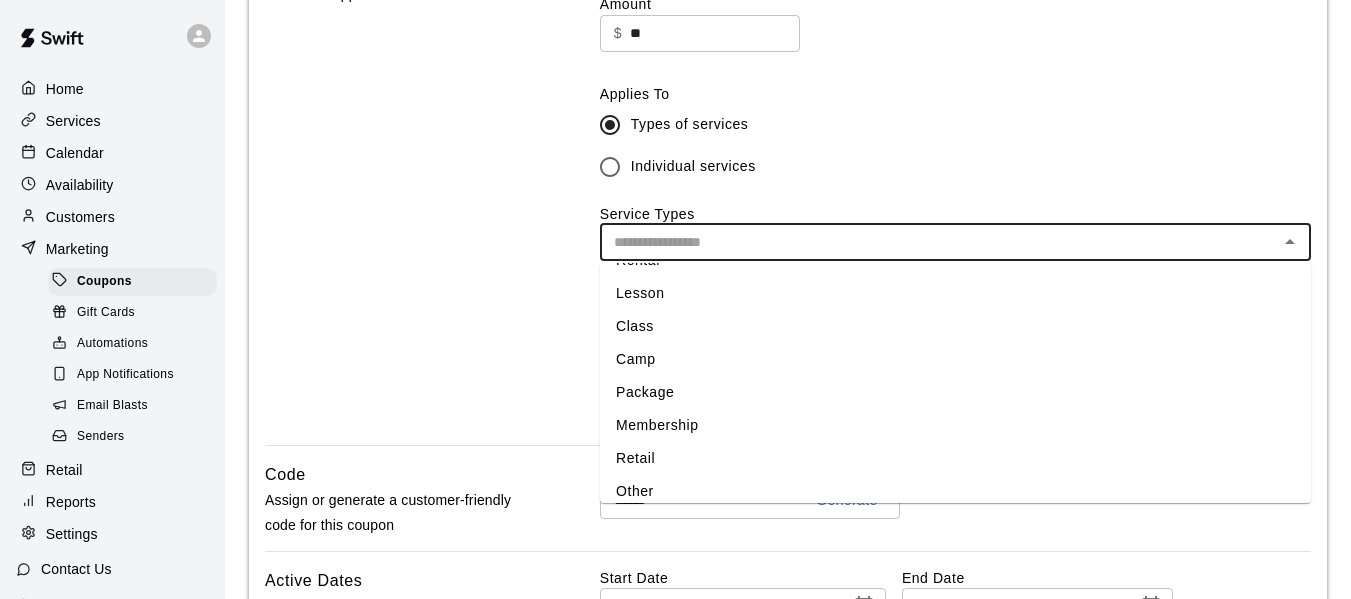 scroll, scrollTop: 40, scrollLeft: 0, axis: vertical 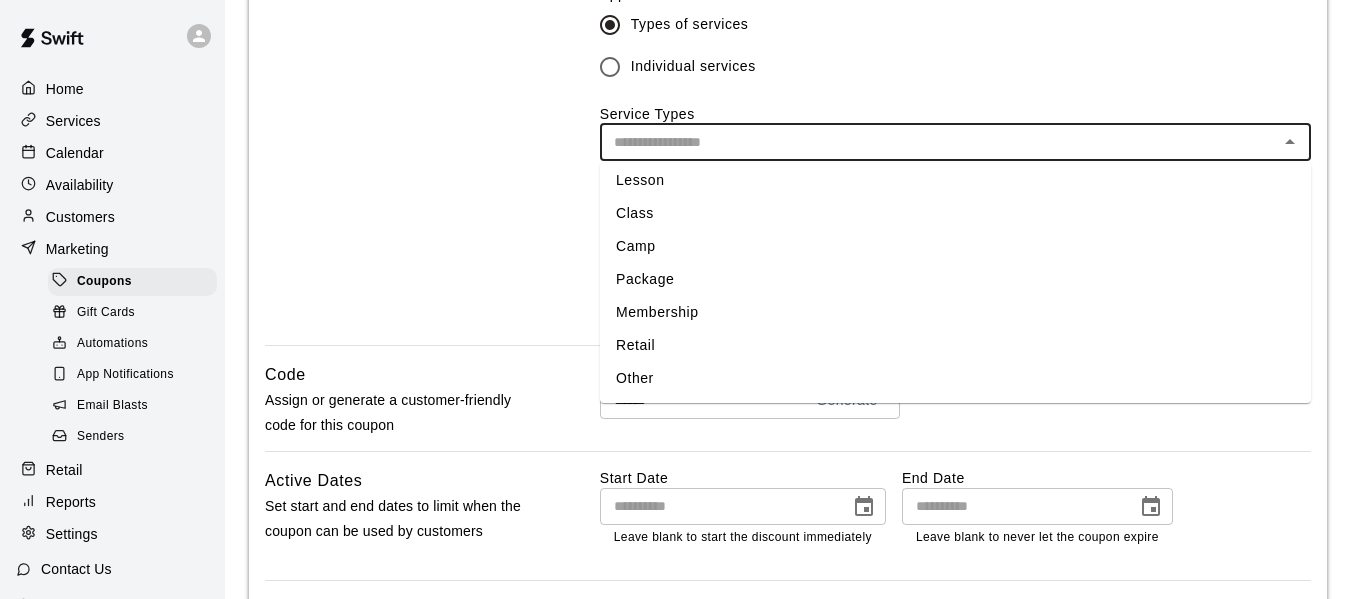 click on "Lesson" at bounding box center (955, 180) 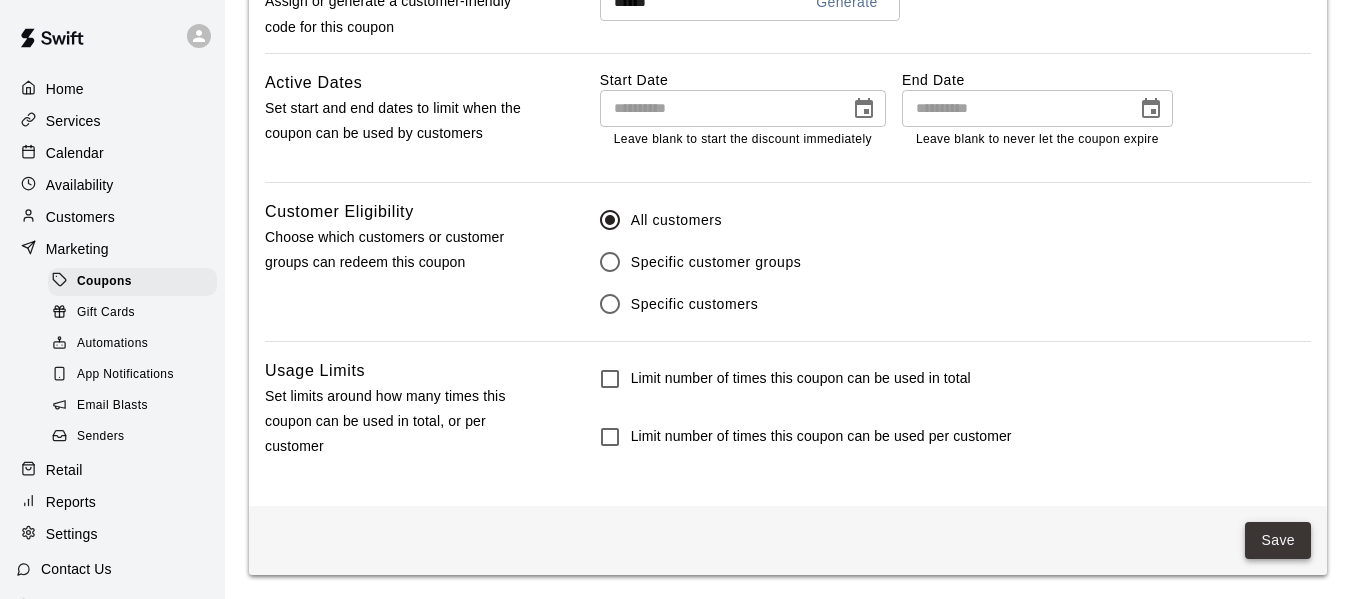 scroll, scrollTop: 1142, scrollLeft: 0, axis: vertical 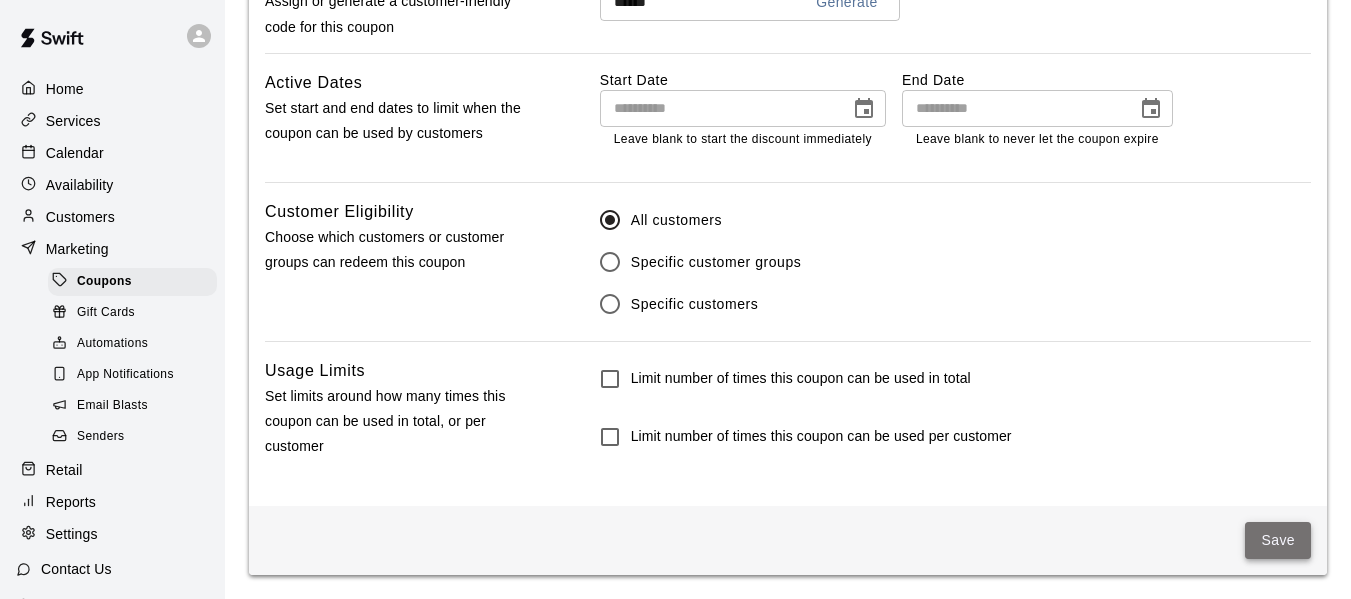 click on "Save" at bounding box center (1278, 540) 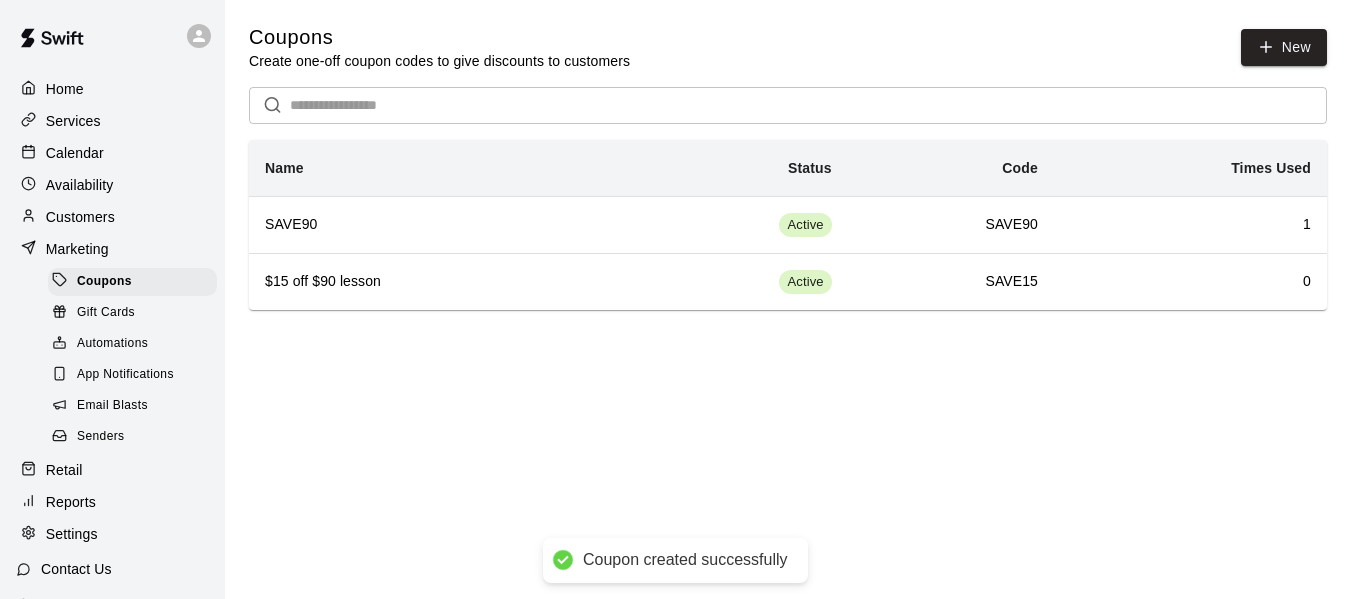 scroll, scrollTop: 0, scrollLeft: 0, axis: both 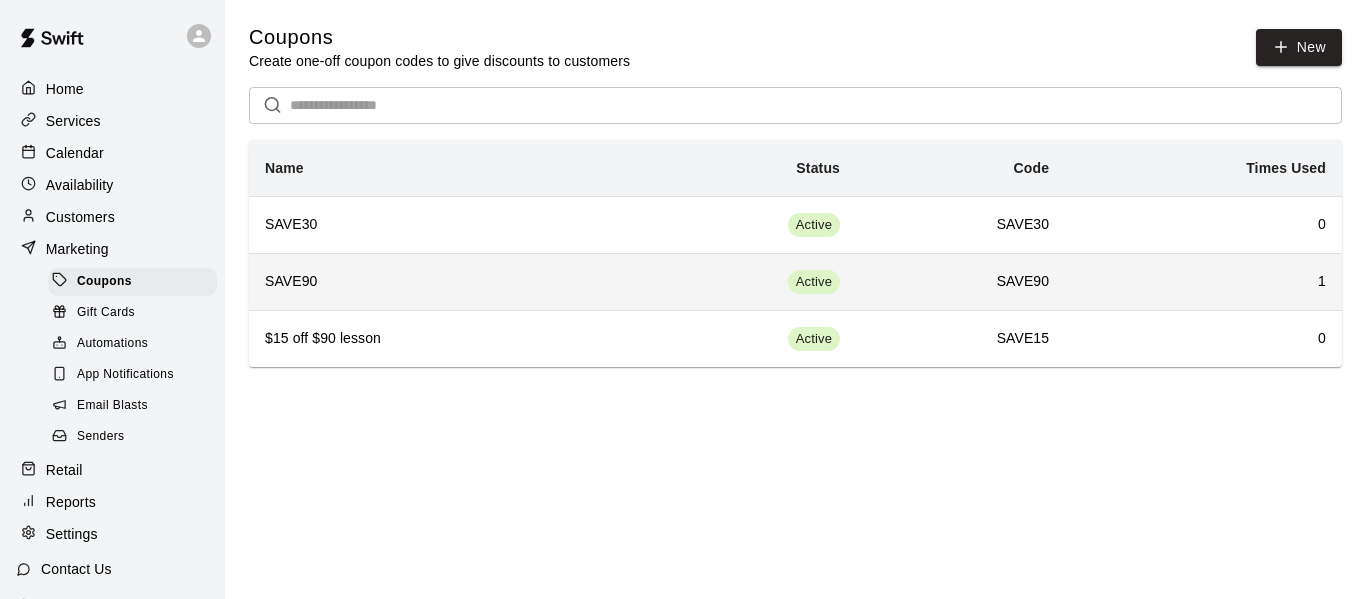 click on "SAVE90" at bounding box center (432, 282) 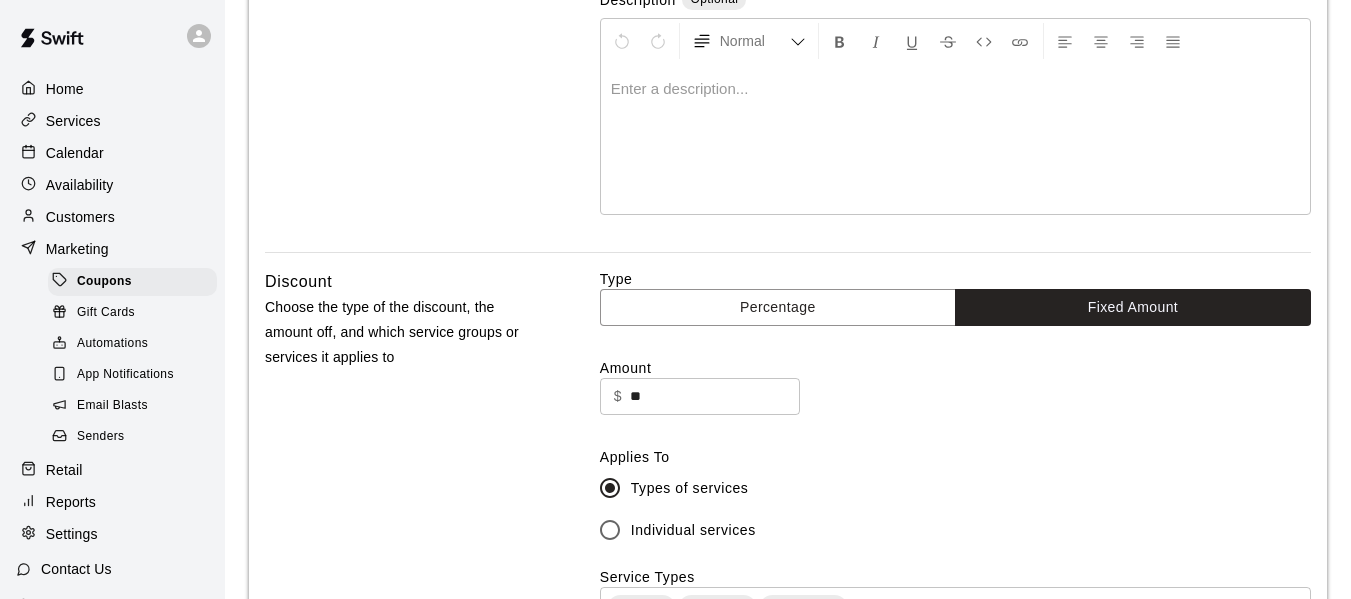scroll, scrollTop: 0, scrollLeft: 0, axis: both 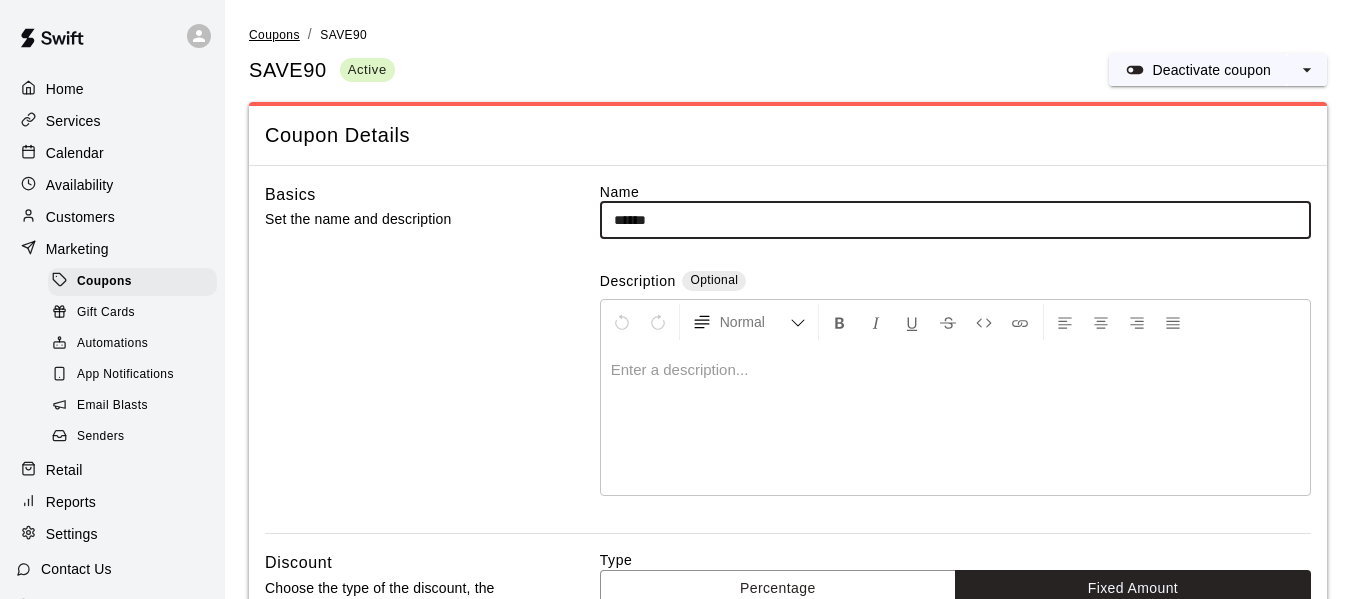 click on "Coupons" at bounding box center [274, 35] 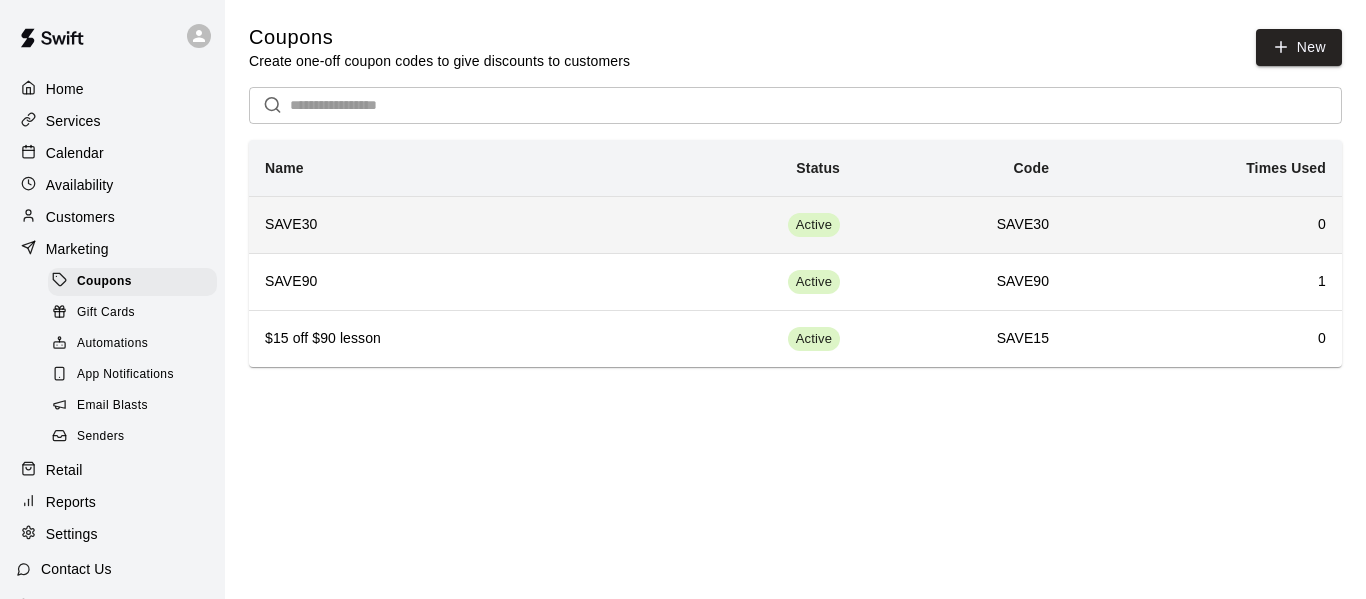 click on "SAVE30" at bounding box center [432, 225] 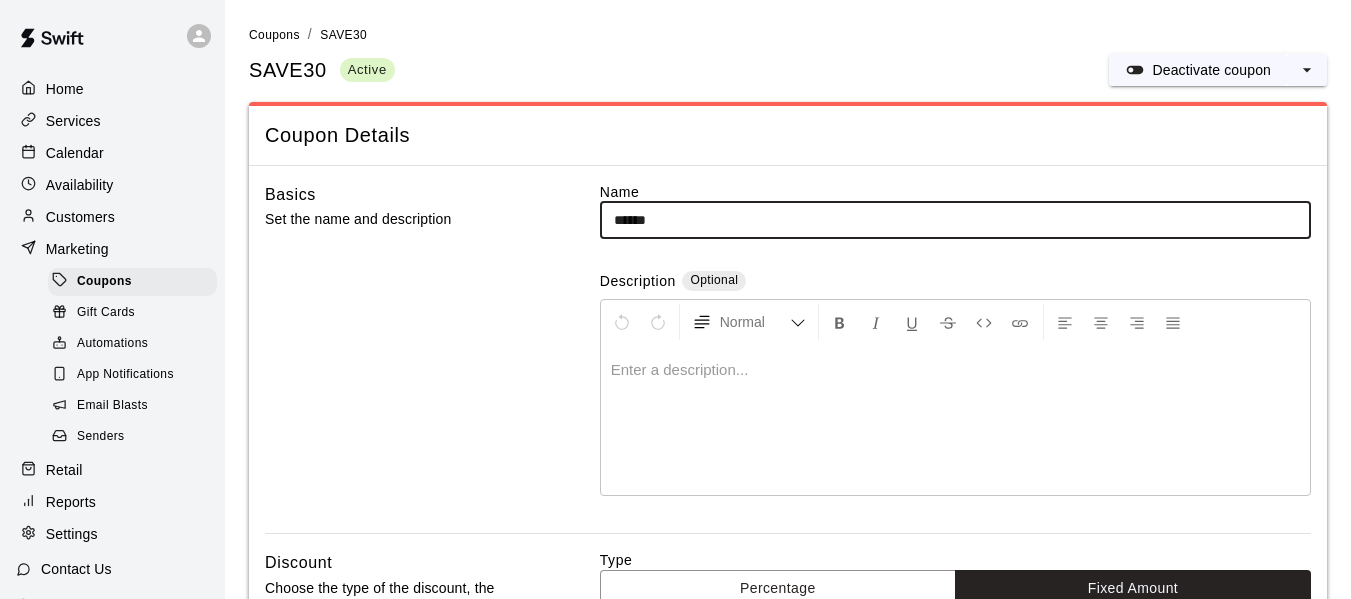 click on "Basics Set the name and description" at bounding box center (401, 358) 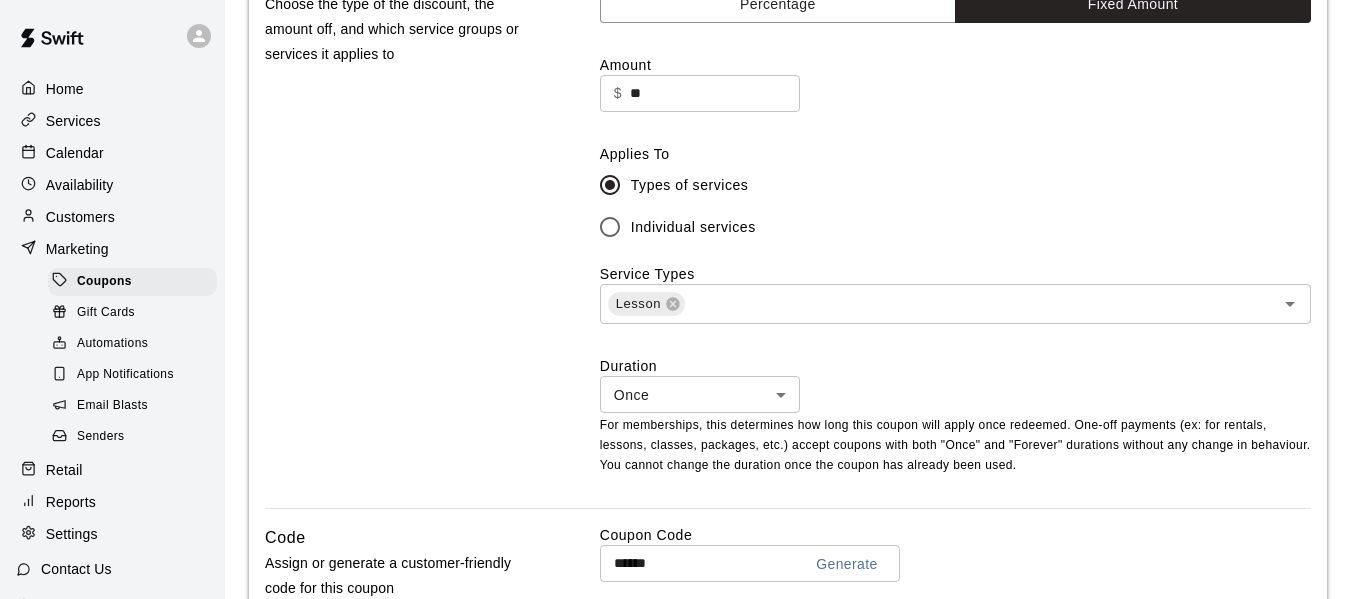 scroll, scrollTop: 600, scrollLeft: 0, axis: vertical 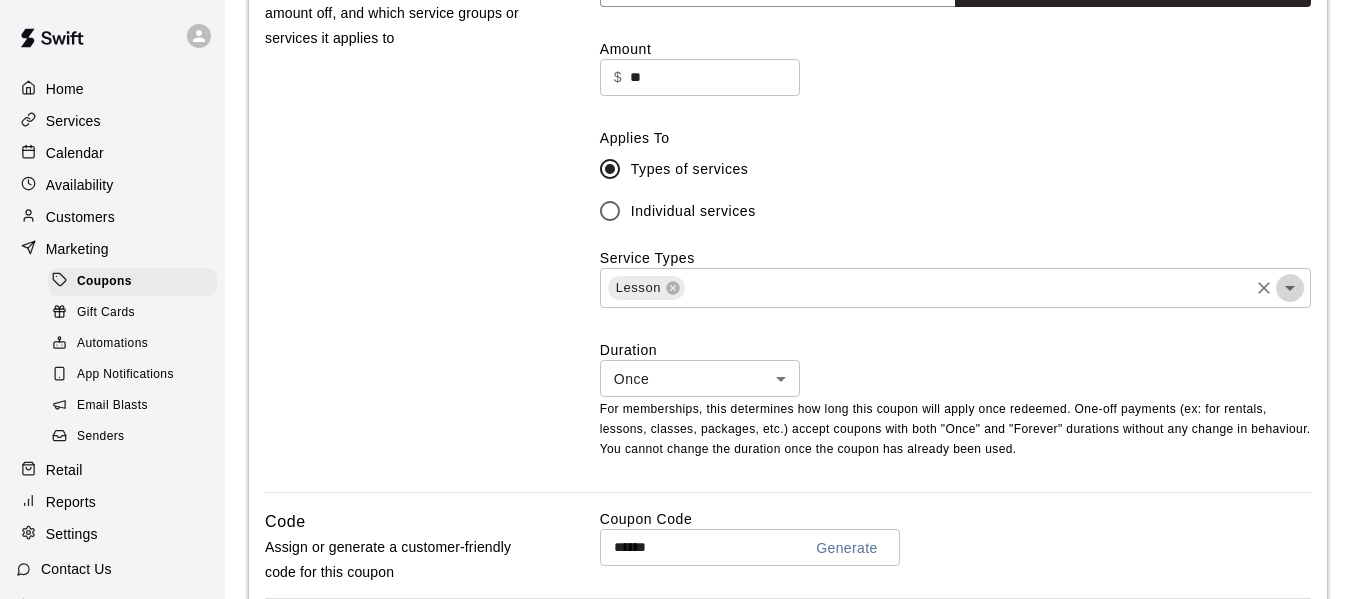 click 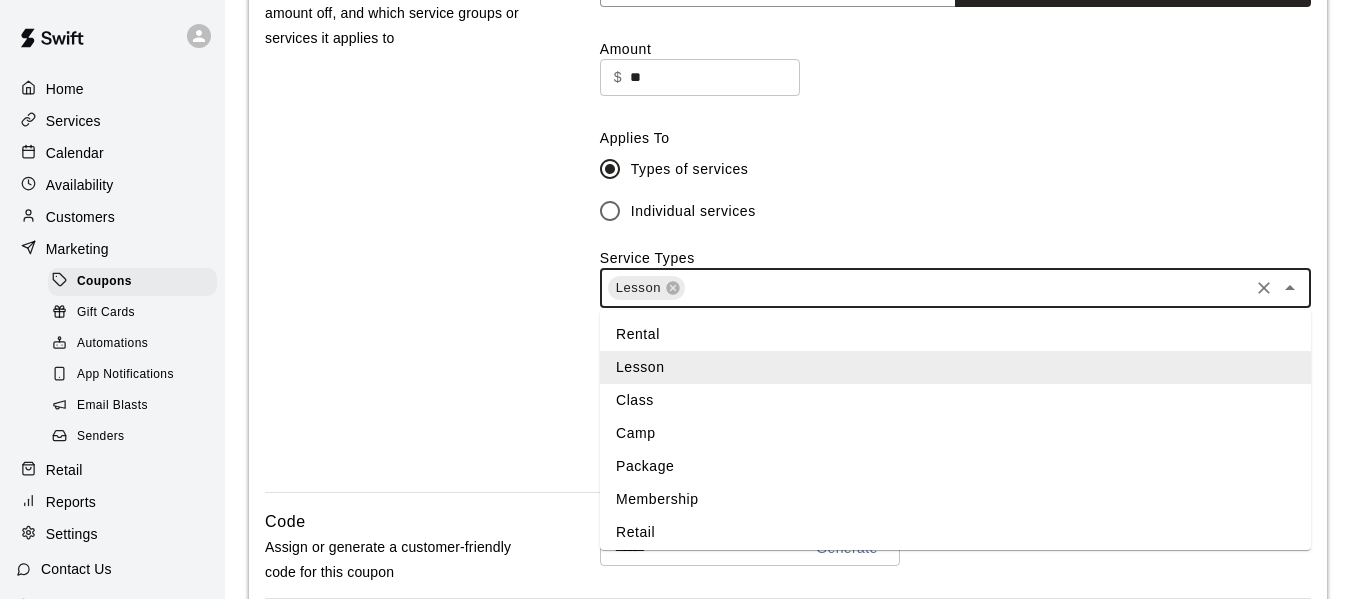 click on "Class" at bounding box center [955, 400] 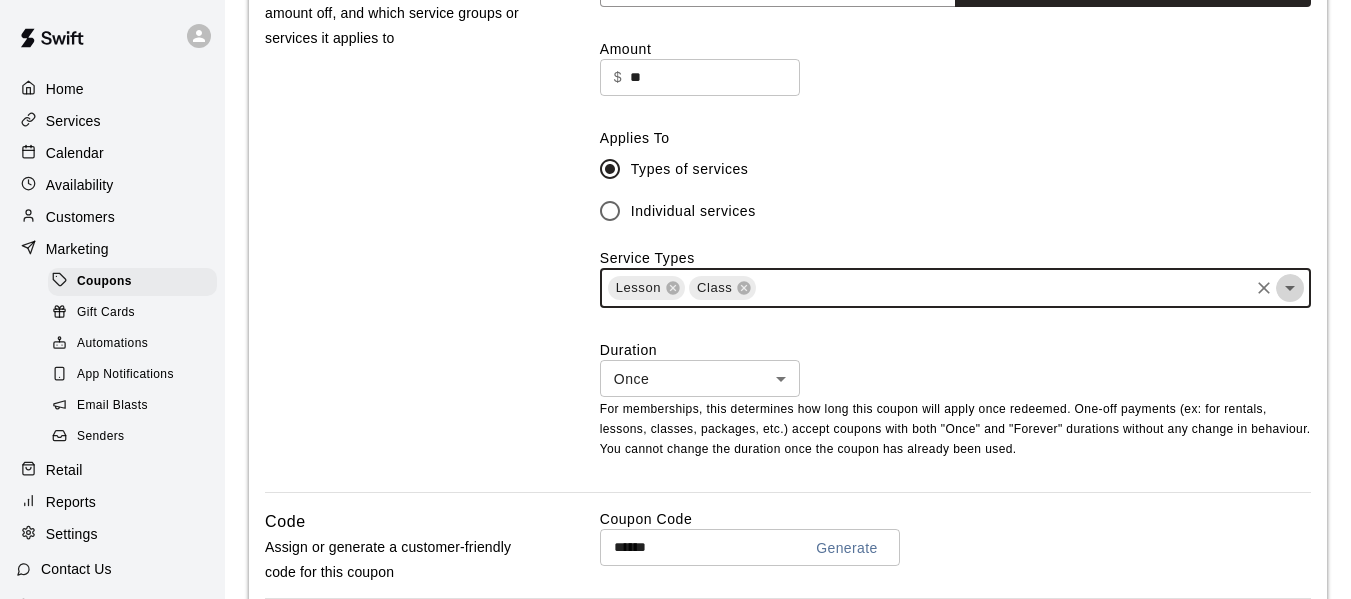 click 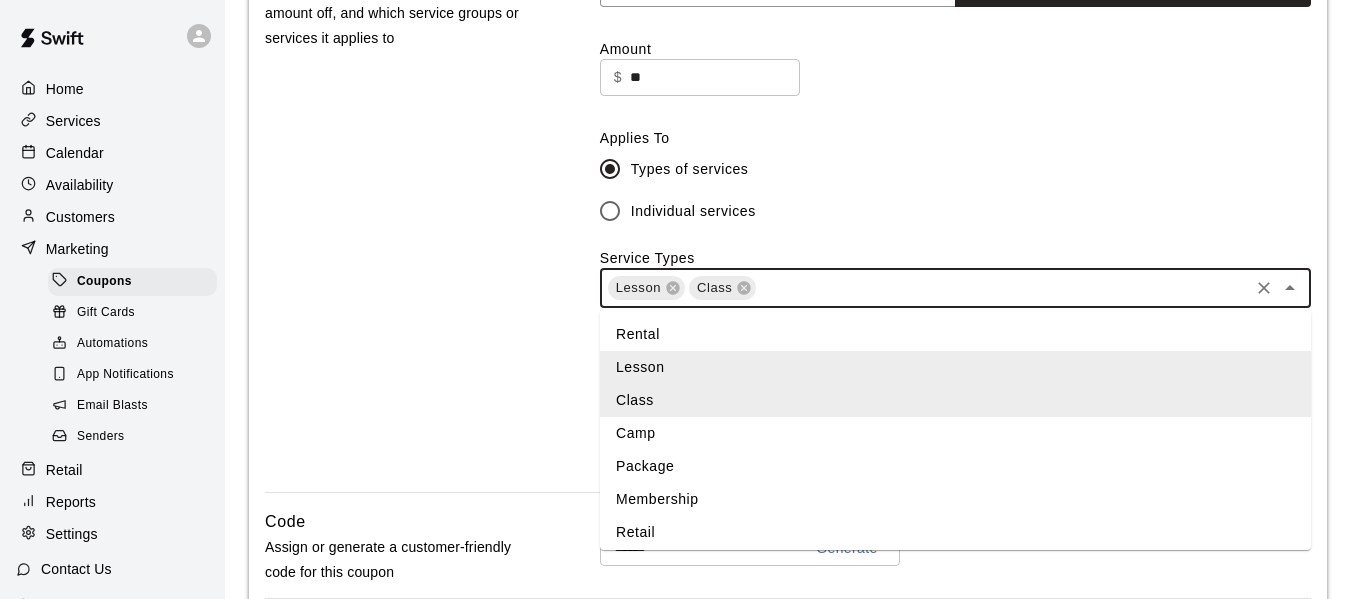 click on "Camp" at bounding box center [955, 433] 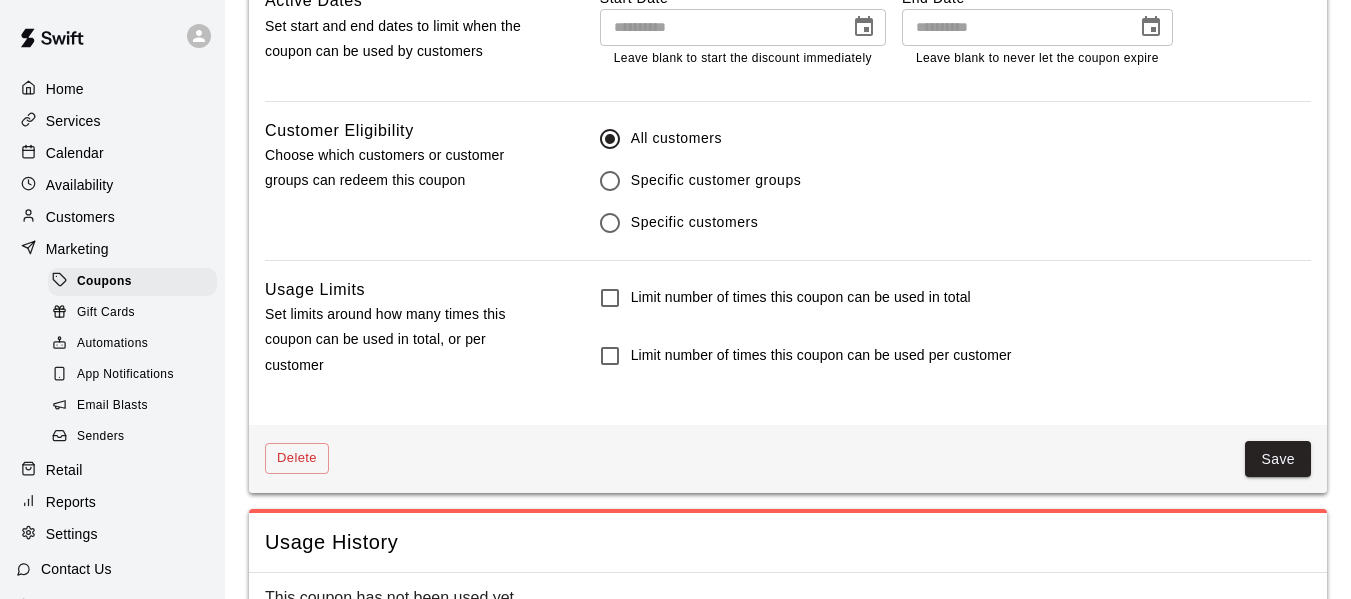 scroll, scrollTop: 1288, scrollLeft: 0, axis: vertical 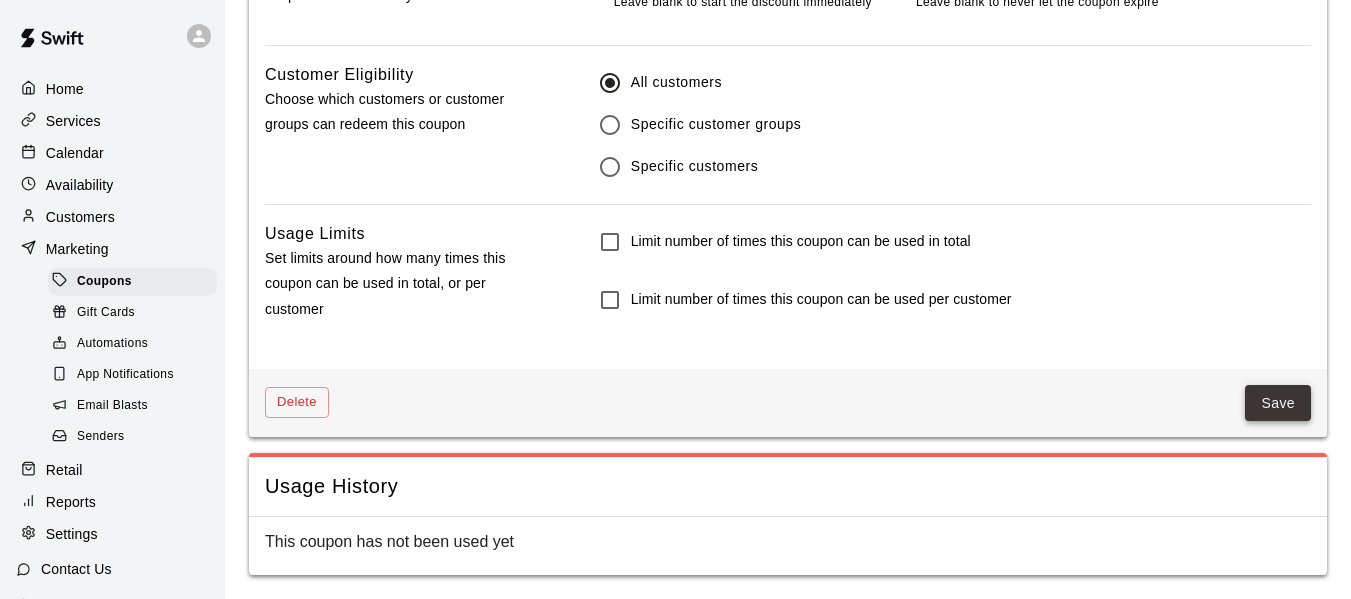 click on "Save" at bounding box center [1278, 403] 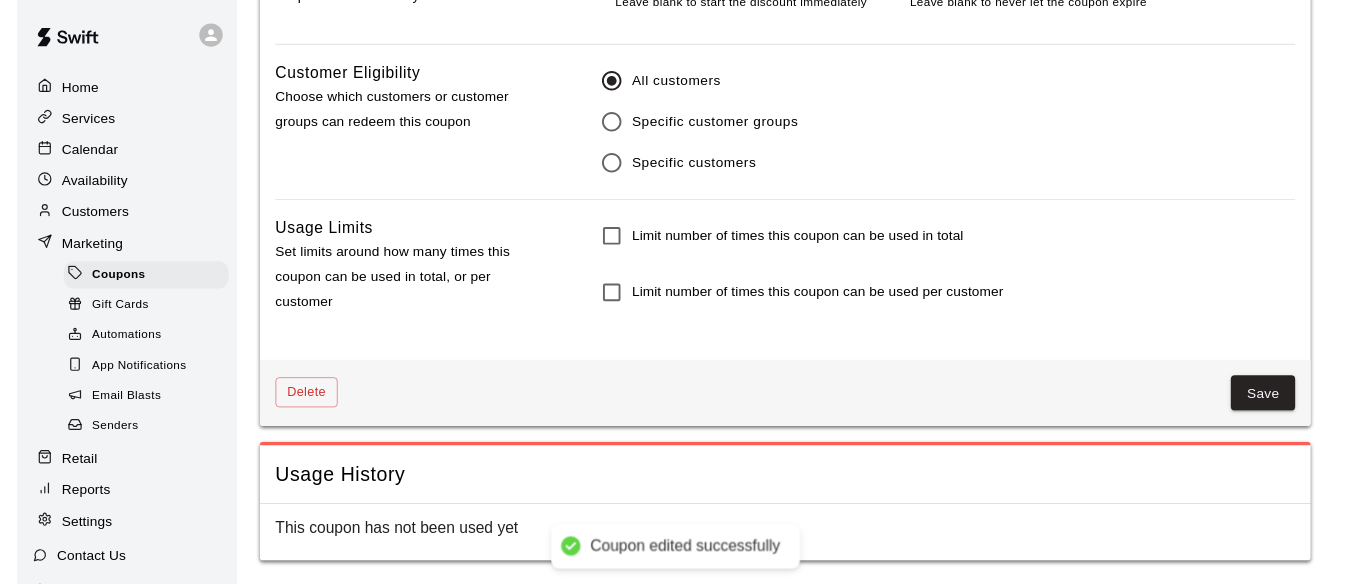 scroll, scrollTop: 0, scrollLeft: 0, axis: both 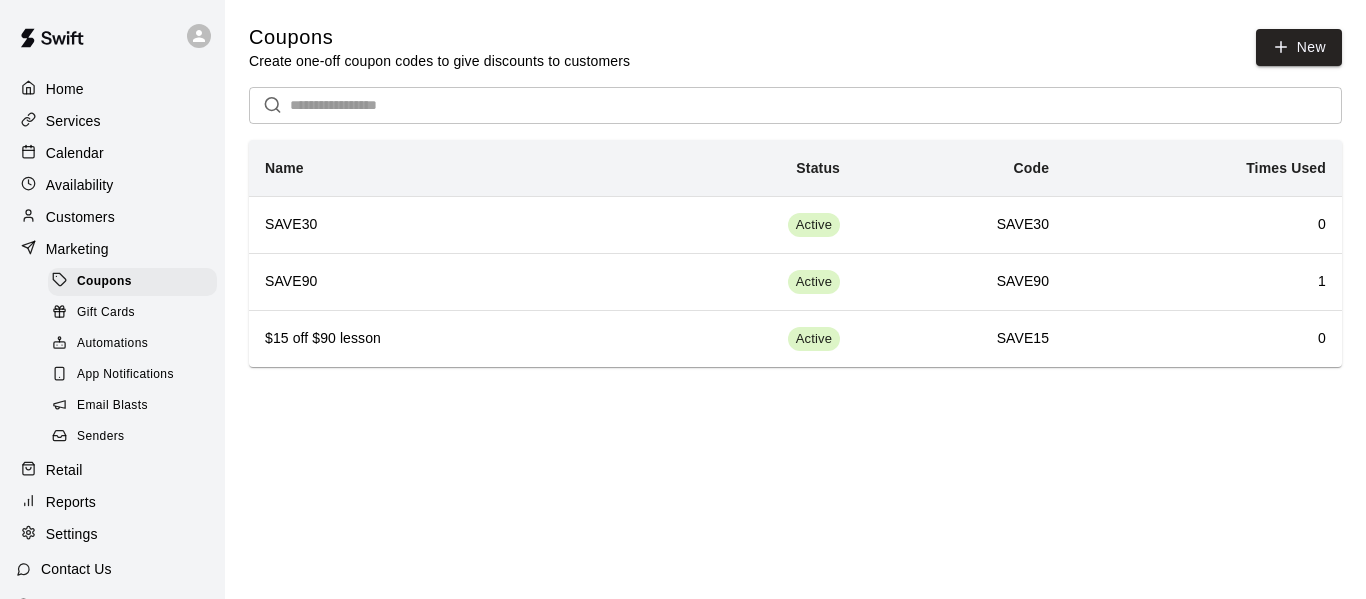 click on "Customers" at bounding box center (80, 217) 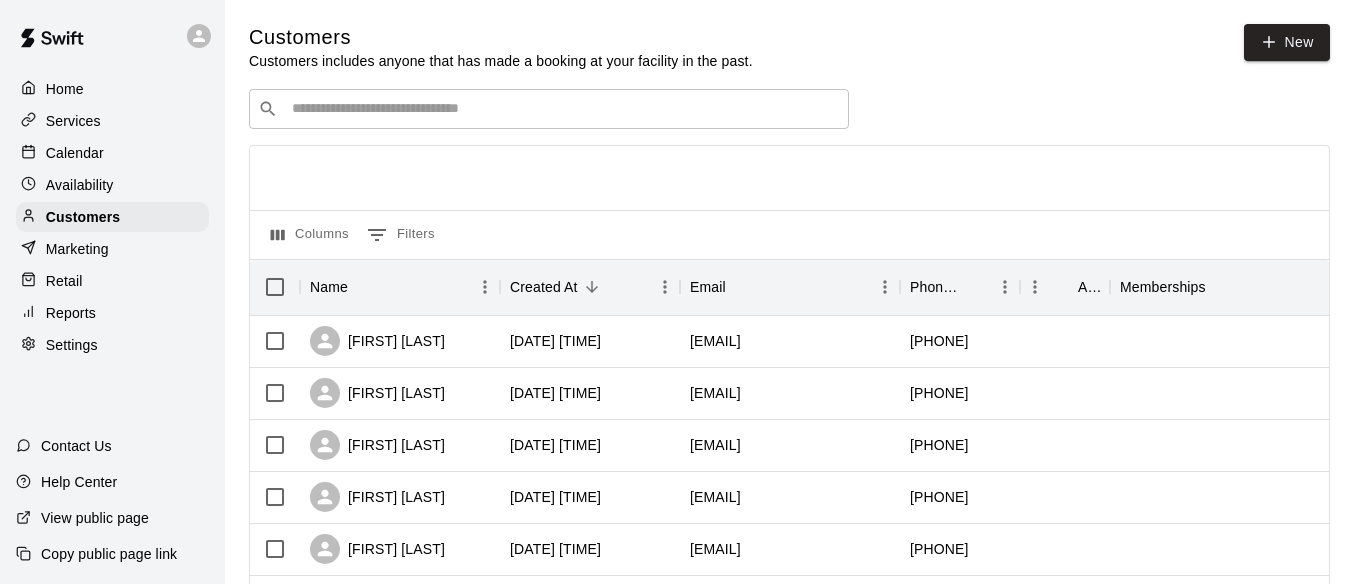 click at bounding box center [563, 109] 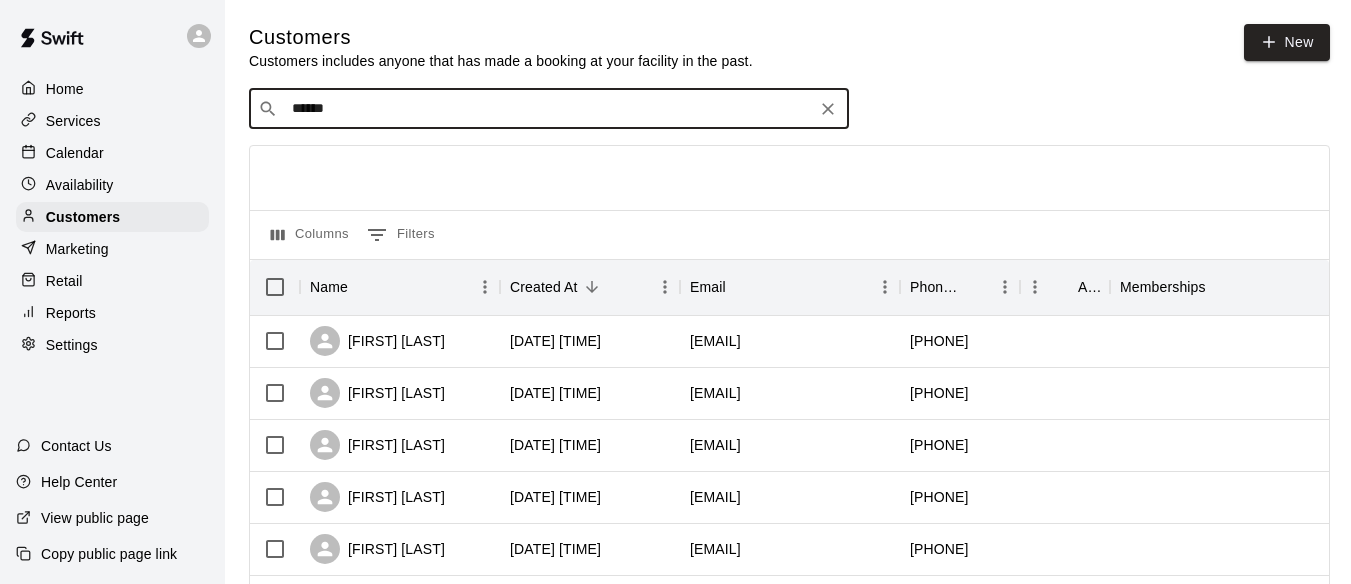 drag, startPoint x: 352, startPoint y: 113, endPoint x: 86, endPoint y: 70, distance: 269.45316 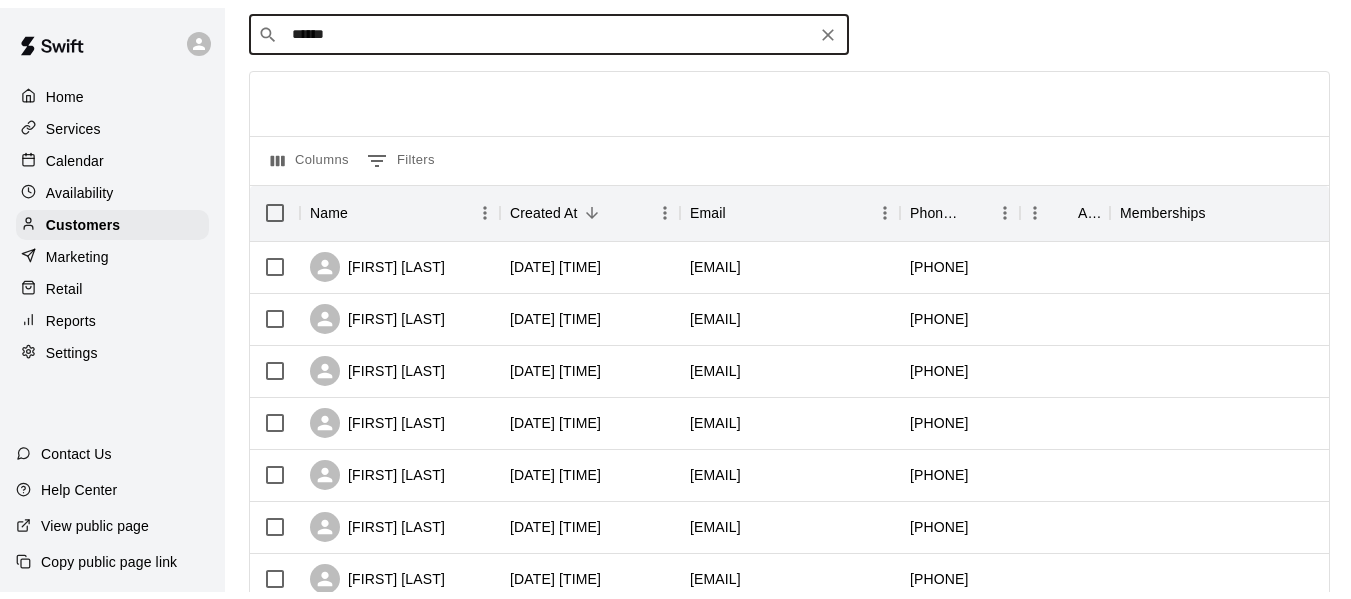 scroll, scrollTop: 0, scrollLeft: 0, axis: both 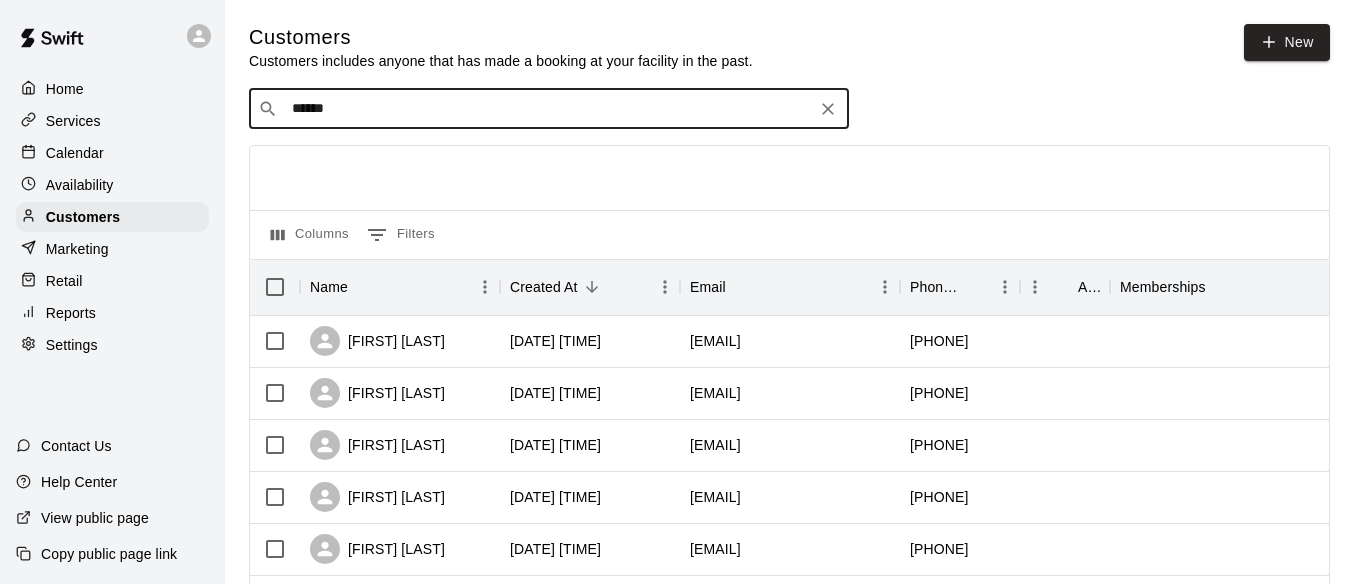 click 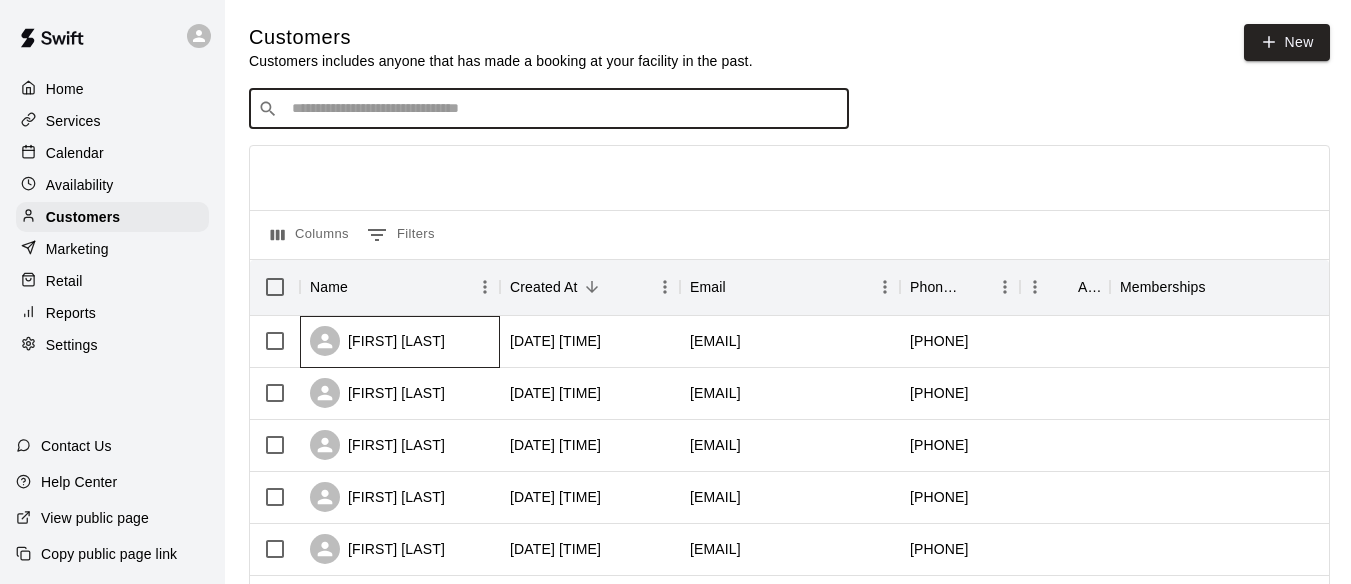 click on "[FIRST] [LAST]" at bounding box center (377, 341) 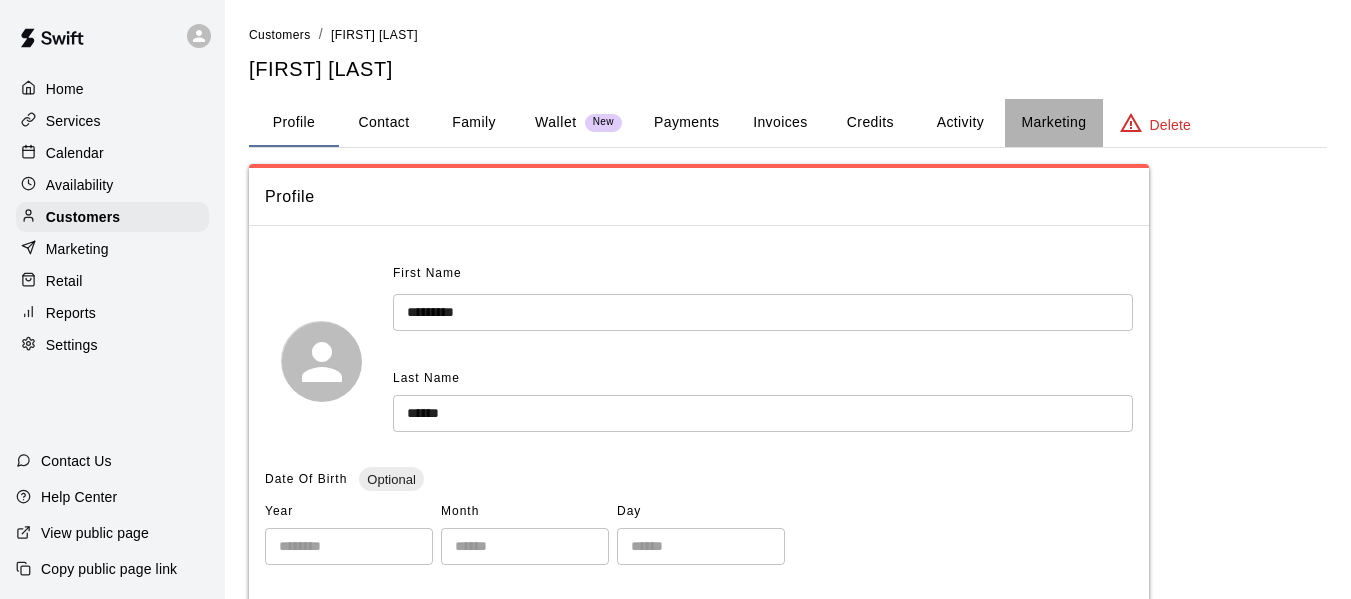 click on "Marketing" at bounding box center [1053, 123] 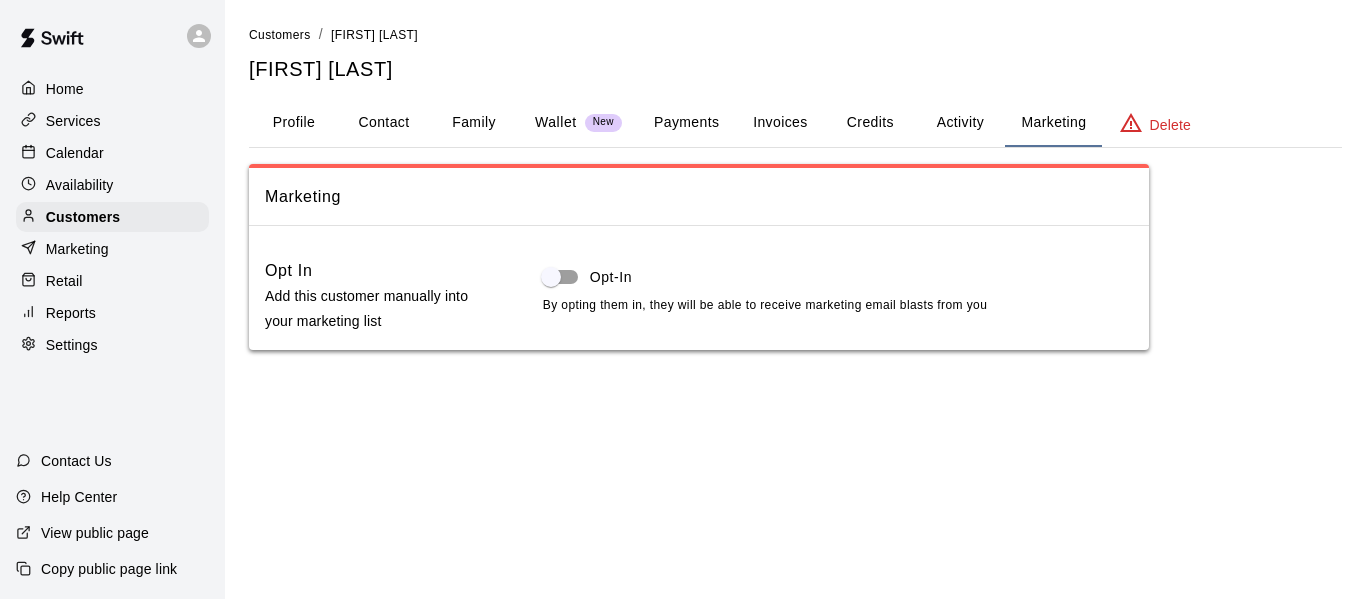 click on "Profile" at bounding box center [294, 123] 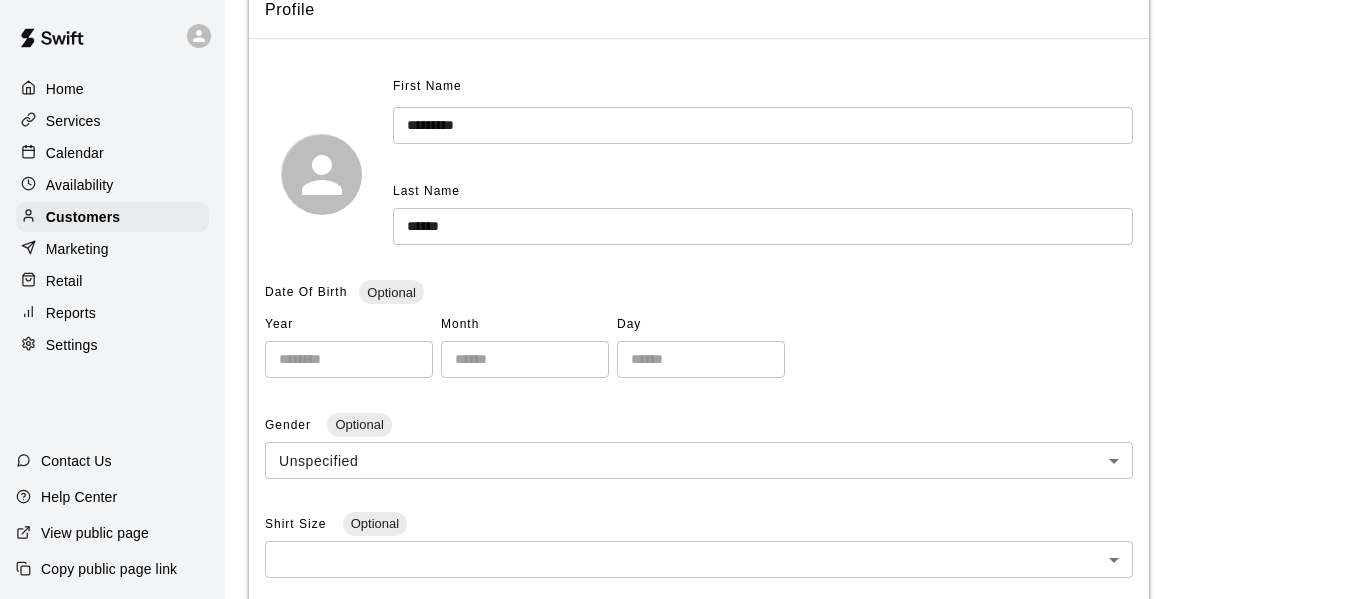 scroll, scrollTop: 0, scrollLeft: 0, axis: both 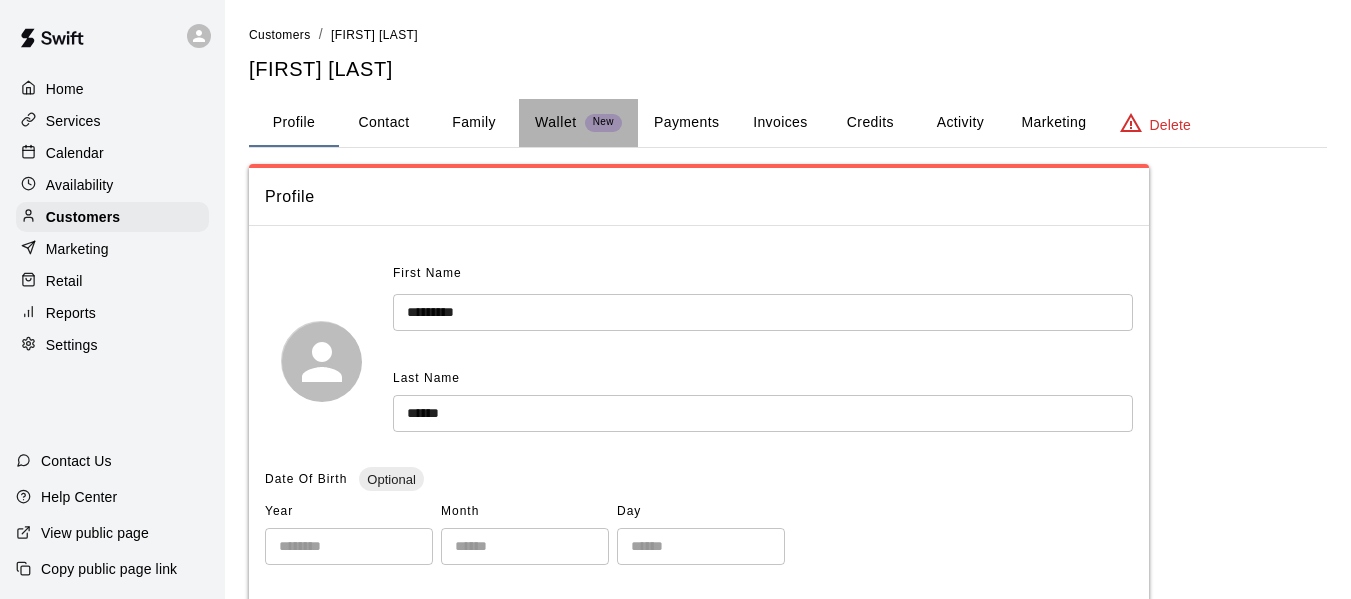 click on "Wallet" at bounding box center [556, 122] 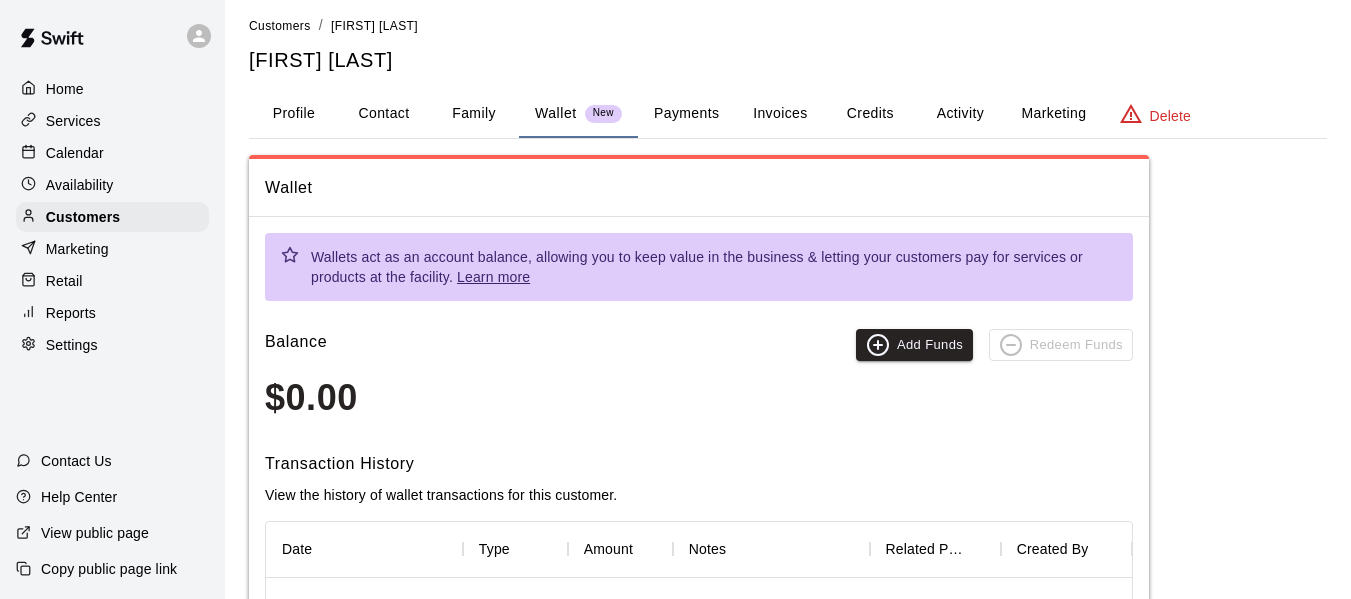 scroll, scrollTop: 0, scrollLeft: 0, axis: both 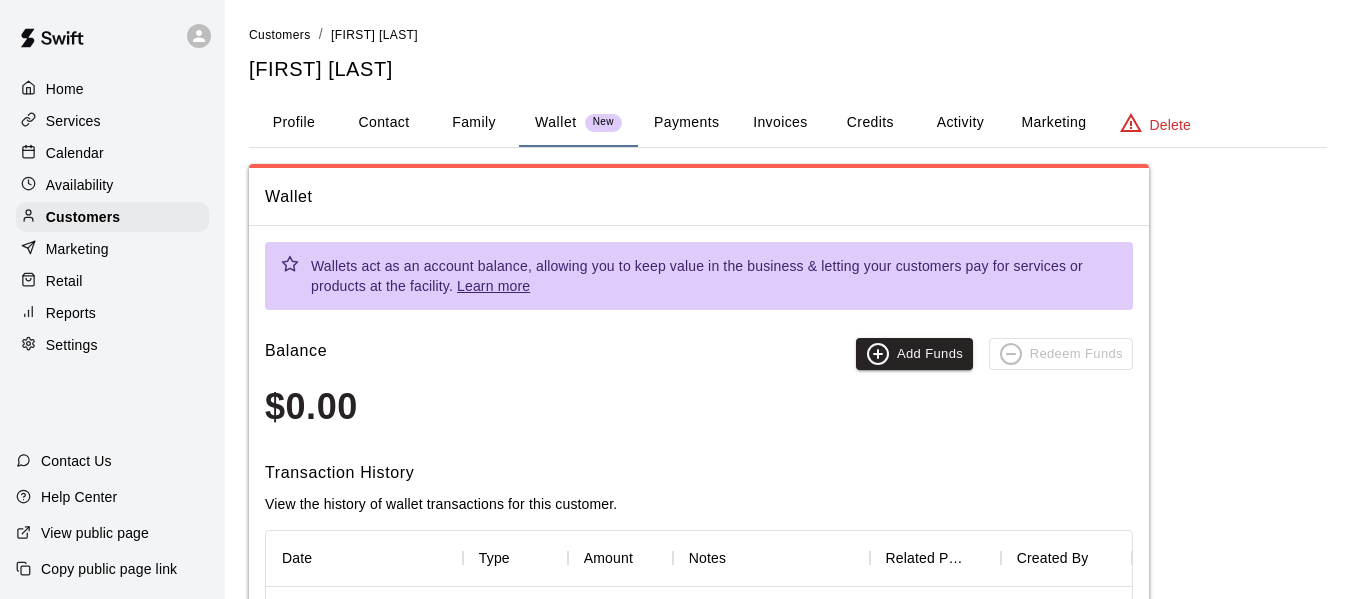 click on "Payments" at bounding box center [686, 123] 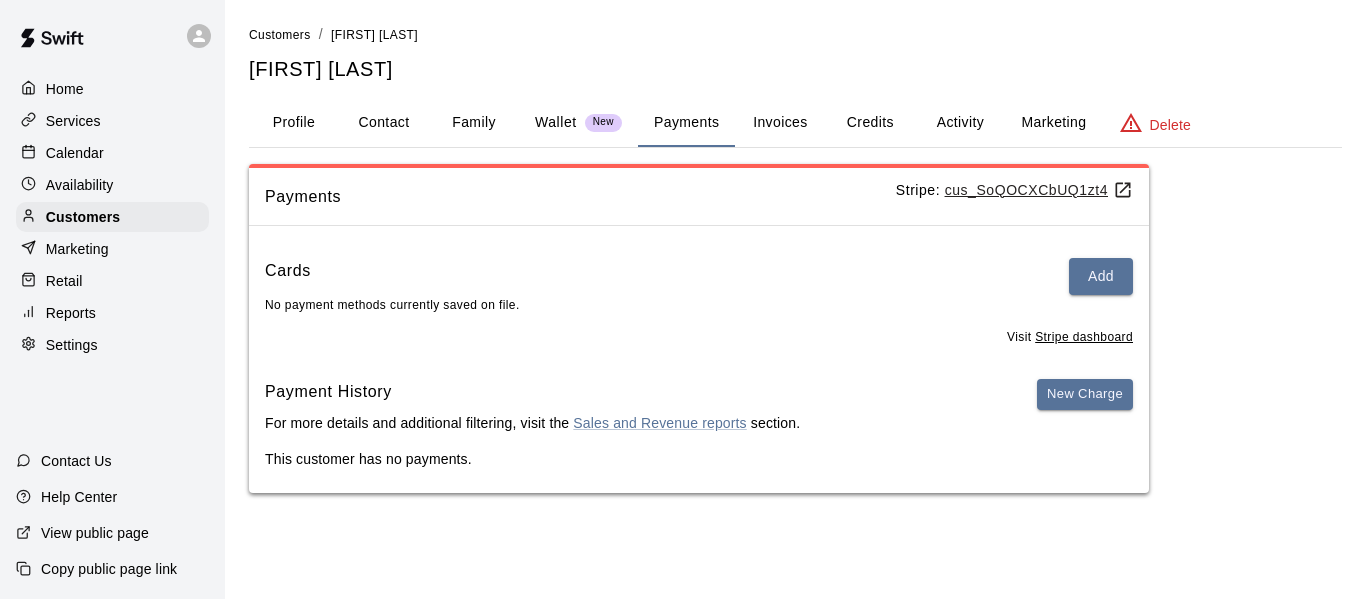 click on "Activity" at bounding box center [960, 123] 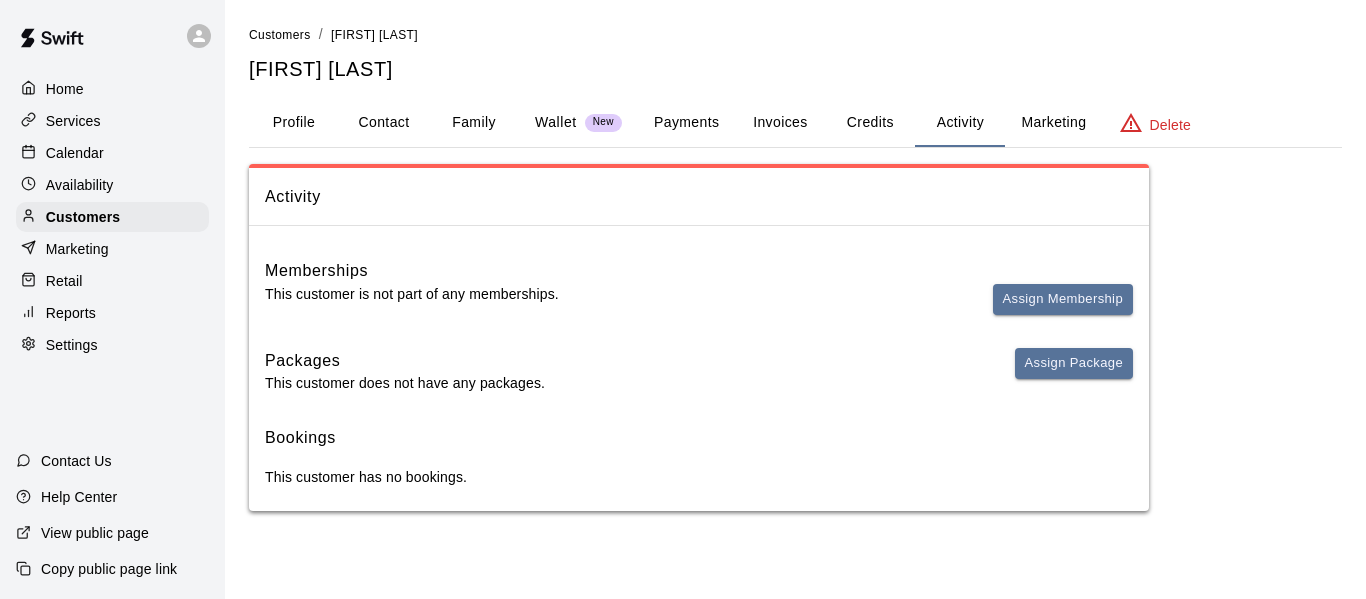 click on "Profile" at bounding box center (294, 123) 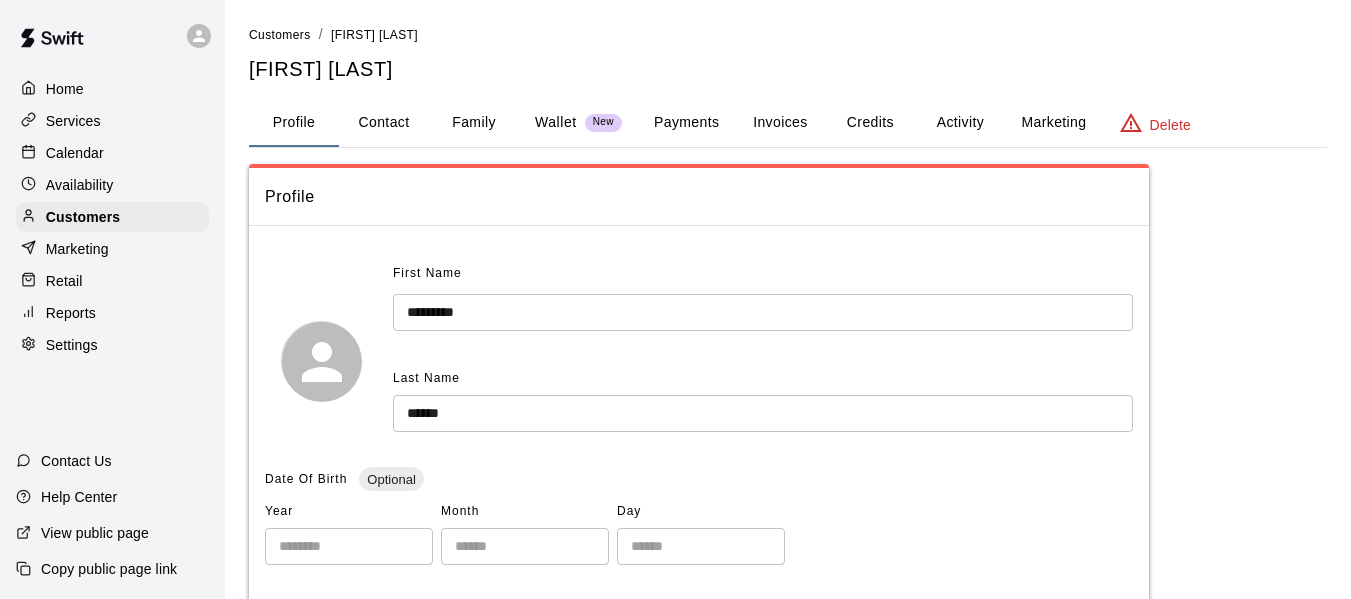 click on "Marketing" at bounding box center [77, 249] 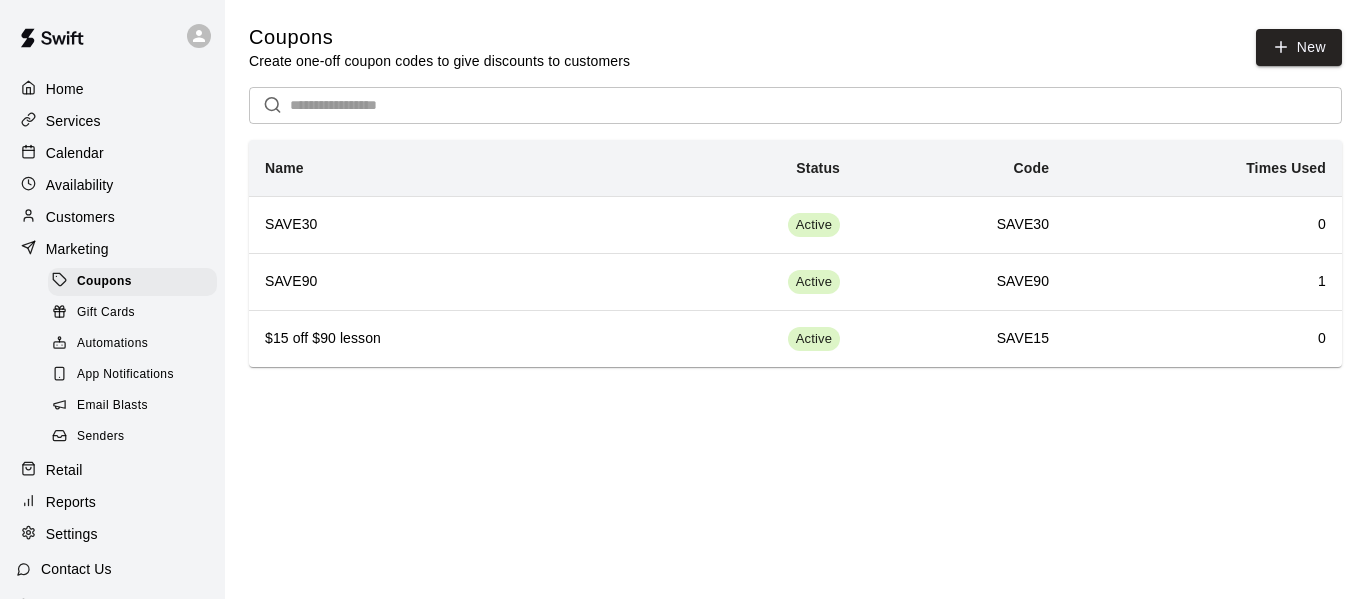 click on "Services" at bounding box center [112, 121] 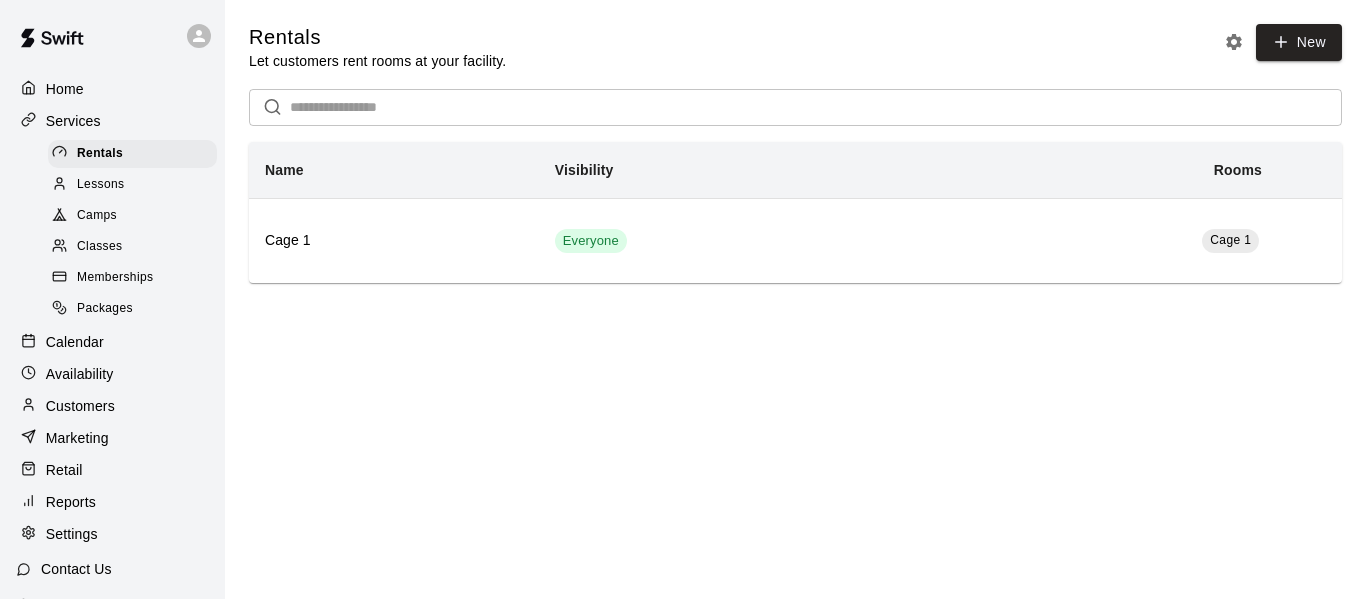 click on "Lessons" at bounding box center (132, 185) 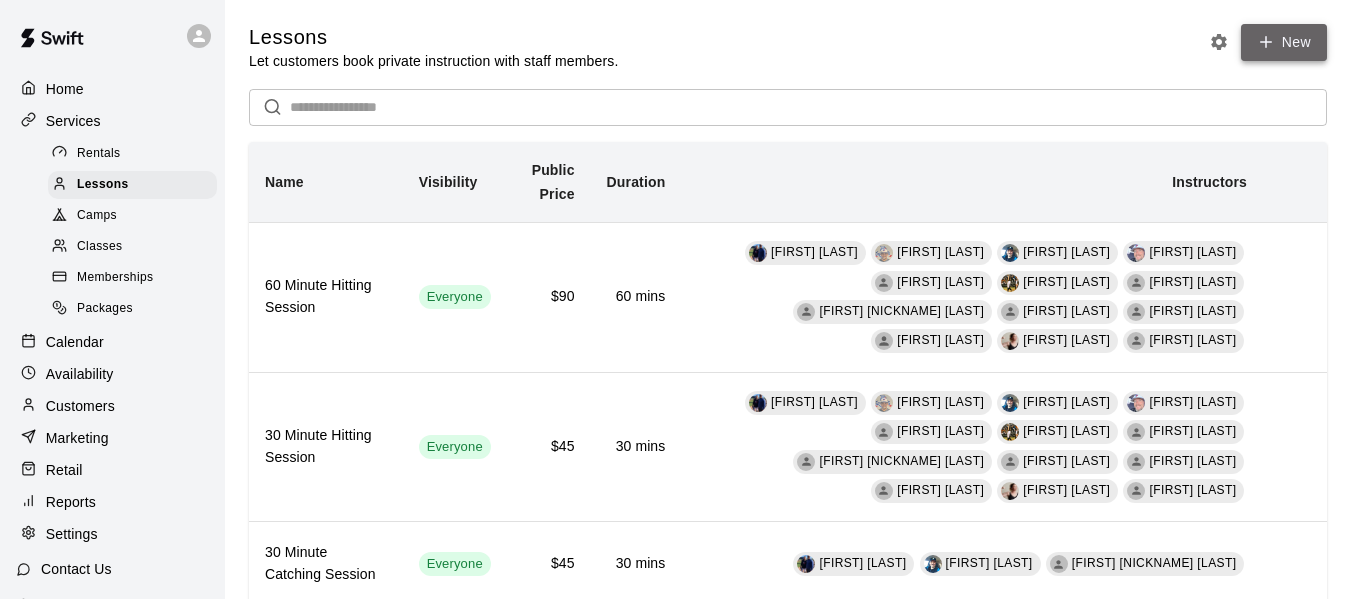 click on "New" at bounding box center (1284, 42) 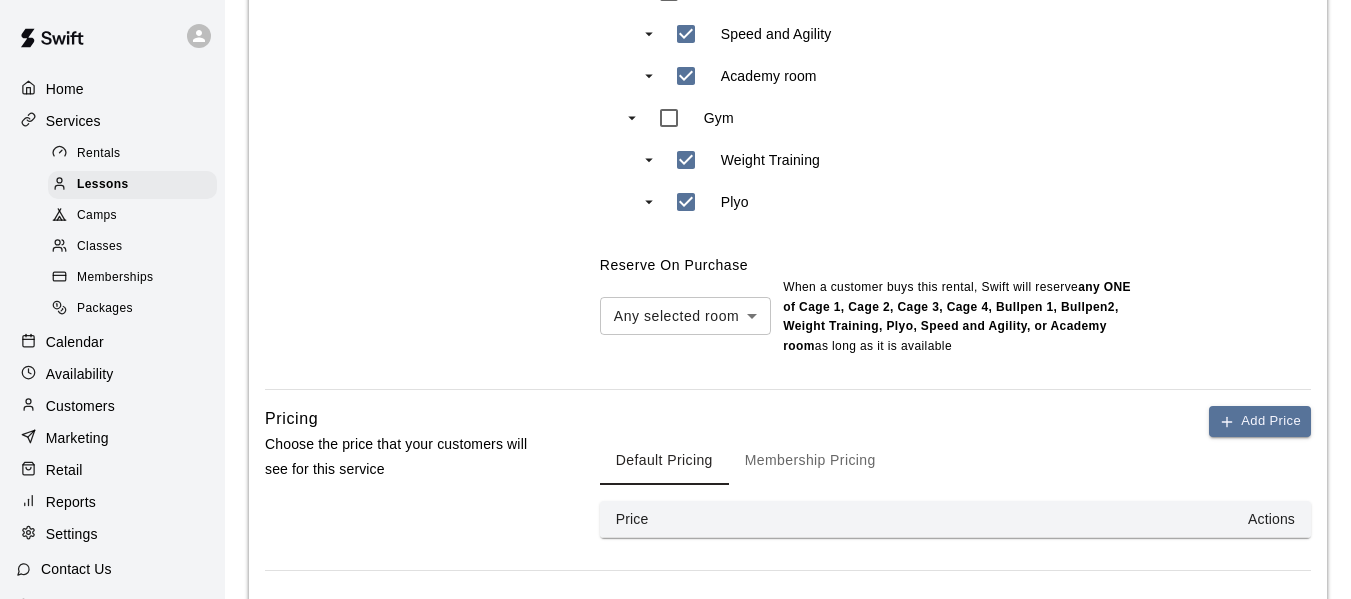 scroll, scrollTop: 1478, scrollLeft: 0, axis: vertical 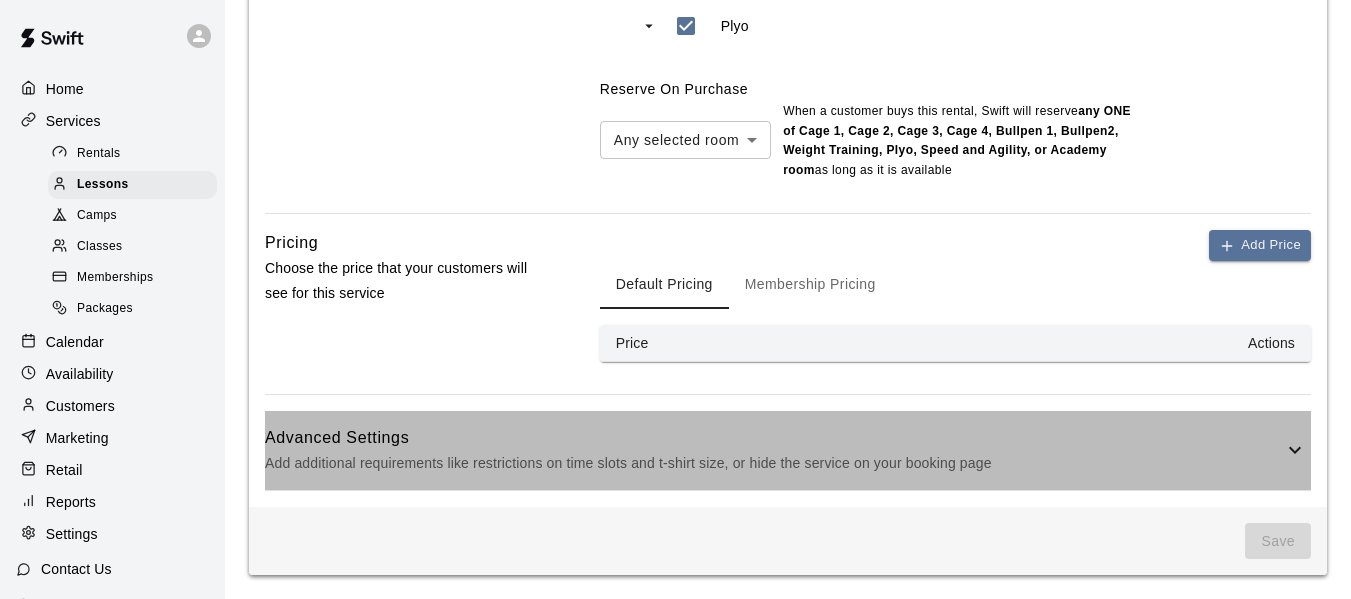 click 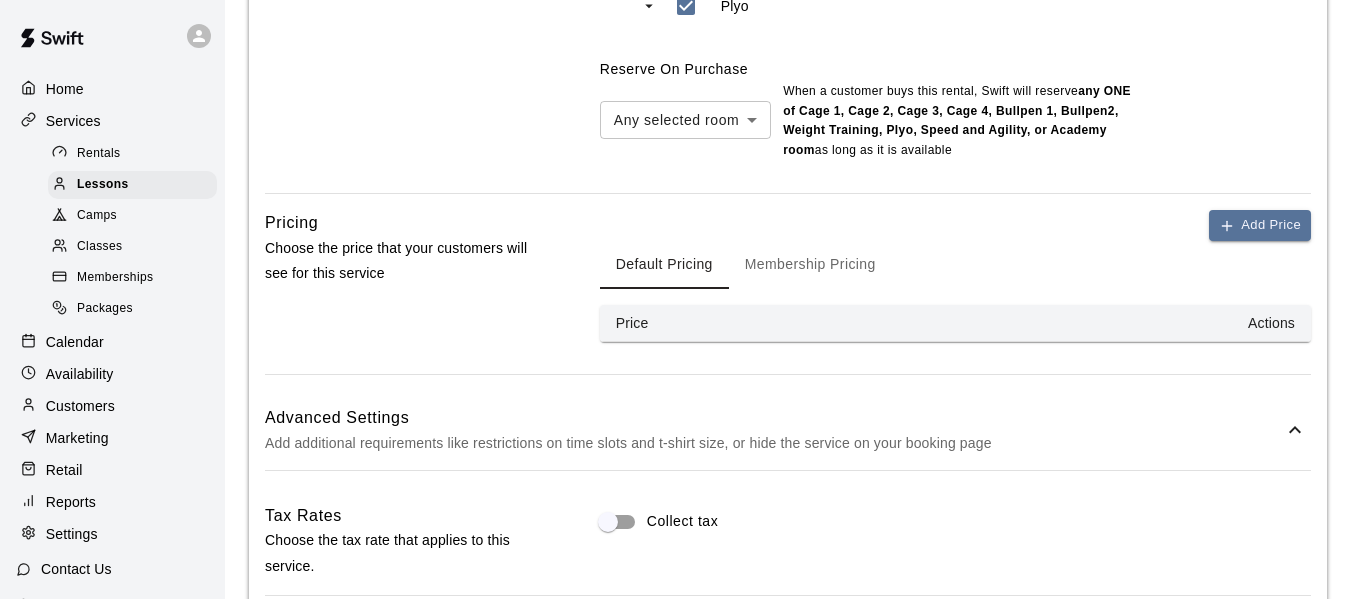 scroll, scrollTop: 1434, scrollLeft: 0, axis: vertical 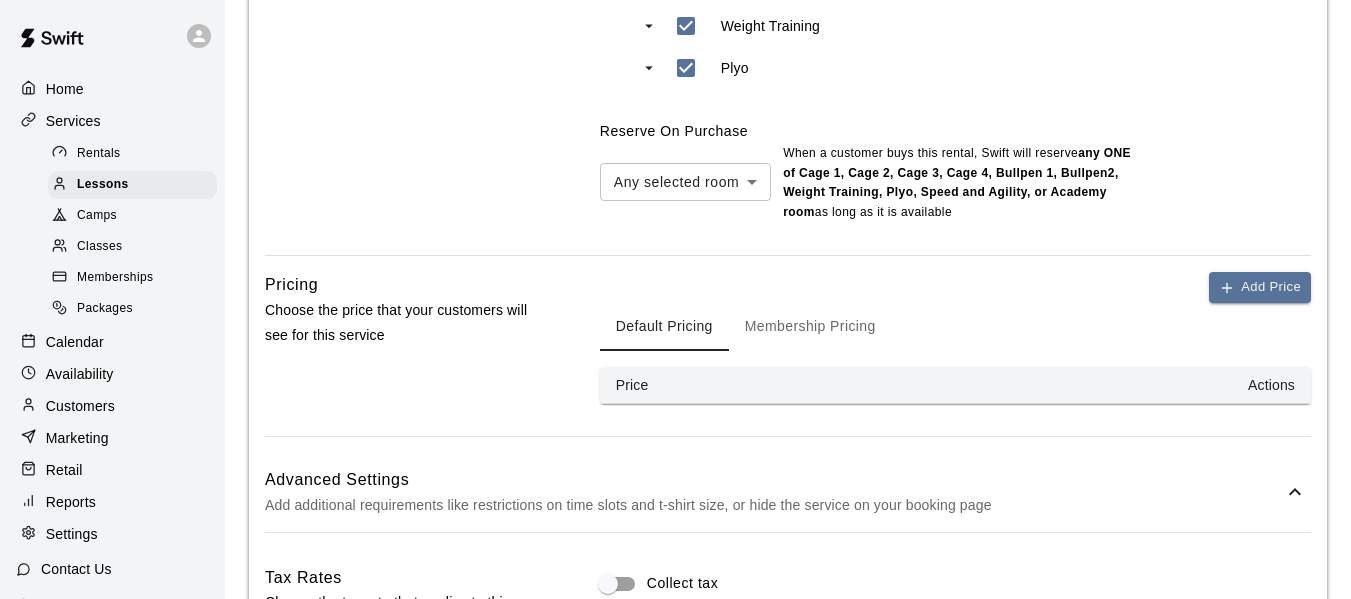 click on "Membership Pricing" at bounding box center (810, 327) 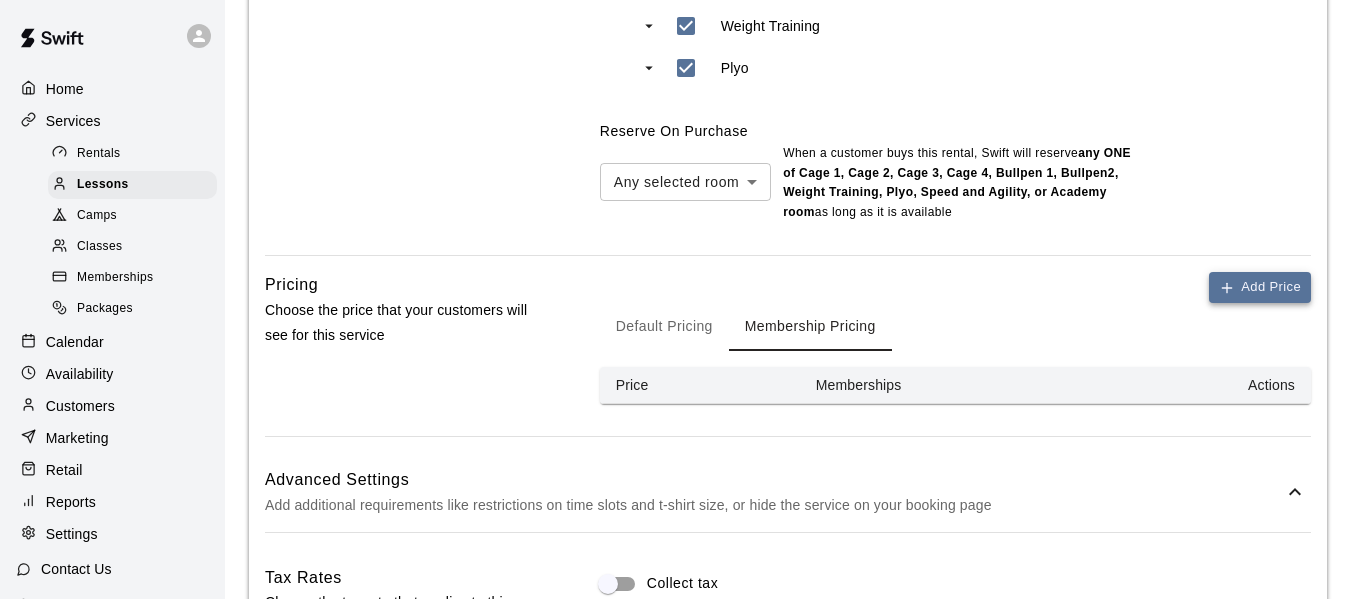 click on "Add Price" at bounding box center [1260, 287] 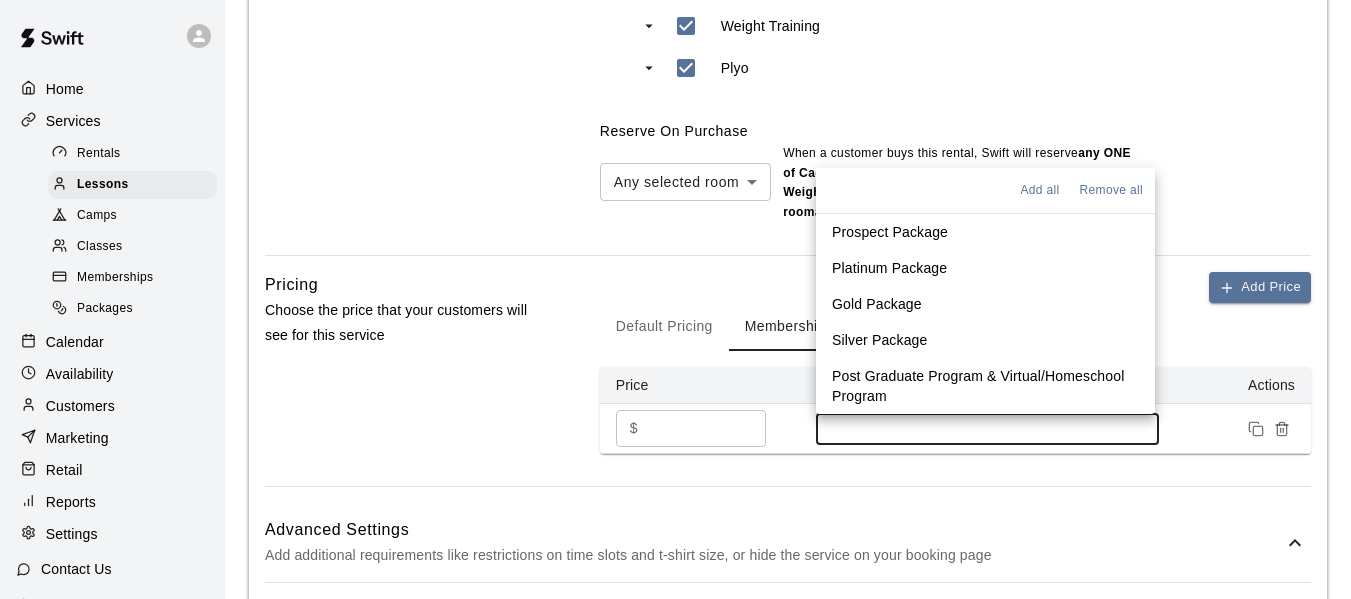 click at bounding box center [987, 429] 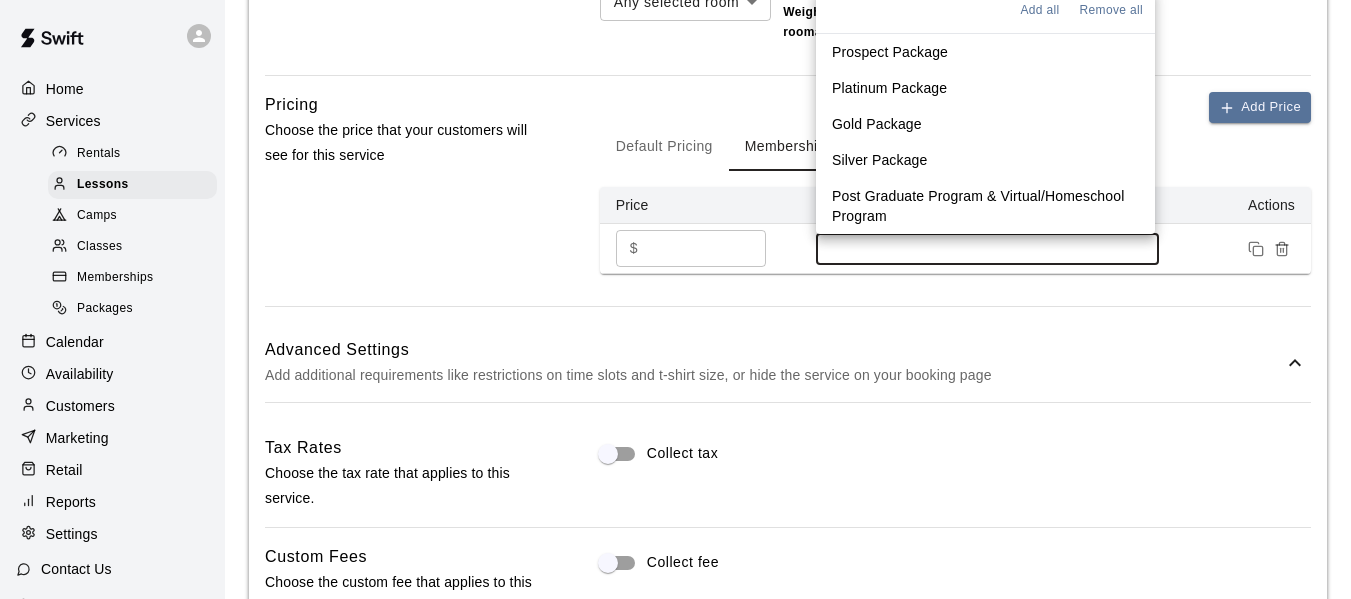 scroll, scrollTop: 1634, scrollLeft: 0, axis: vertical 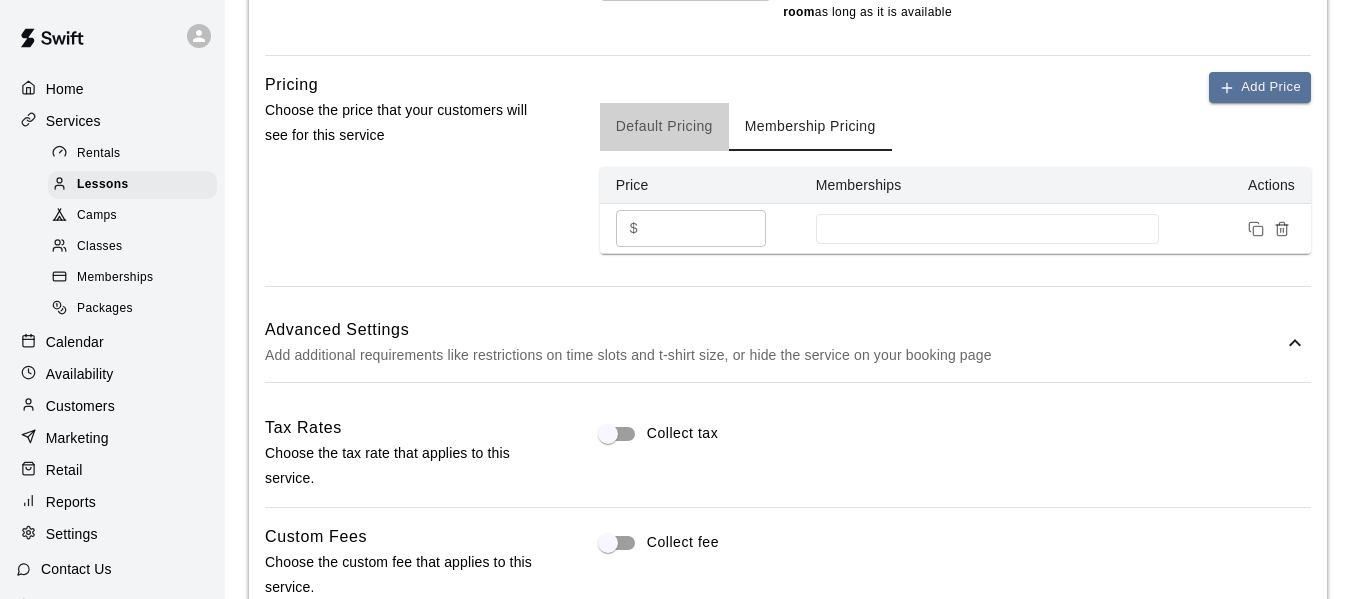 click on "Default Pricing" at bounding box center (664, 127) 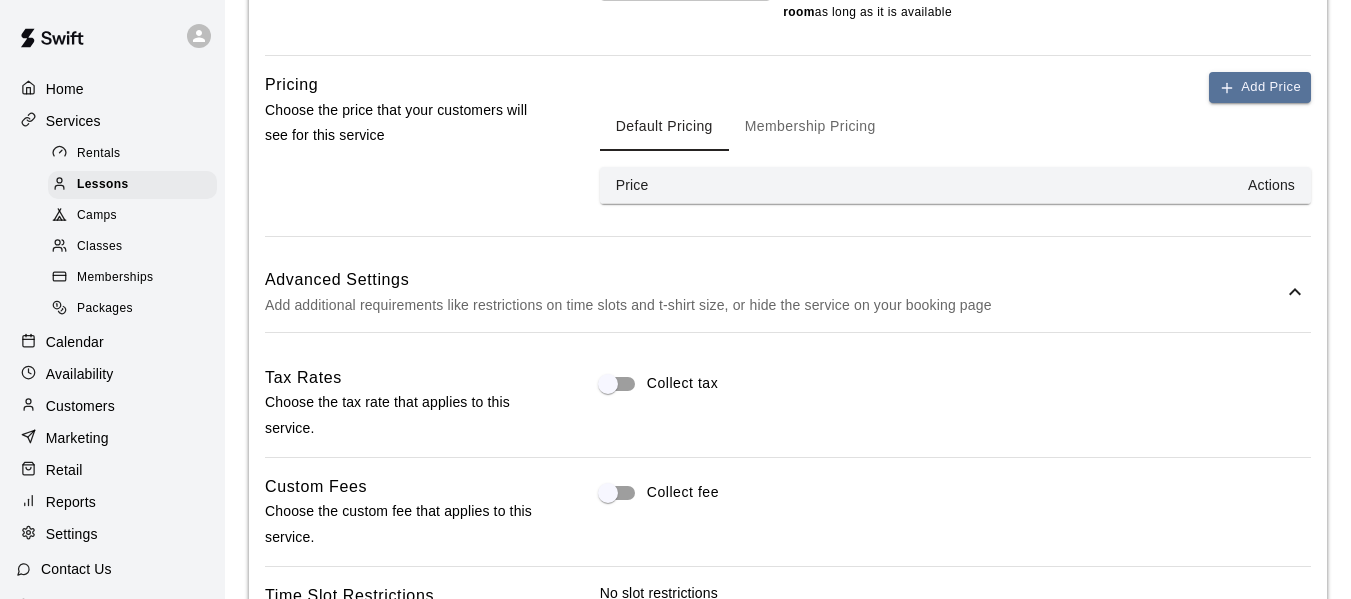 click on "Price" at bounding box center [700, 185] 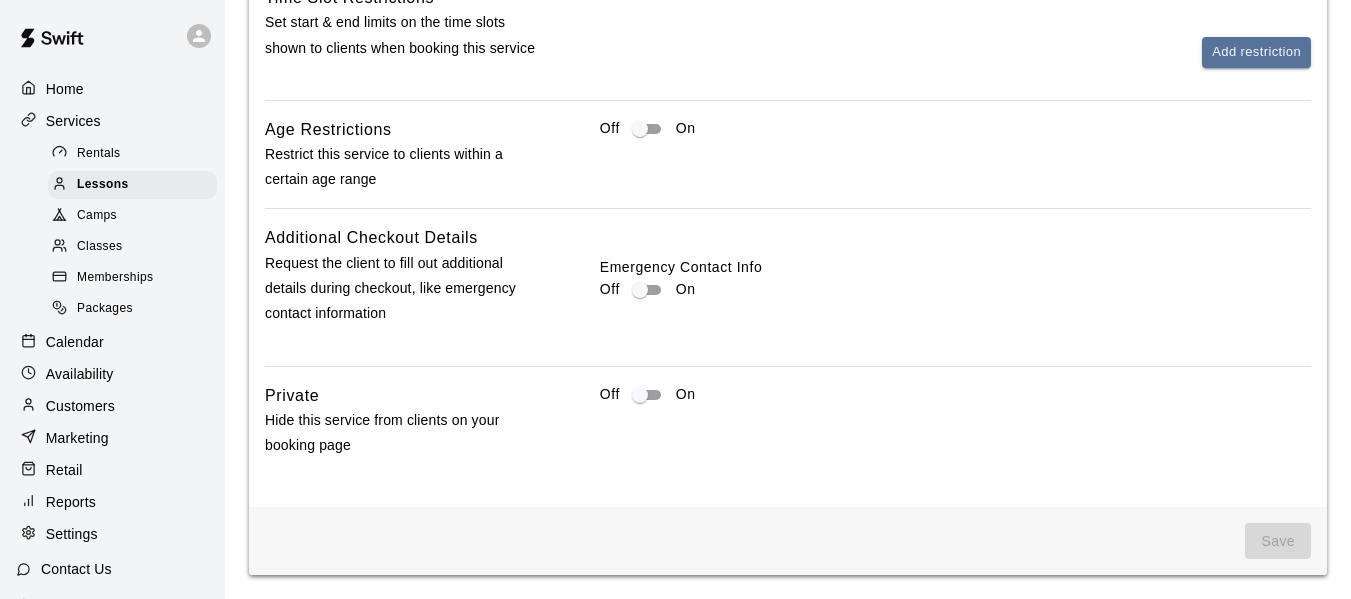 scroll, scrollTop: 1934, scrollLeft: 0, axis: vertical 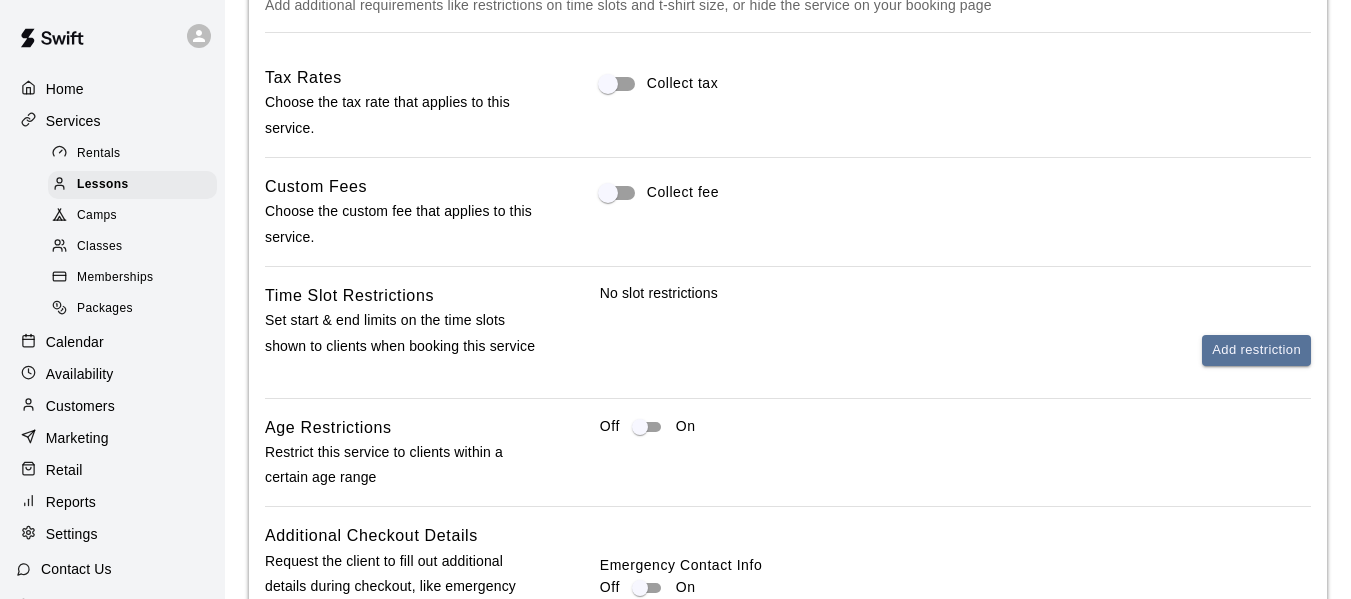 click on "Services" at bounding box center (112, 121) 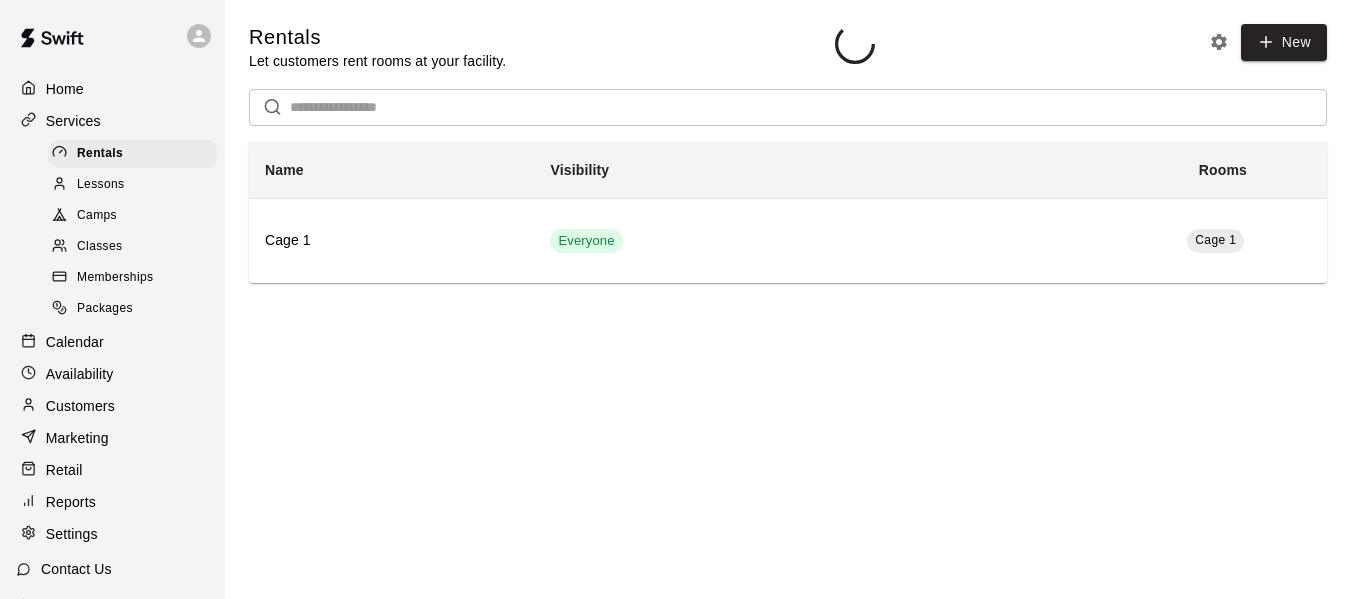 scroll, scrollTop: 0, scrollLeft: 0, axis: both 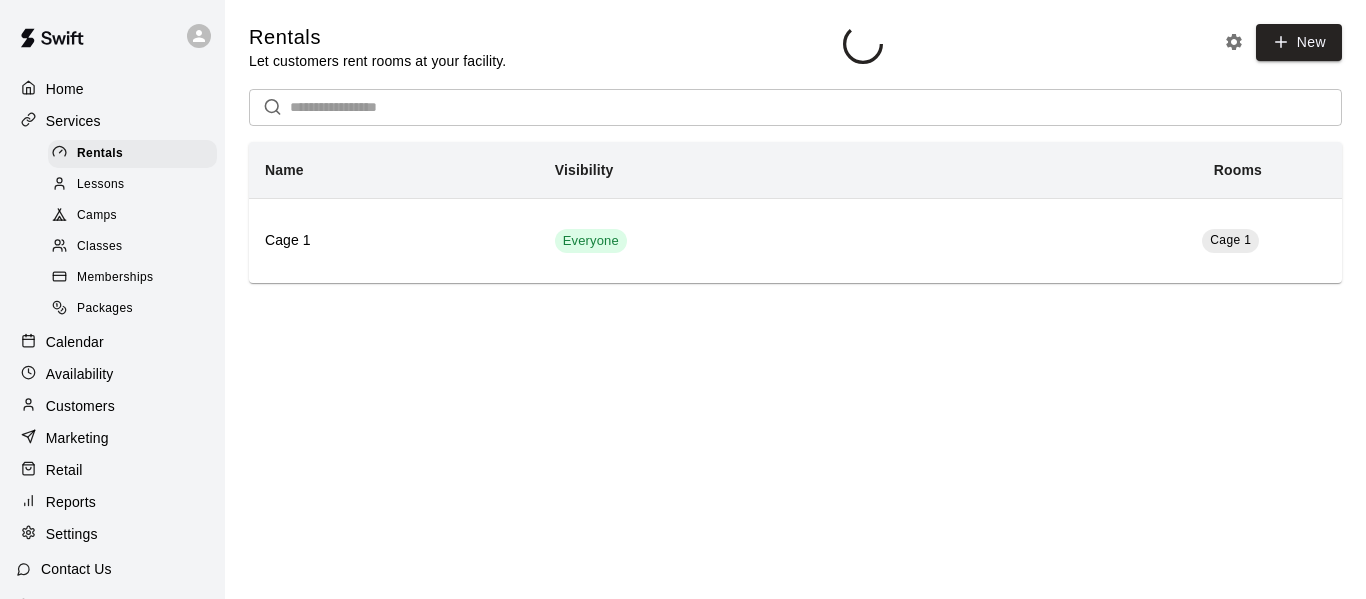 click on "Lessons" at bounding box center (101, 185) 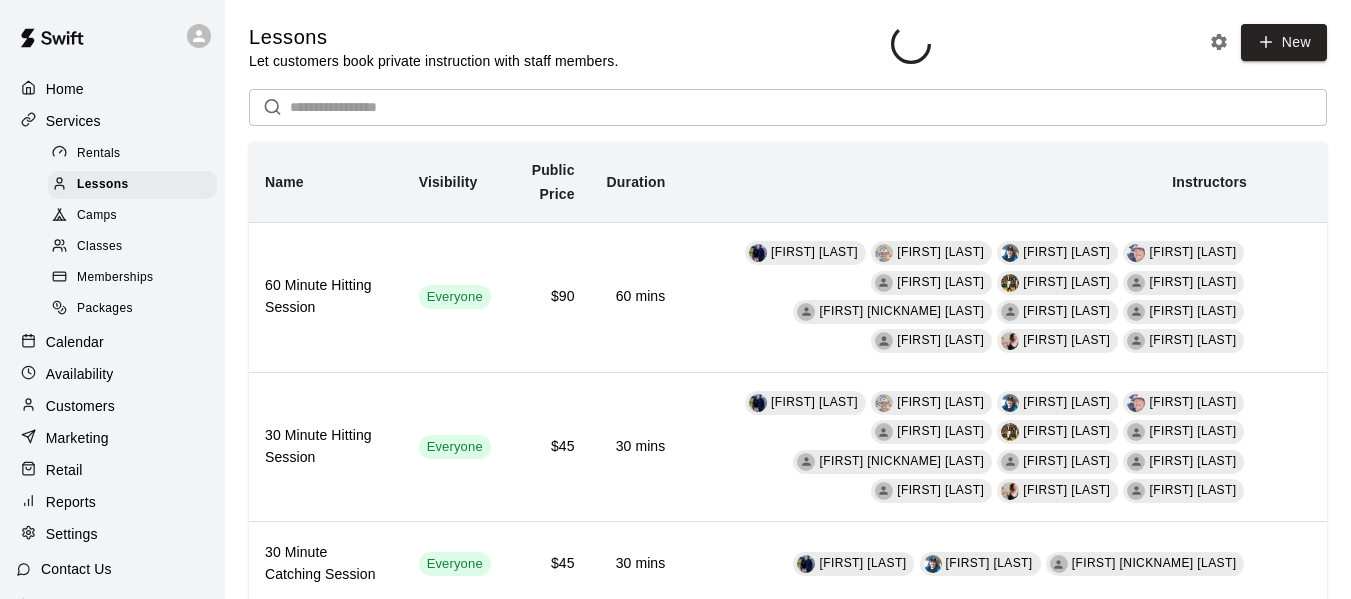 click at bounding box center (64, 309) 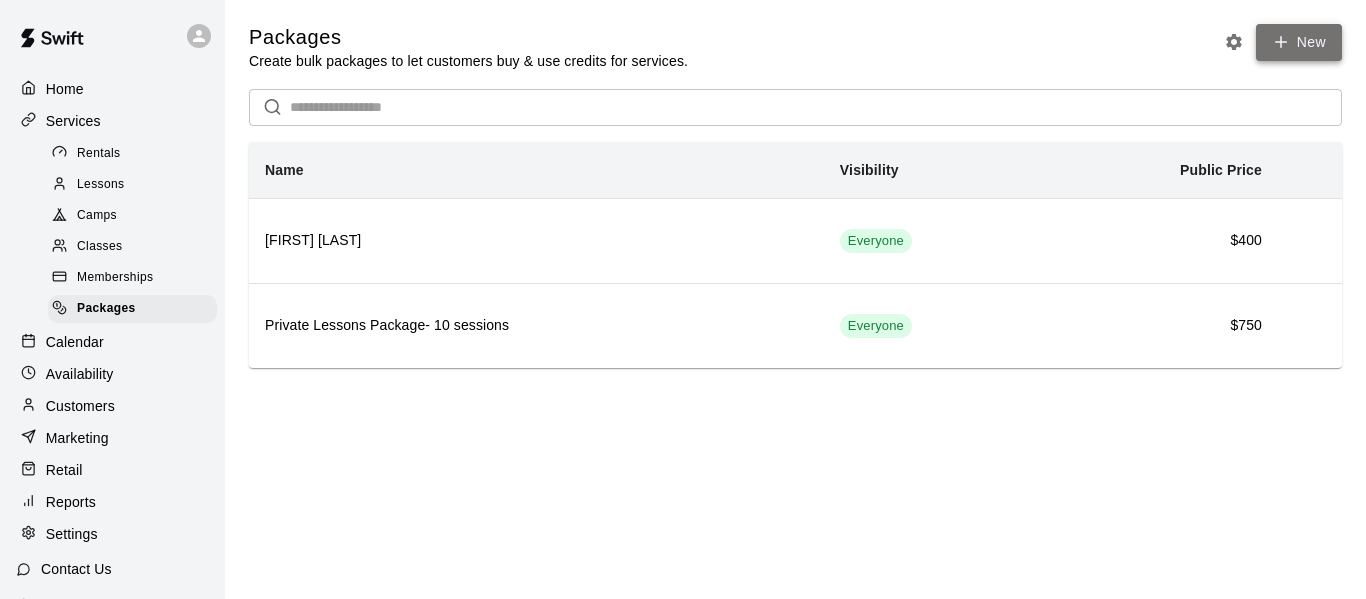 click on "New" at bounding box center (1299, 42) 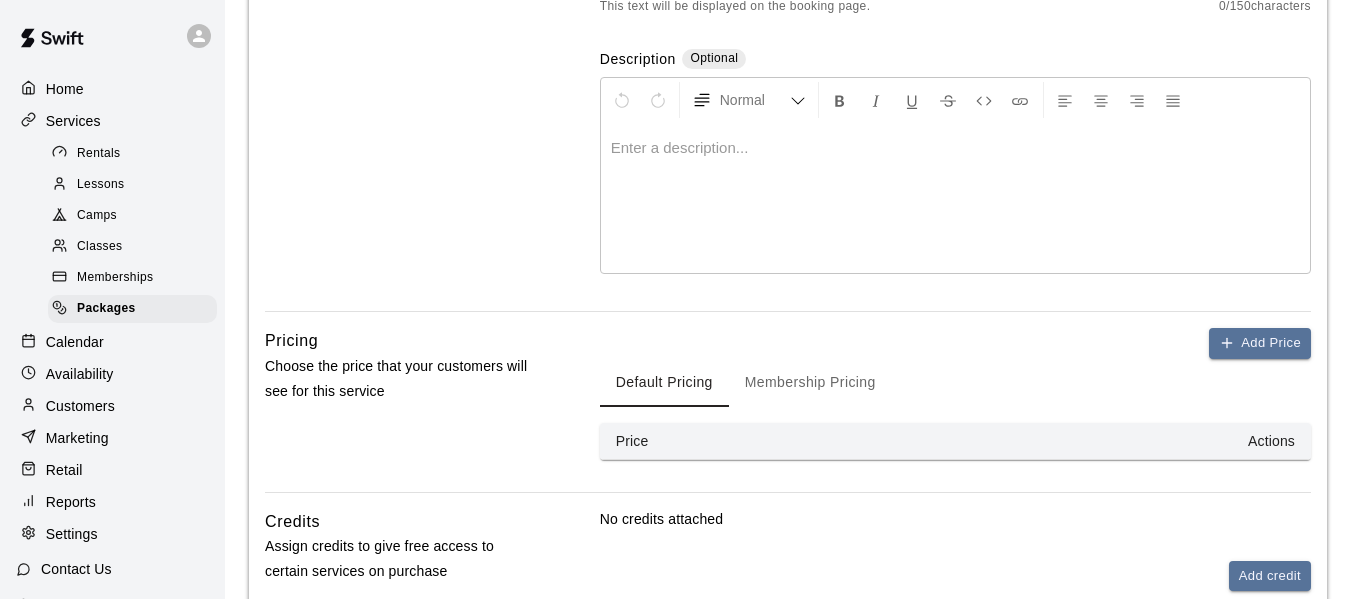 scroll, scrollTop: 579, scrollLeft: 0, axis: vertical 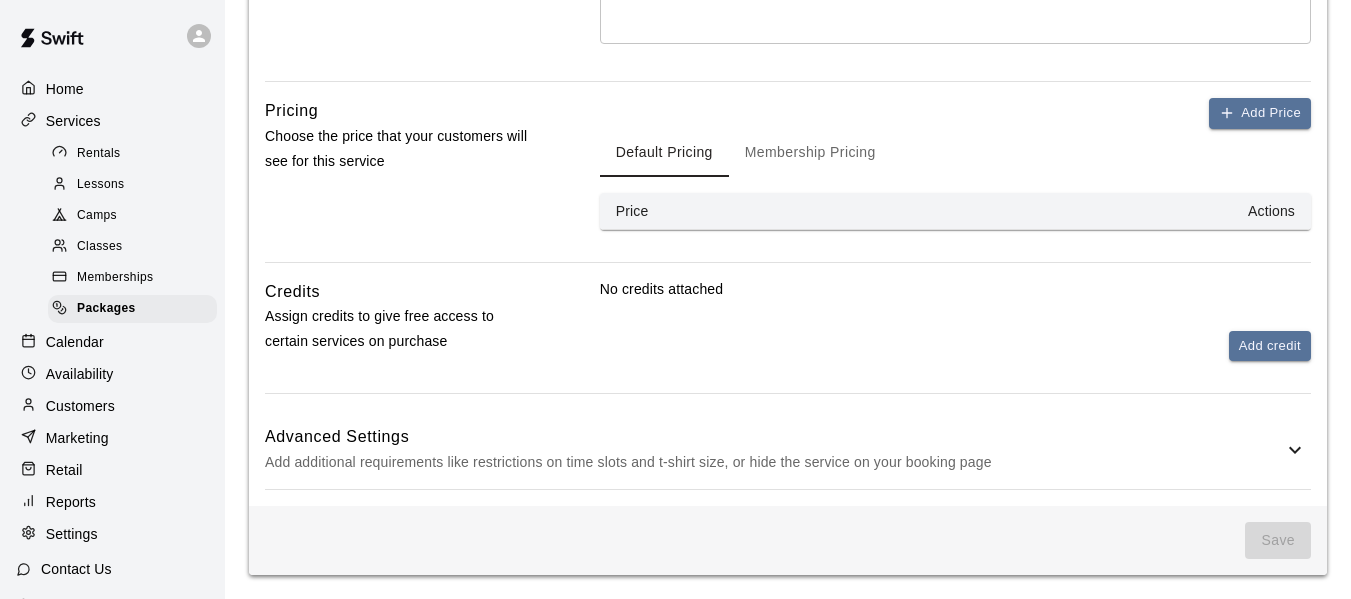click 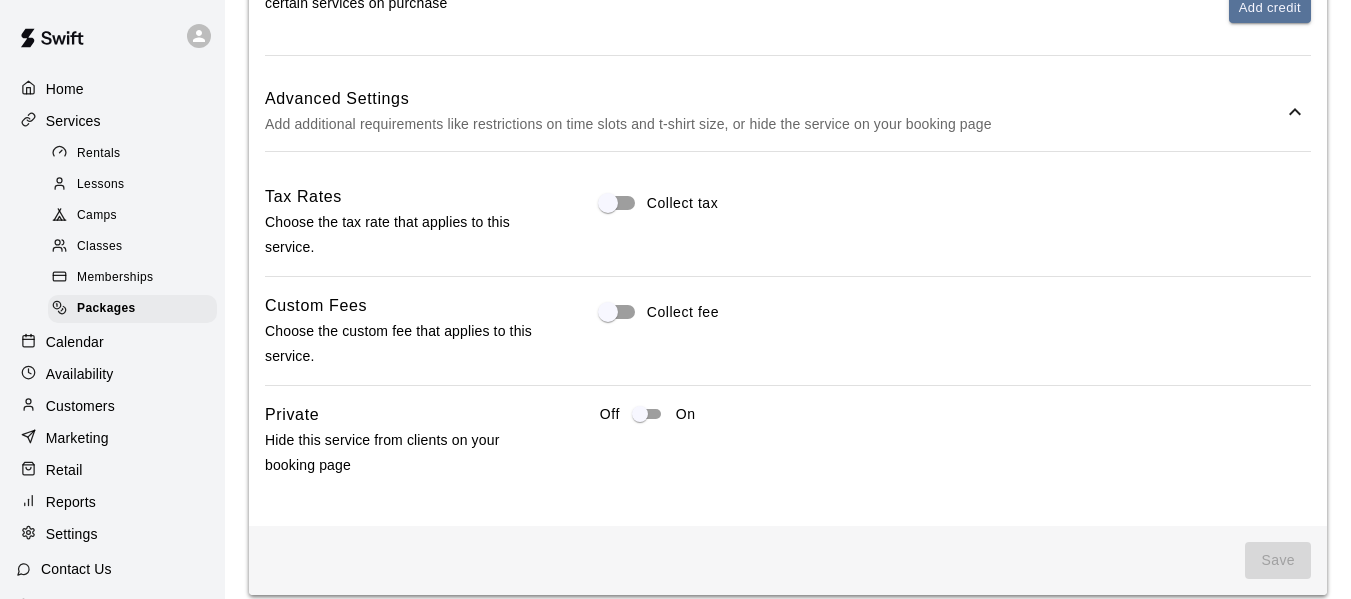 scroll, scrollTop: 937, scrollLeft: 0, axis: vertical 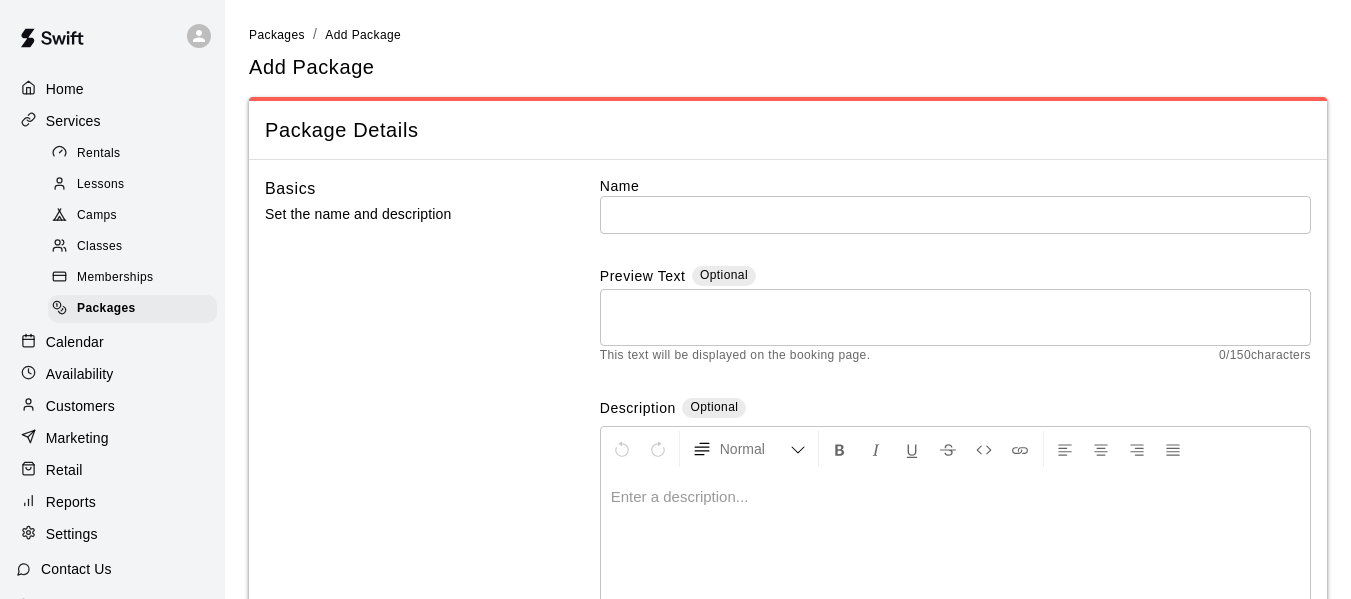 click on "Packages" at bounding box center [277, 34] 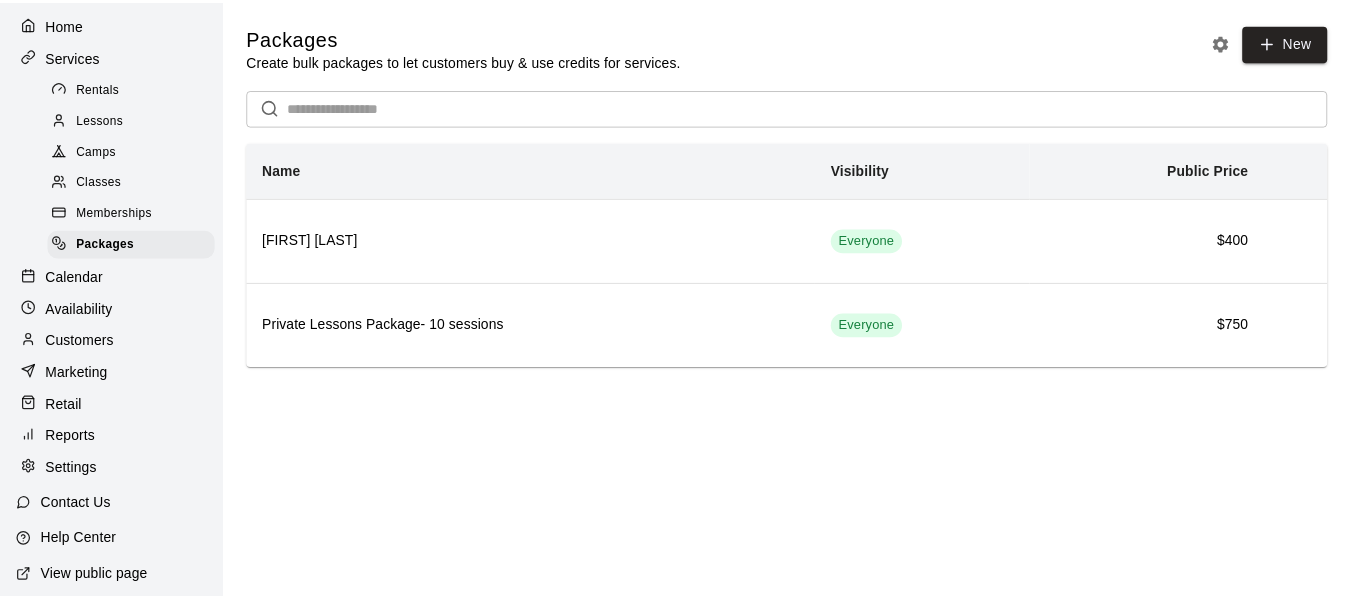 scroll, scrollTop: 100, scrollLeft: 0, axis: vertical 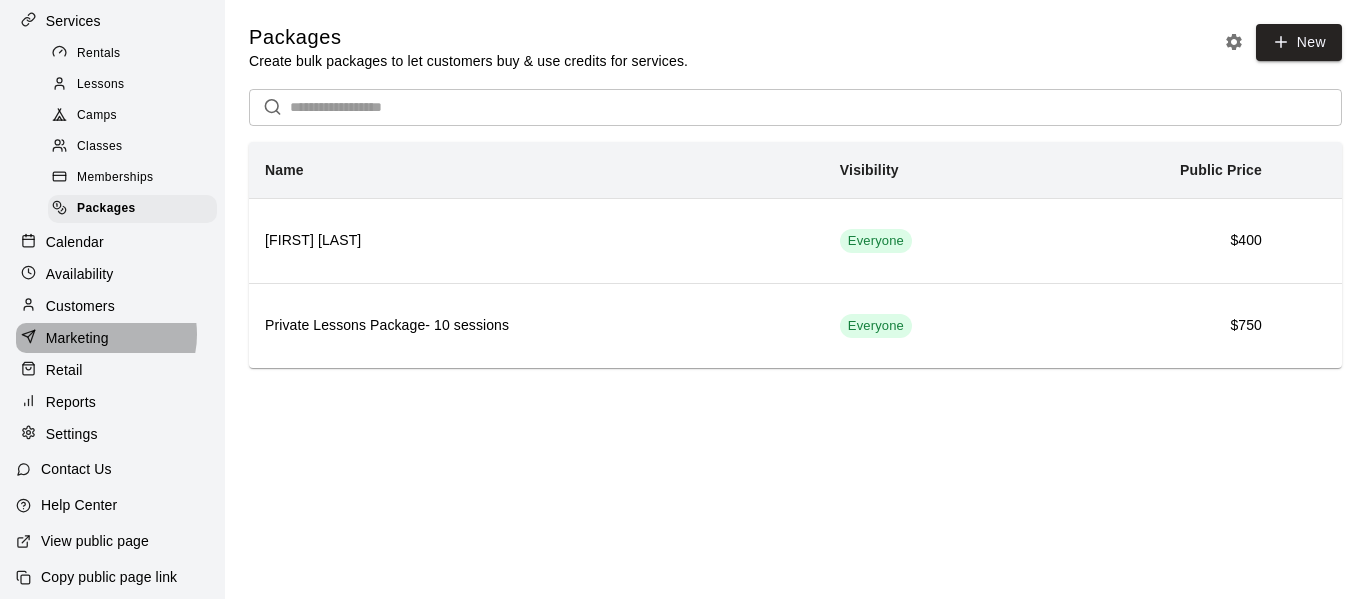 click on "Marketing" at bounding box center (77, 338) 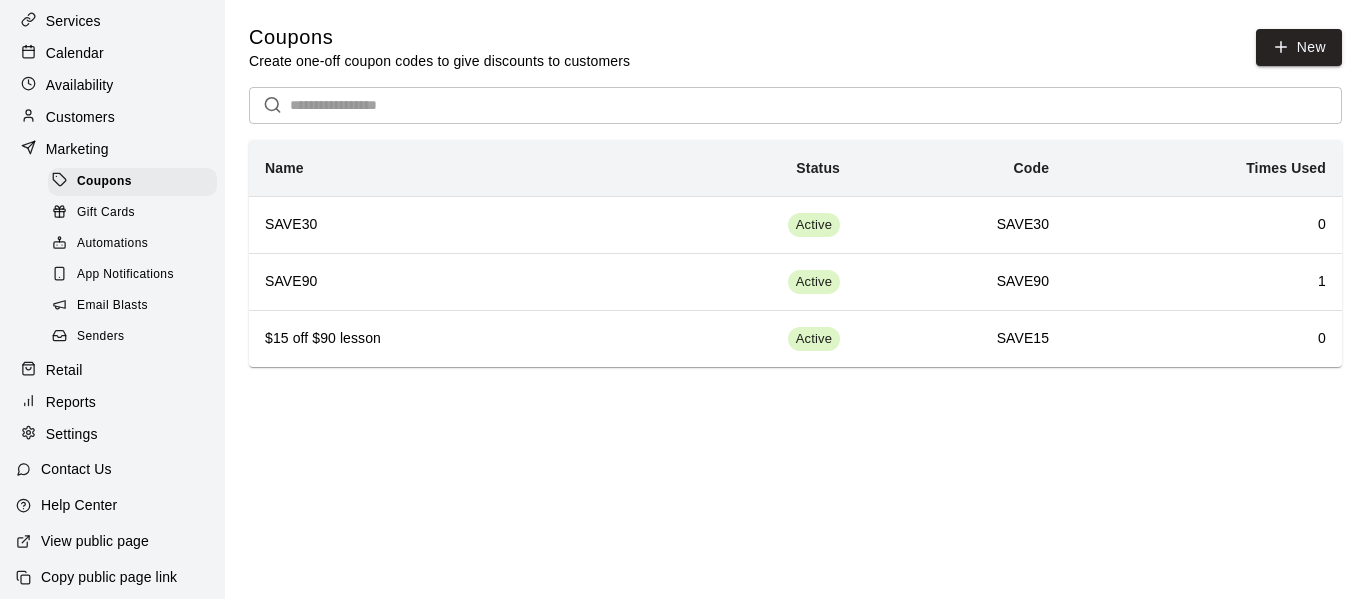 click on "Automations" at bounding box center (112, 244) 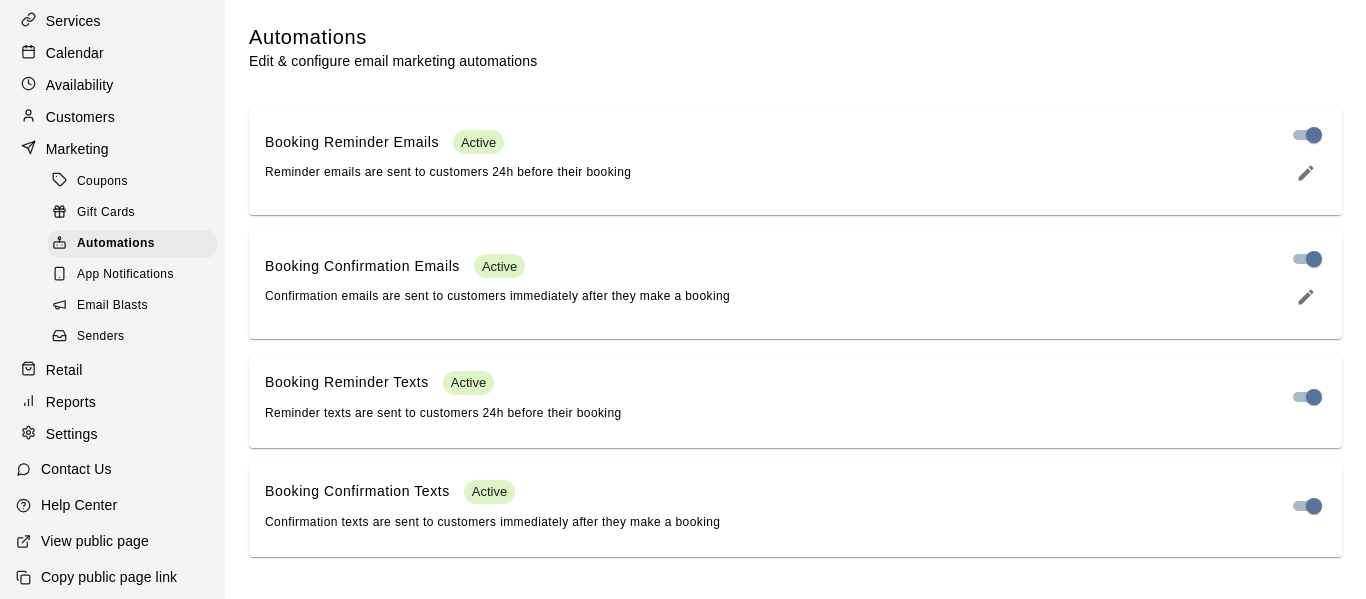 click on "Coupons" at bounding box center (102, 182) 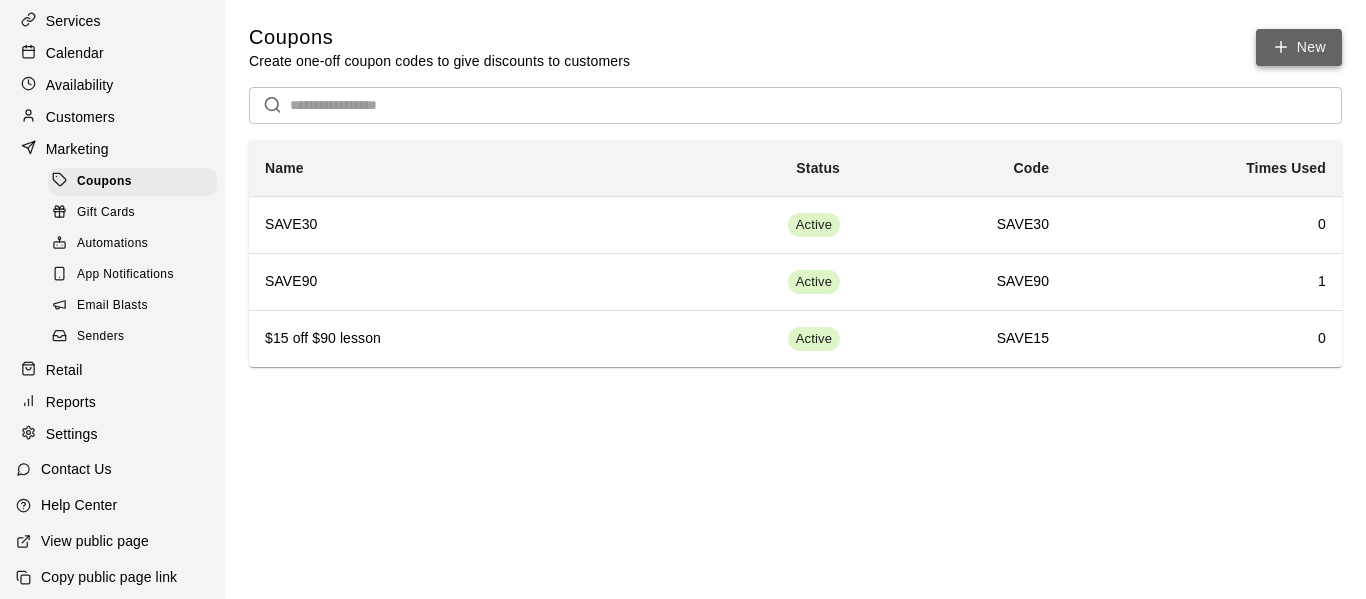 click 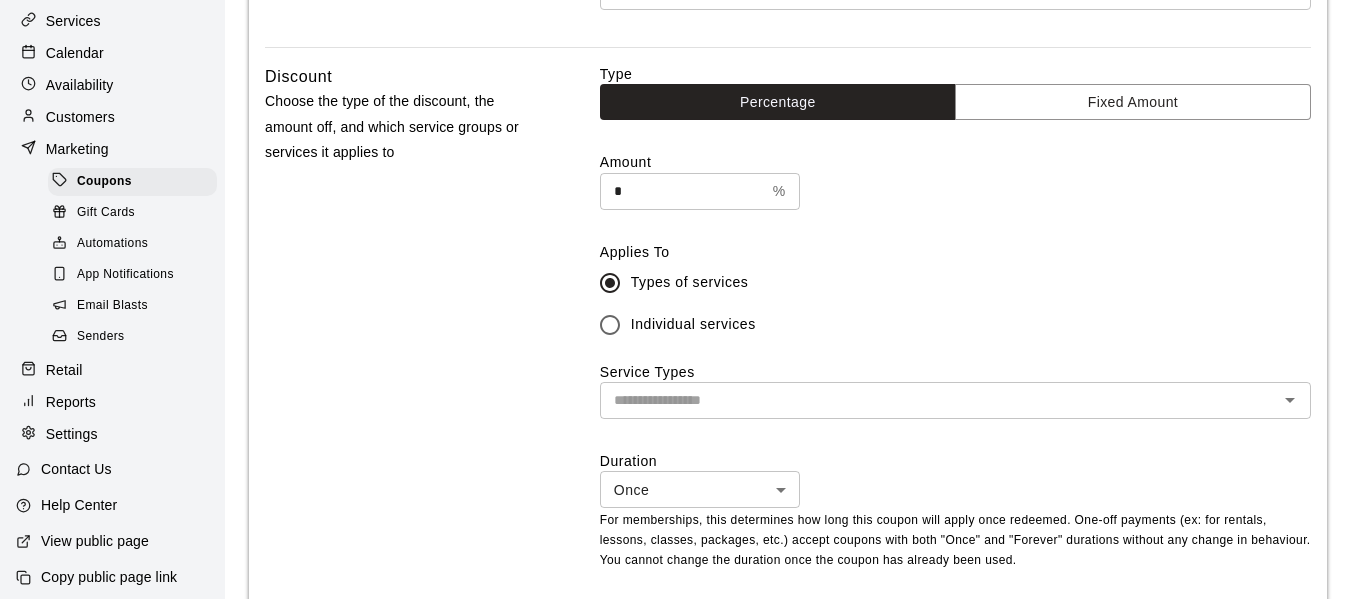 scroll, scrollTop: 300, scrollLeft: 0, axis: vertical 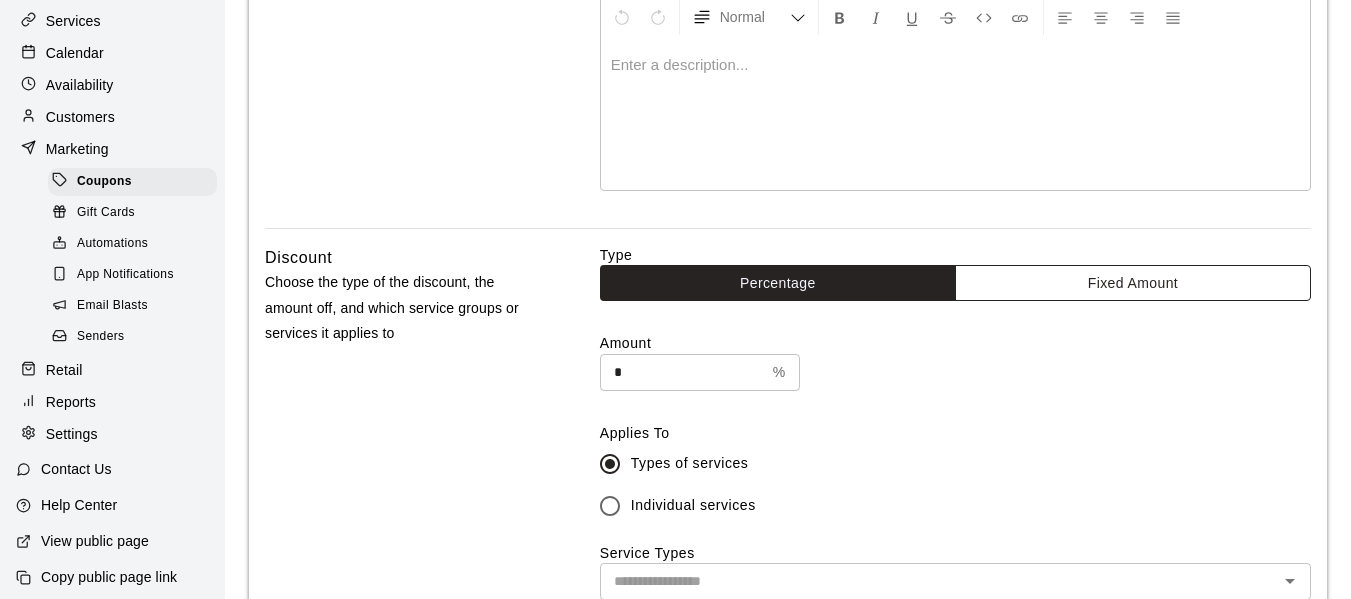 click on "Fixed Amount" at bounding box center [1133, 283] 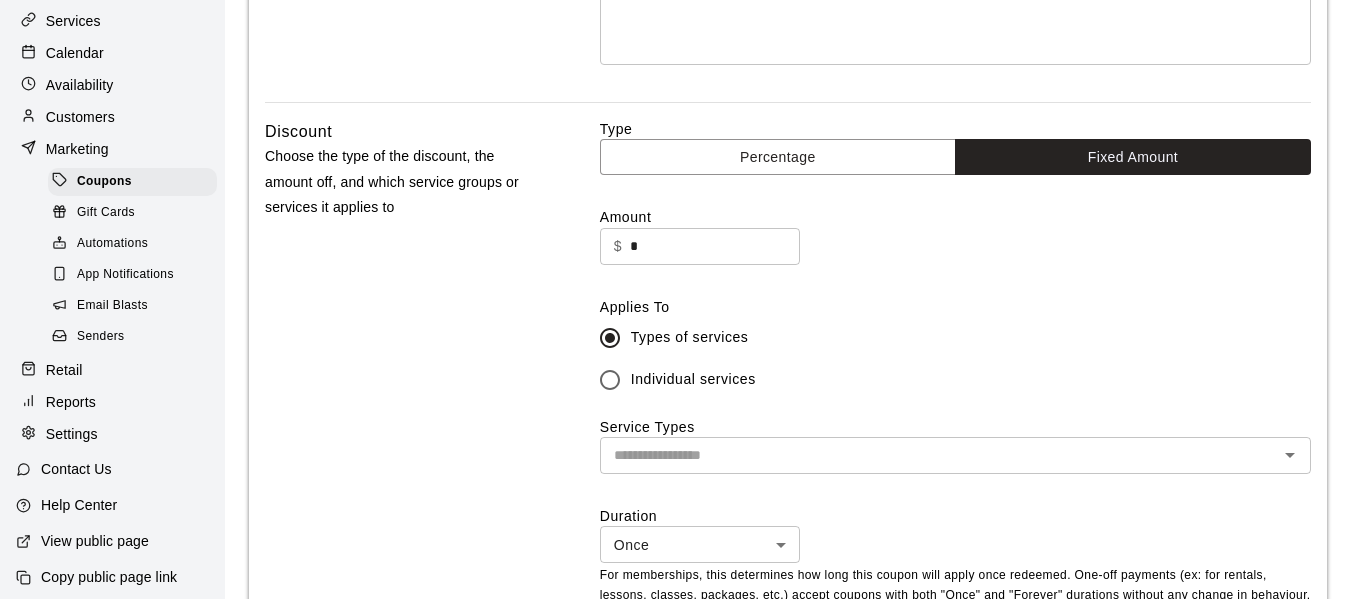 scroll, scrollTop: 500, scrollLeft: 0, axis: vertical 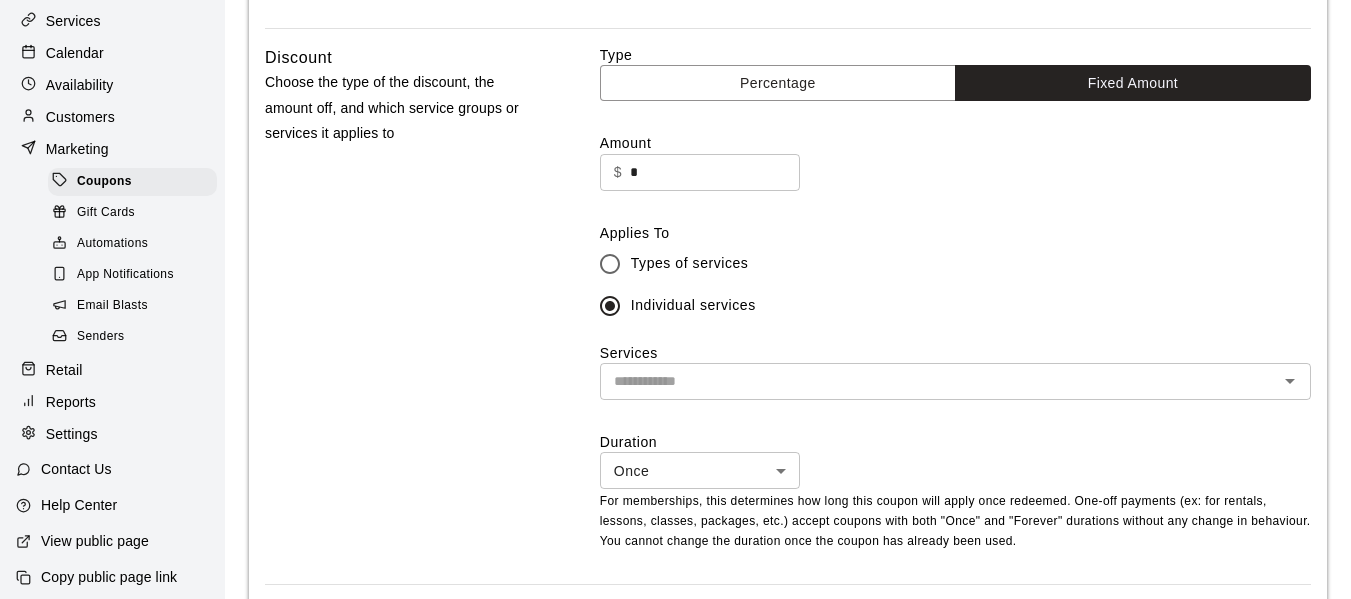 click at bounding box center (939, 381) 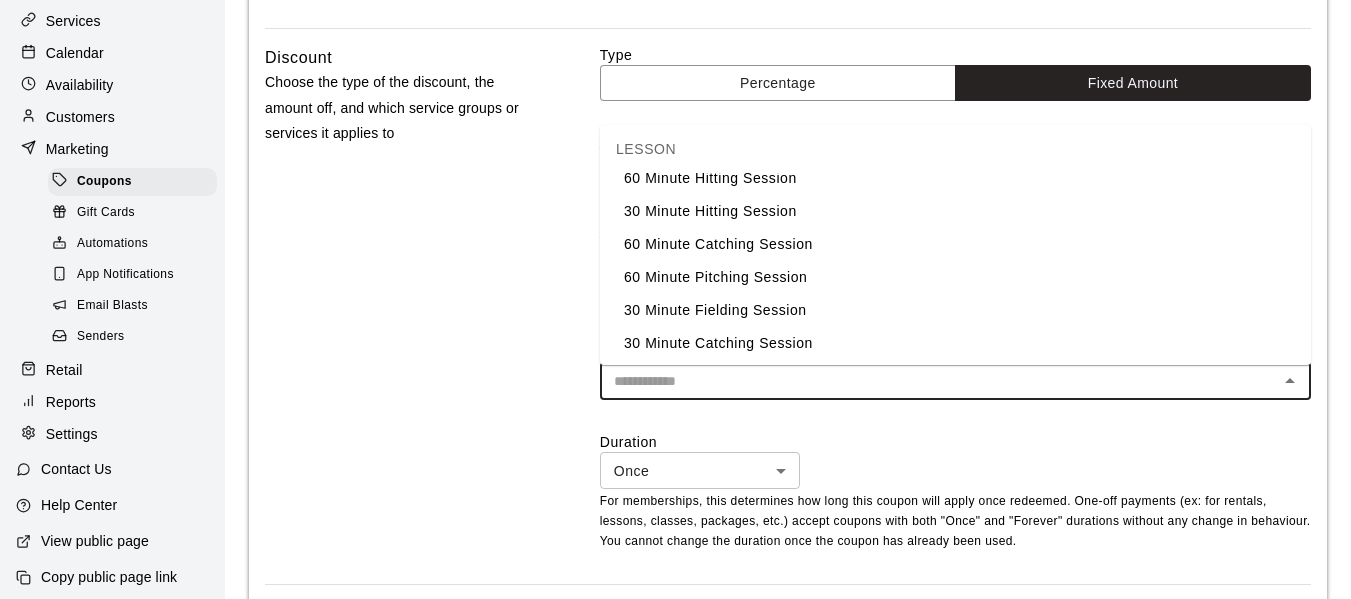 scroll, scrollTop: 0, scrollLeft: 0, axis: both 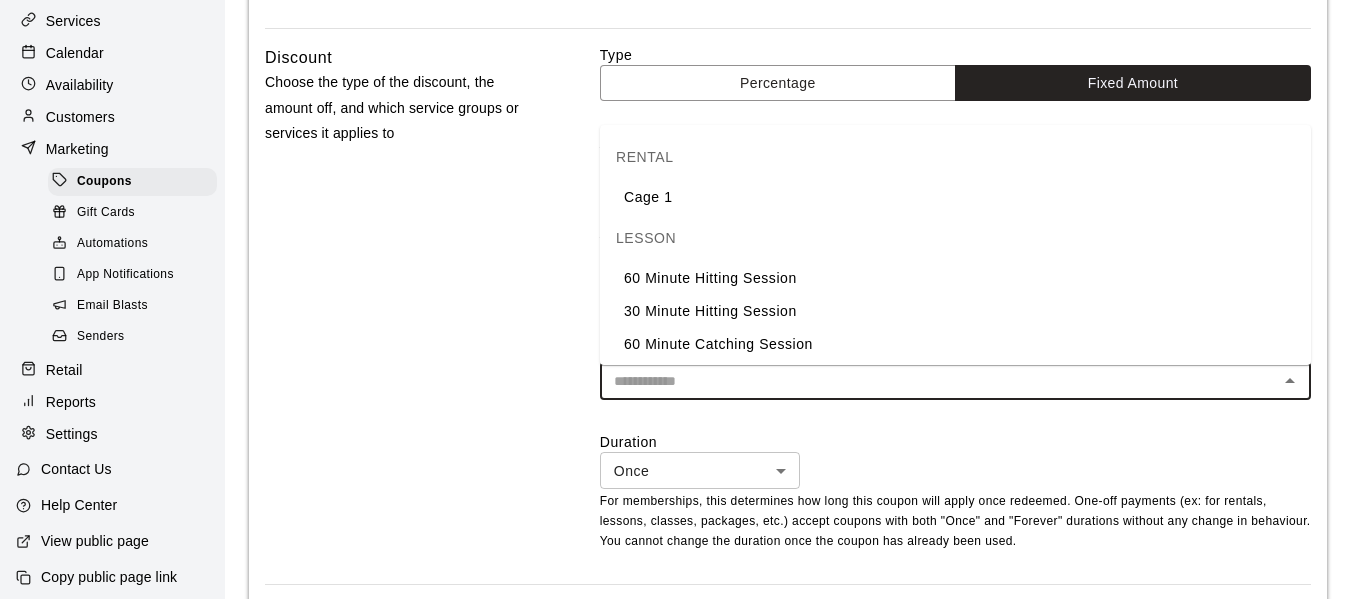 click on "60 Minute Hitting Session" at bounding box center [955, 278] 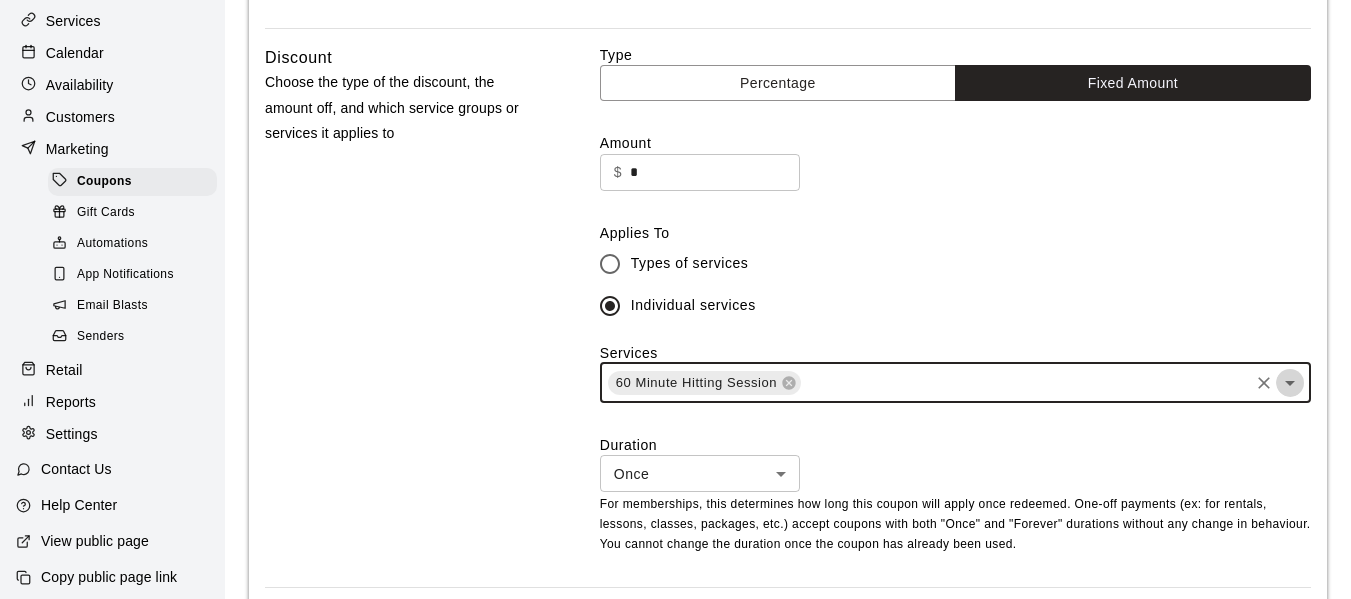 click 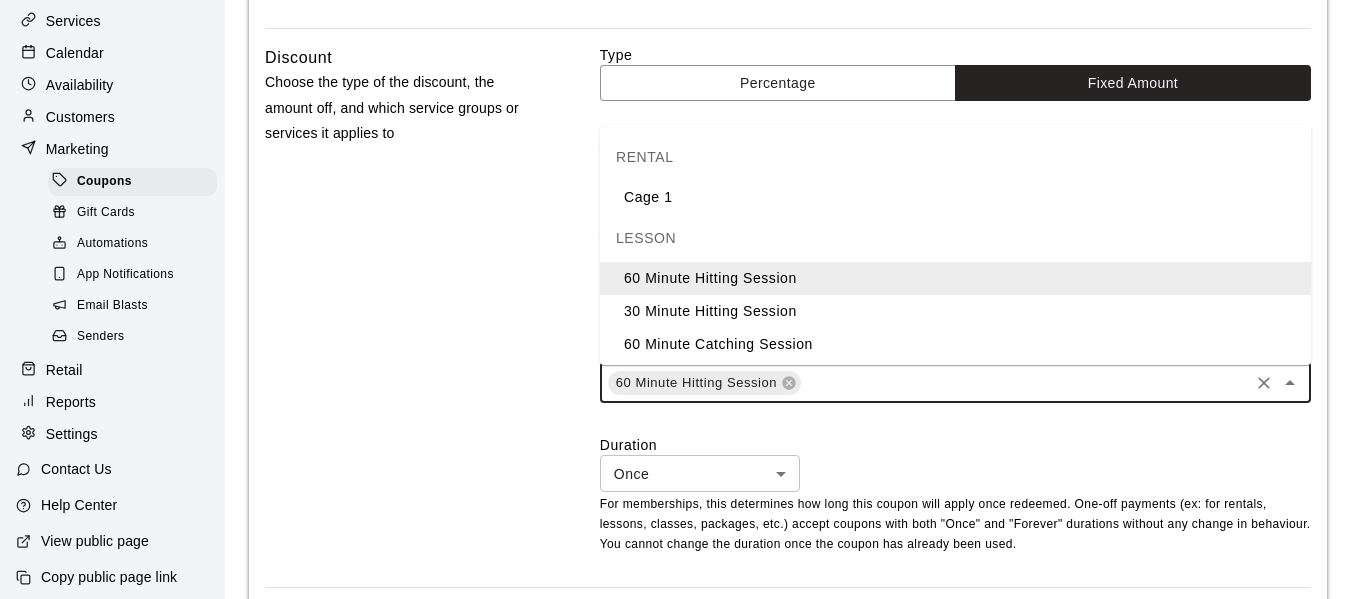 click on "60 Minute Catching Session" at bounding box center [955, 344] 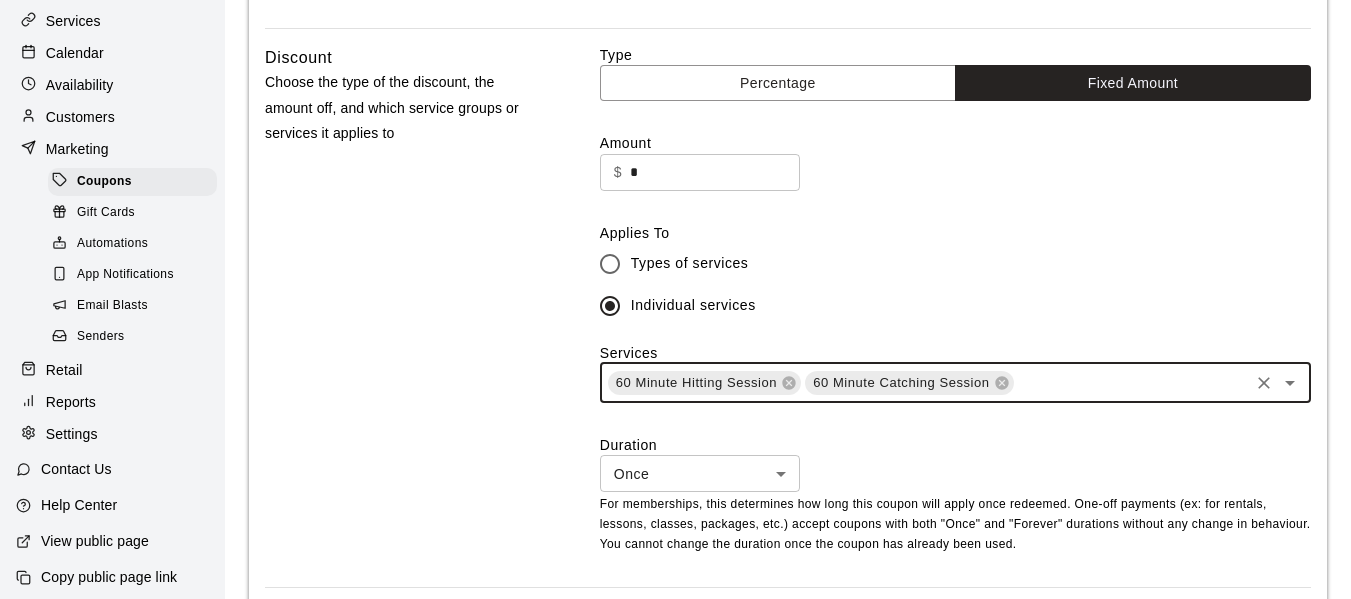 click 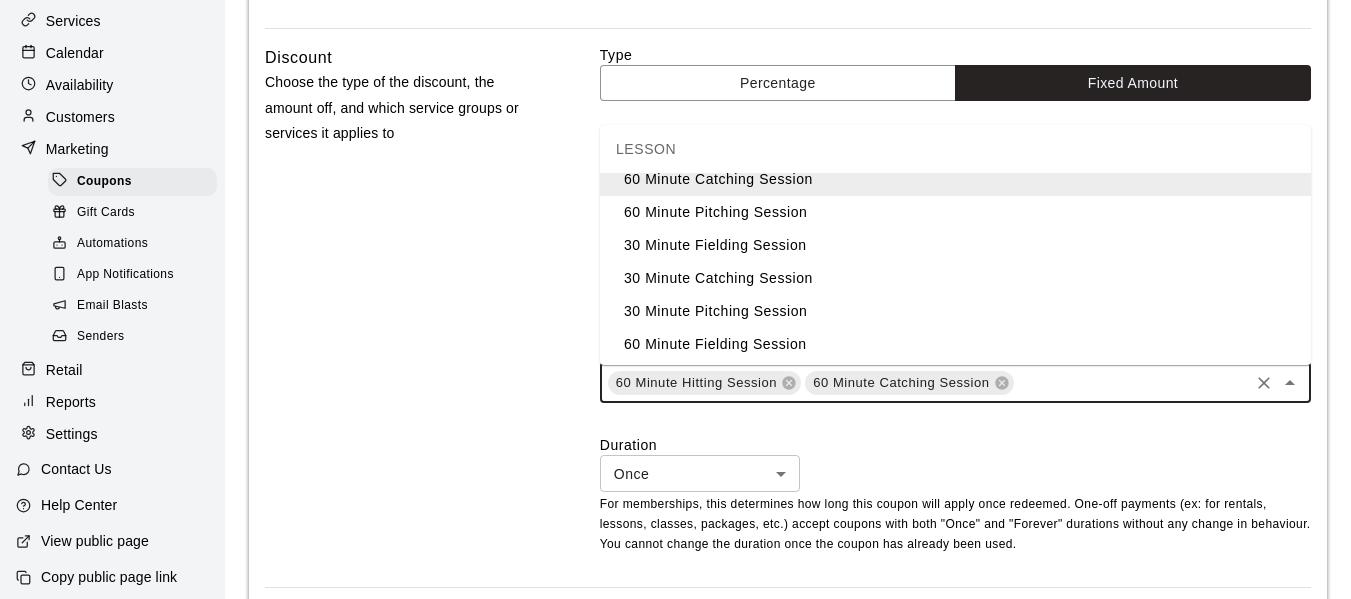 scroll, scrollTop: 200, scrollLeft: 0, axis: vertical 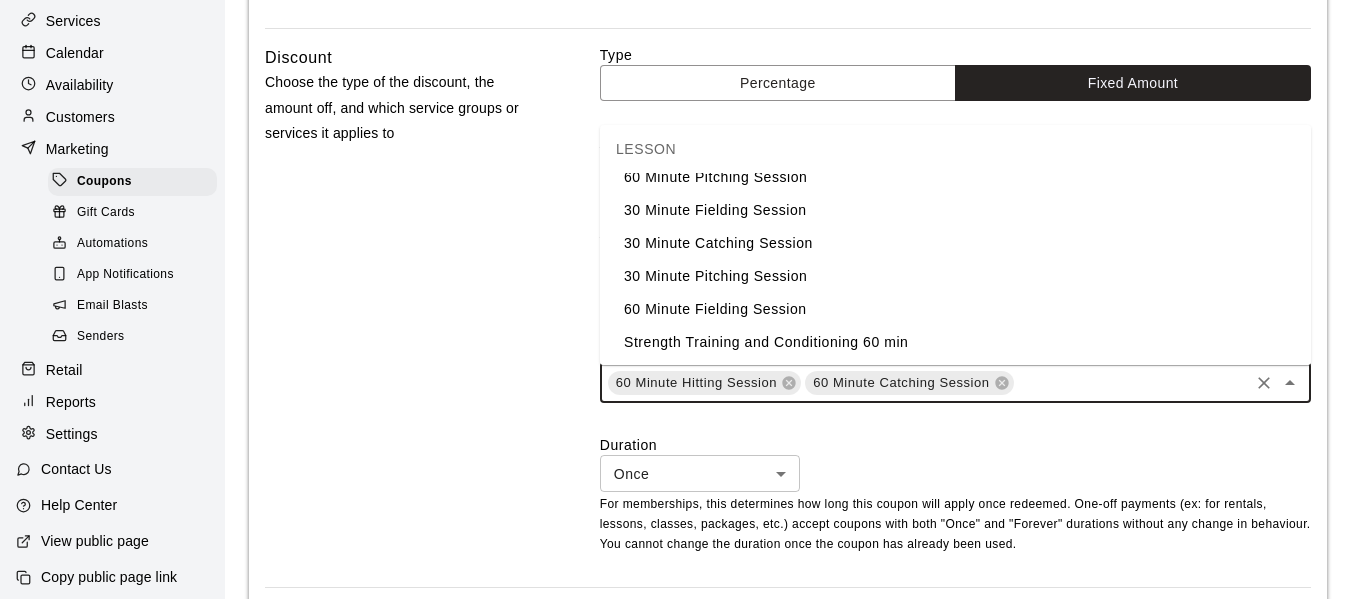 click on "60 Minute Fielding Session" at bounding box center [955, 309] 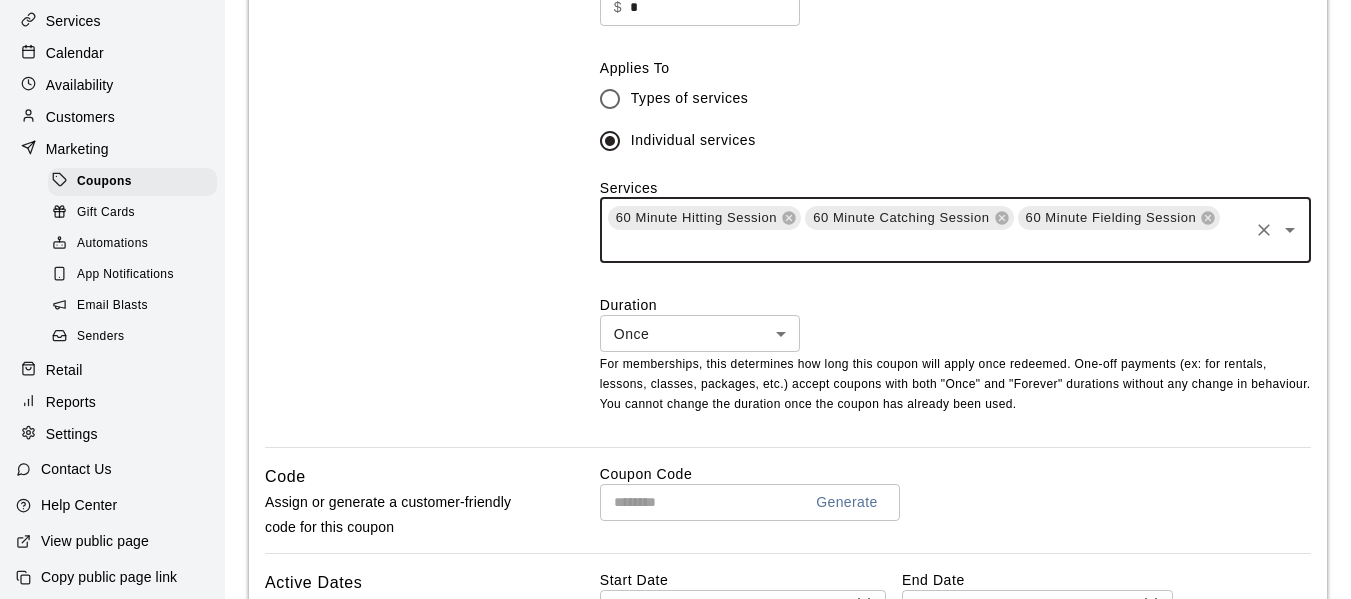 scroll, scrollTop: 700, scrollLeft: 0, axis: vertical 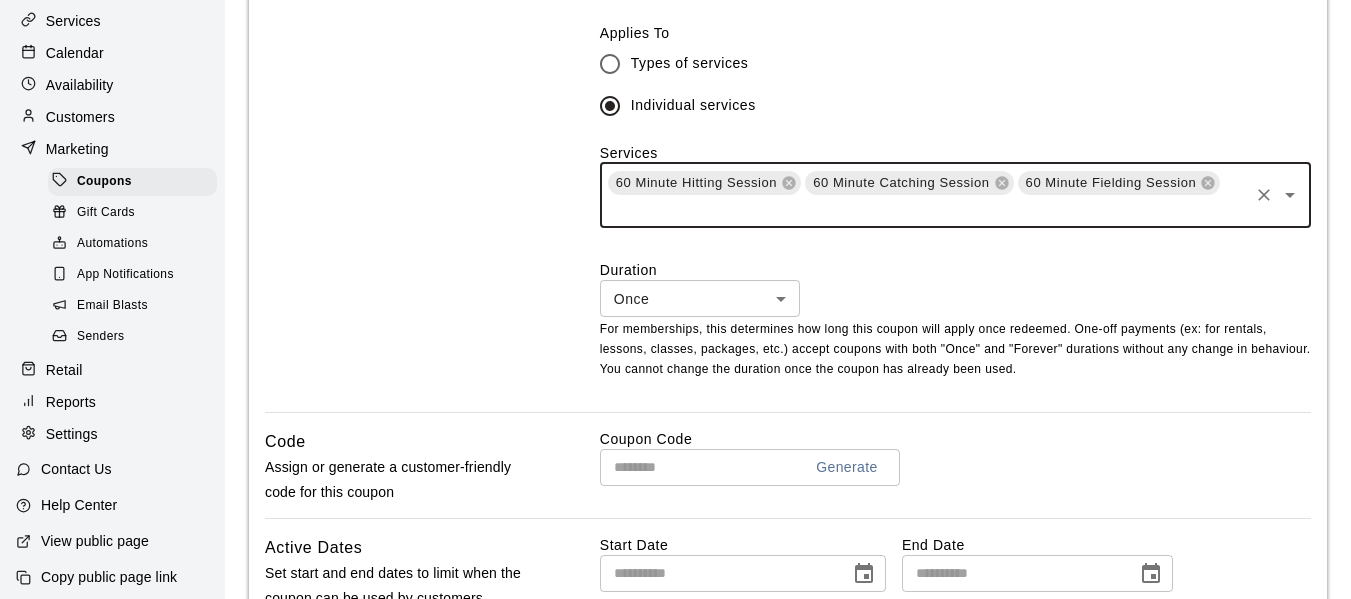 click on "Basics Set the name and description Name ​ Description Optional Normal Enter a description... Discount Choose the type of the discount, the amount off, and which service groups or services it applies to Type Percentage Fixed Amount Amount $ * ​ Applies To Types of services Individual services Services 60 Minute Hitting Session 60 Minute Catching Session 60 Minute Fielding Session ​ Duration Once **** ​ For memberships, this determines how long this coupon will apply once
redeemed. One-off payments (ex: for rentals, lessons, classes, packages,
etc.) accept coupons with both "Once" and "Forever"
durations without any change in behaviour. You cannot change the duration once the coupon has already been used. Code Generate" at bounding box center (675, 182) 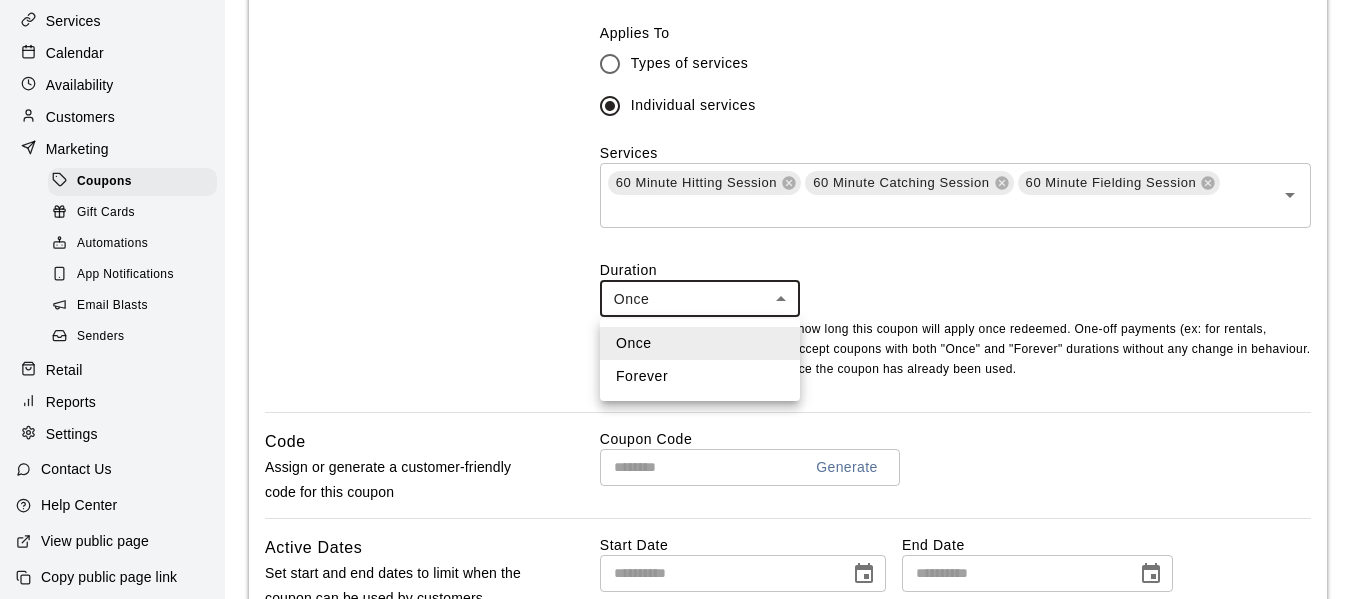 click at bounding box center (683, 299) 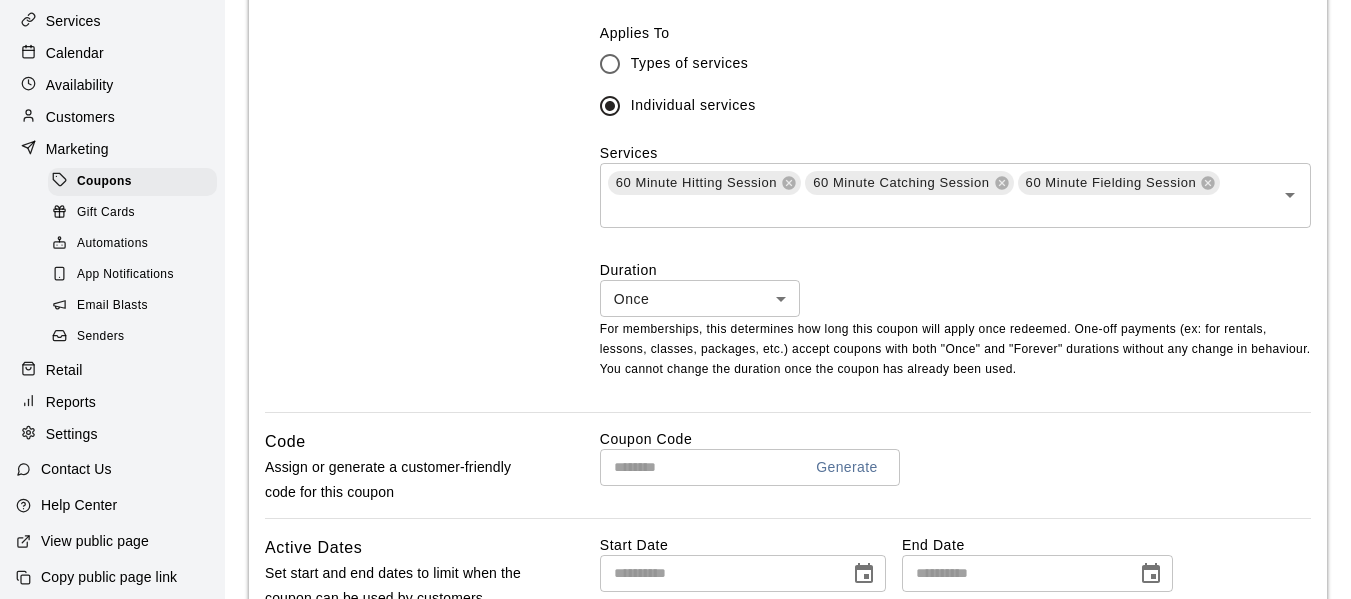 click on "Once **** ​" at bounding box center [955, 298] 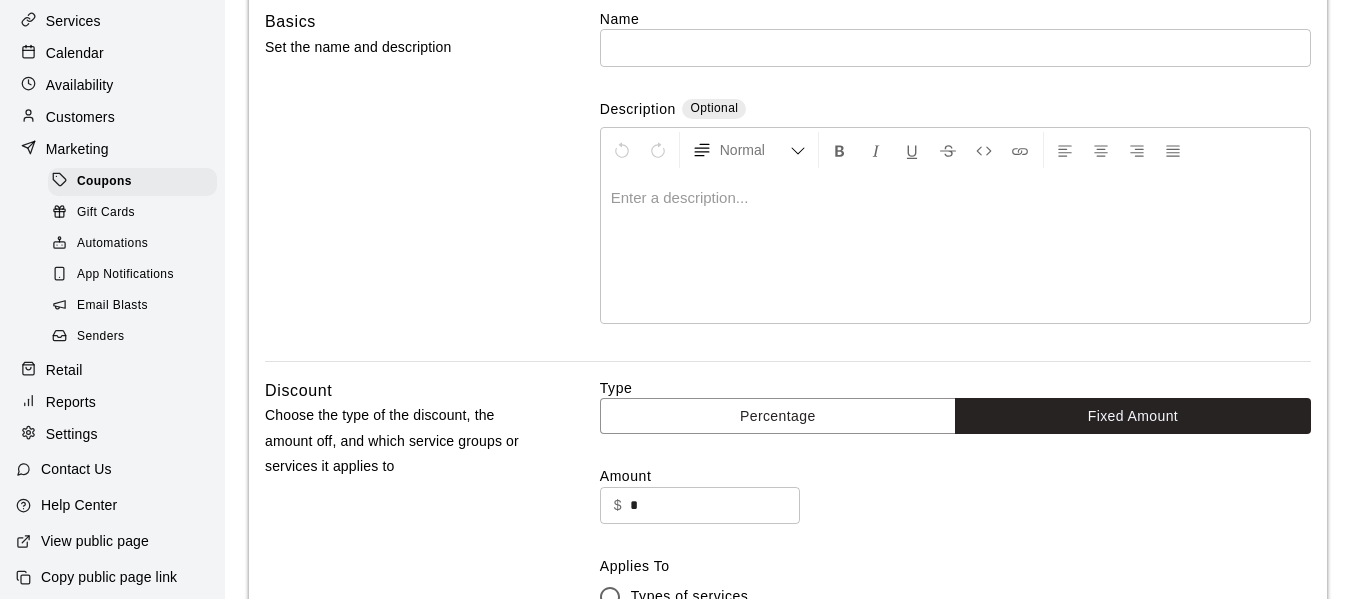 scroll, scrollTop: 0, scrollLeft: 0, axis: both 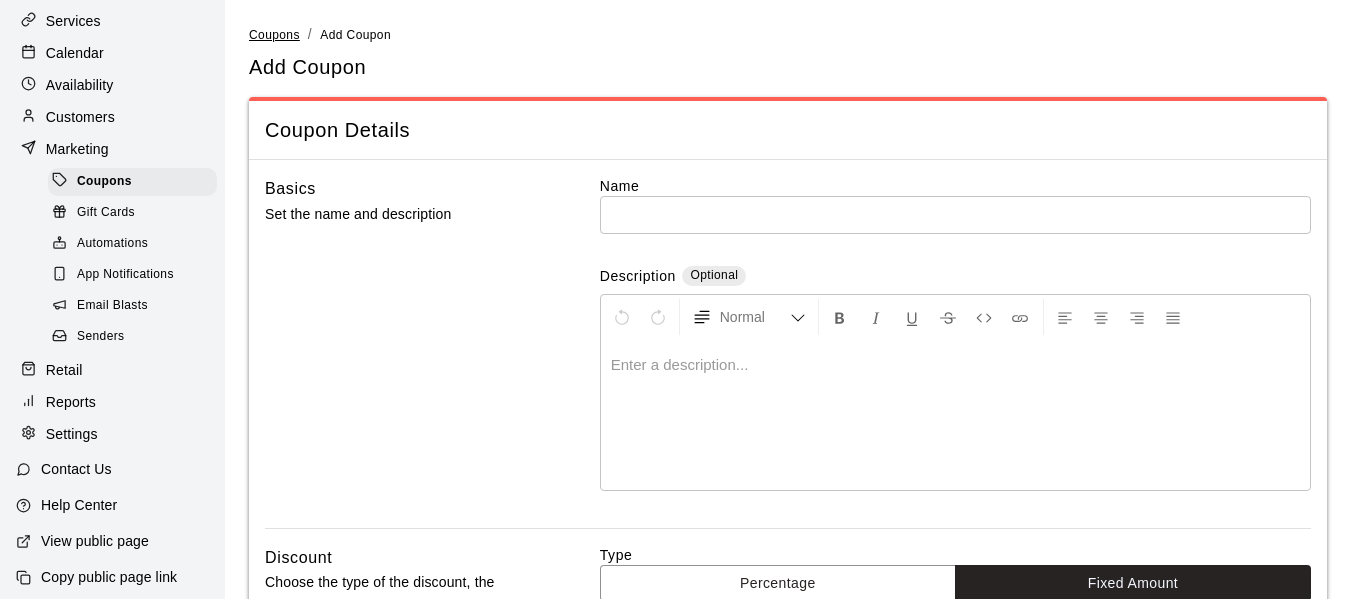click on "Coupons" at bounding box center [274, 35] 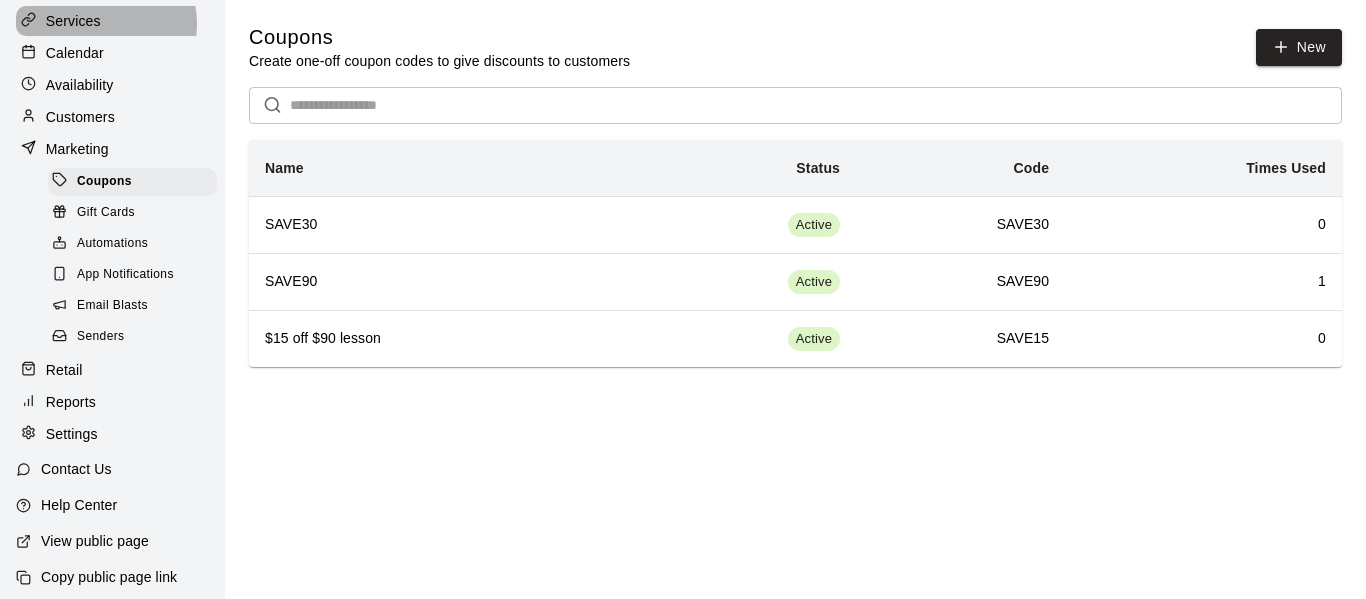click on "Services" at bounding box center (73, 21) 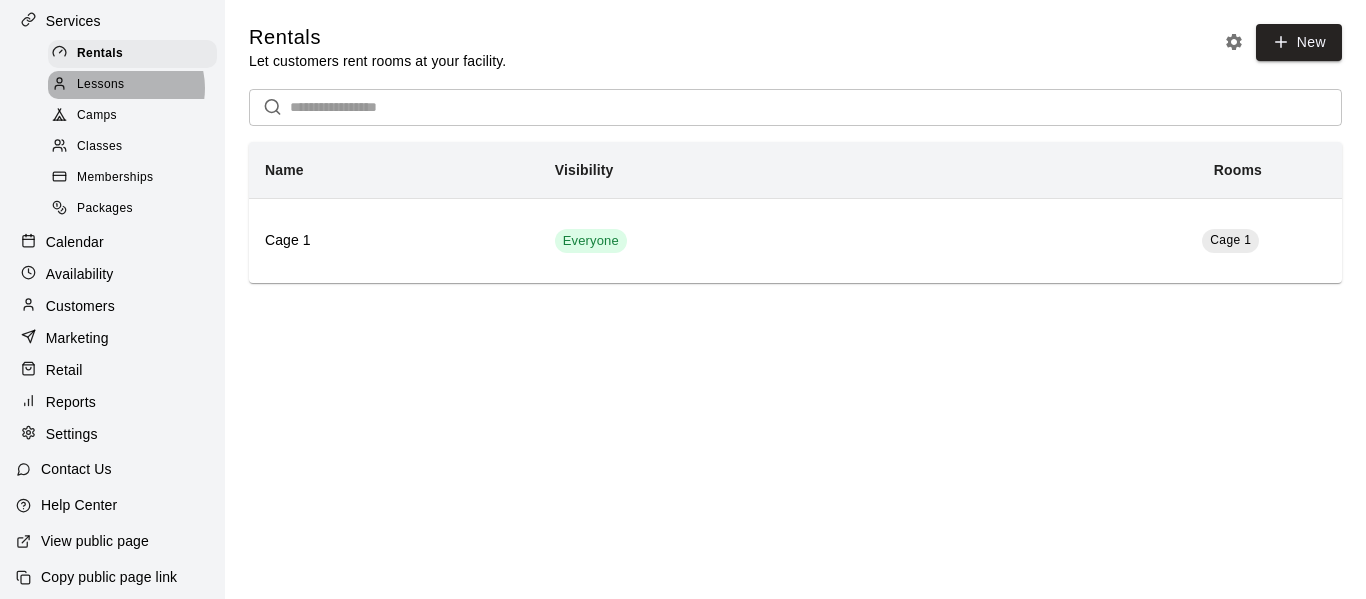 click on "Lessons" at bounding box center (101, 85) 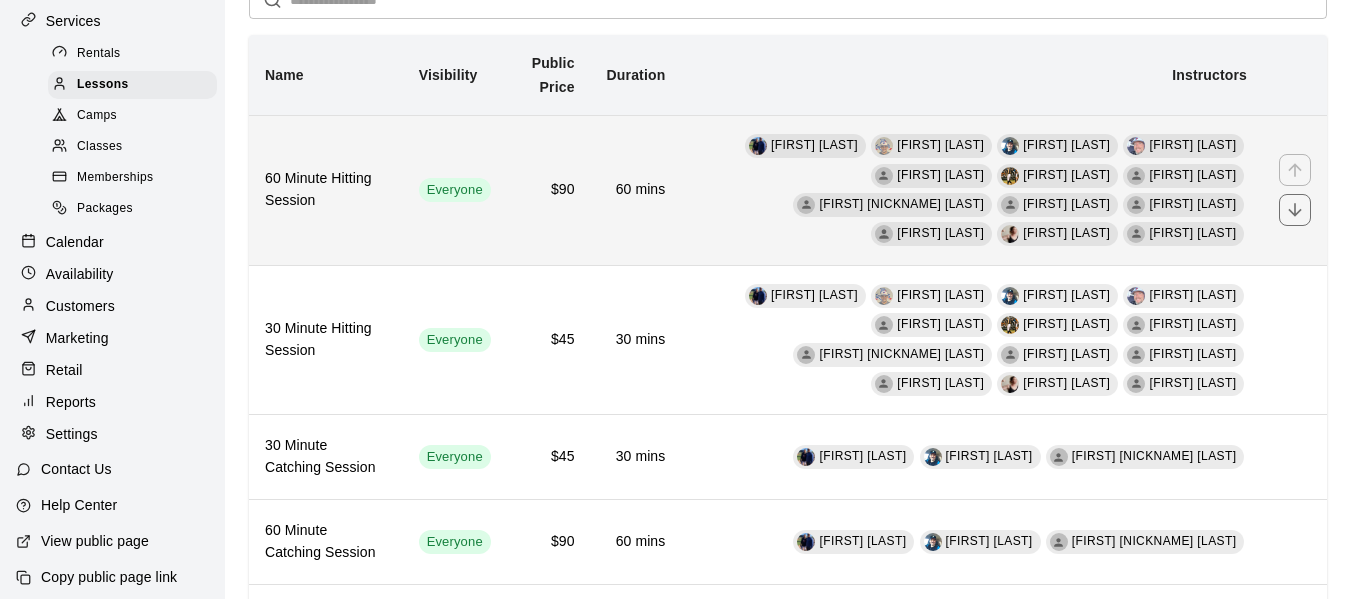 scroll, scrollTop: 0, scrollLeft: 0, axis: both 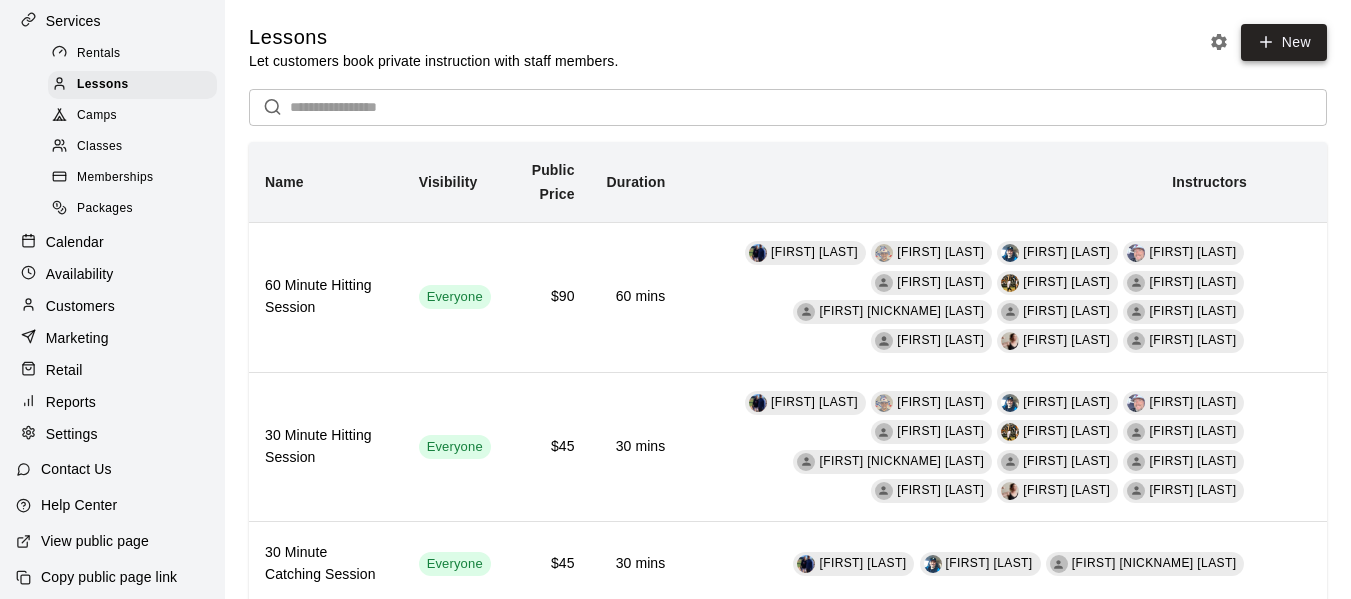 click 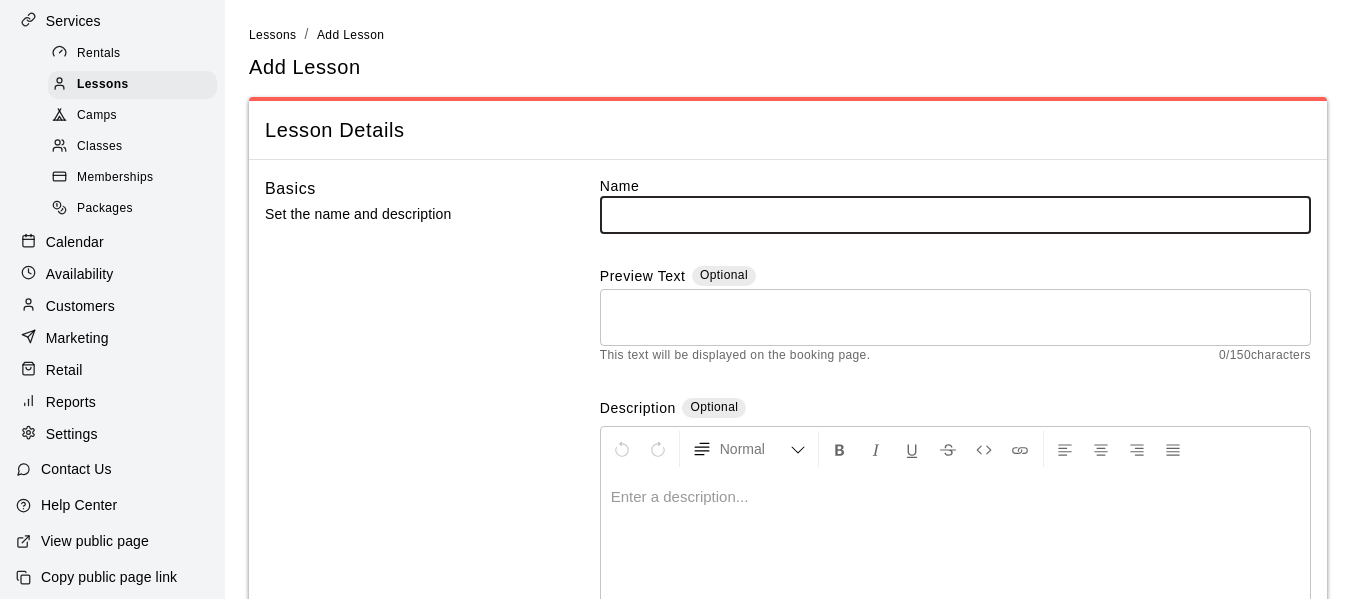 type on "*" 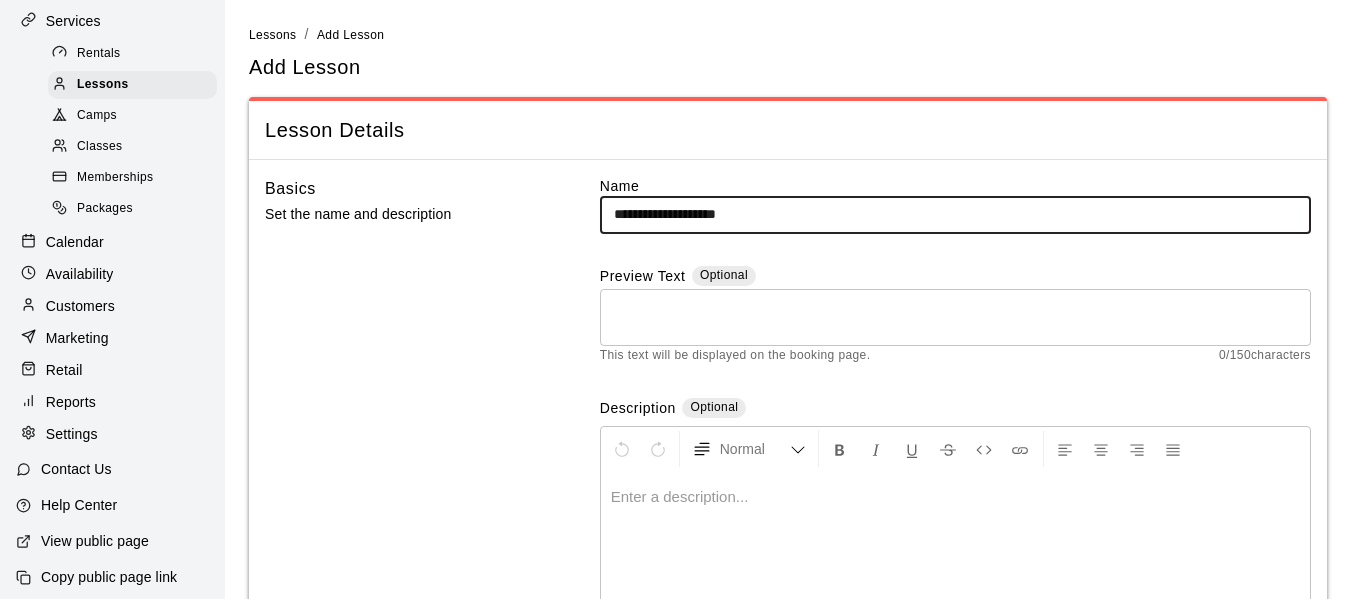 click at bounding box center [955, 317] 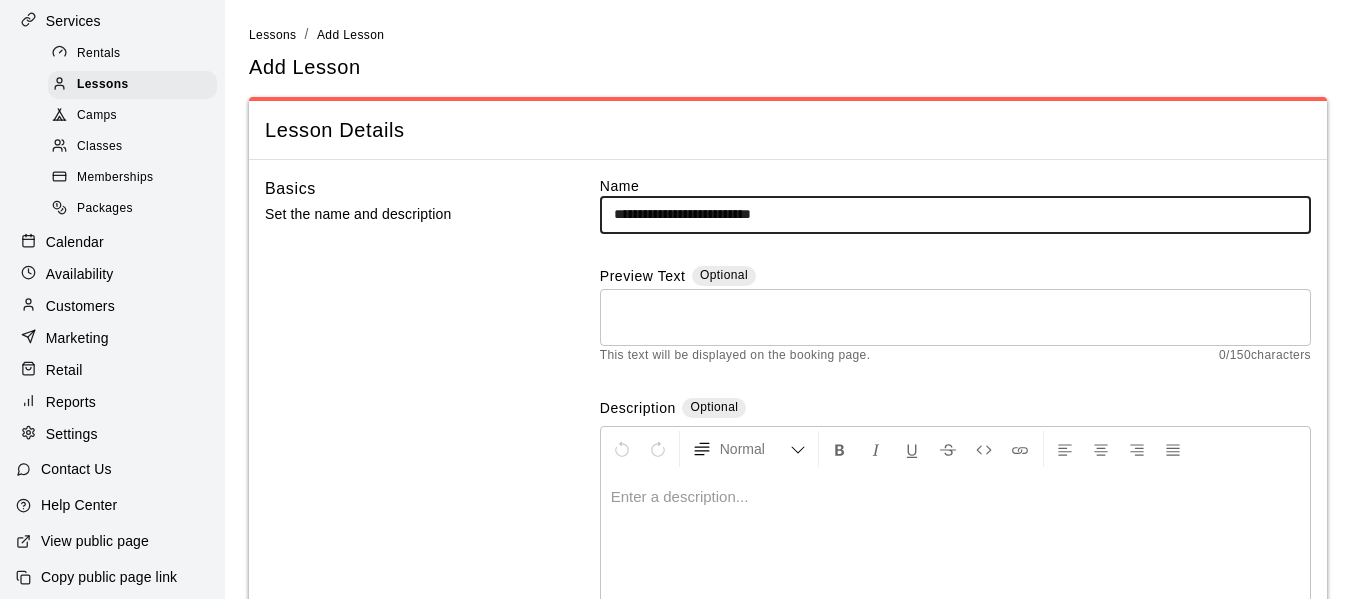 click on "**********" at bounding box center [955, 214] 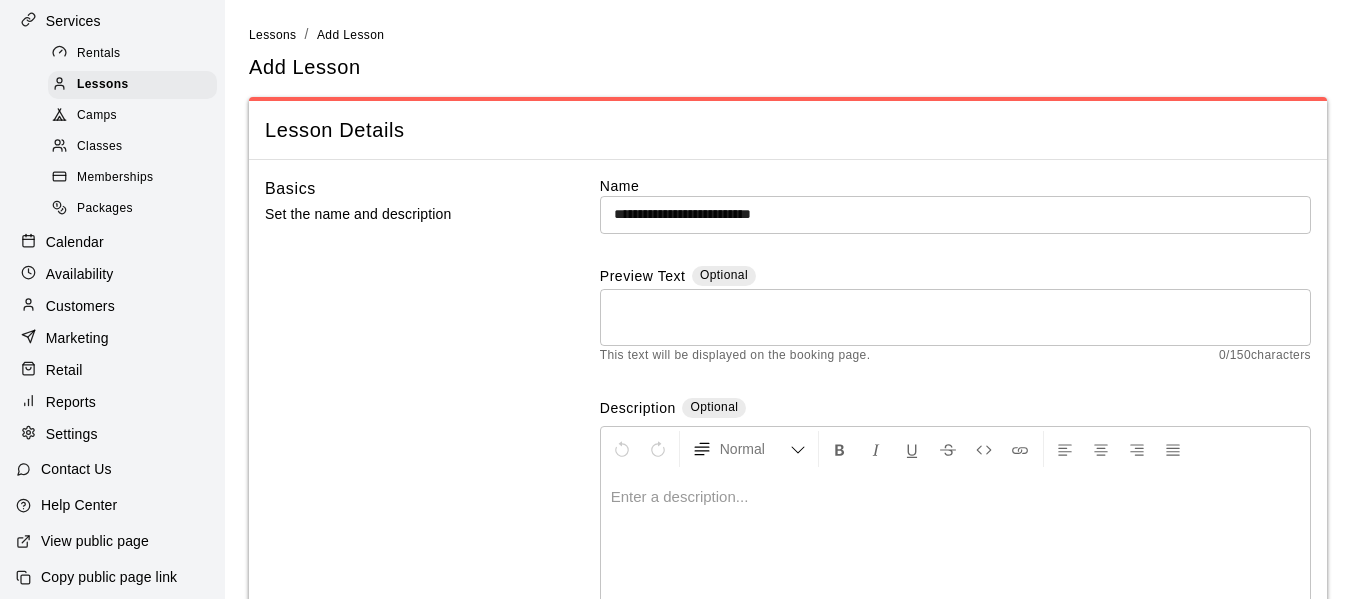 click on "**********" at bounding box center [788, 1071] 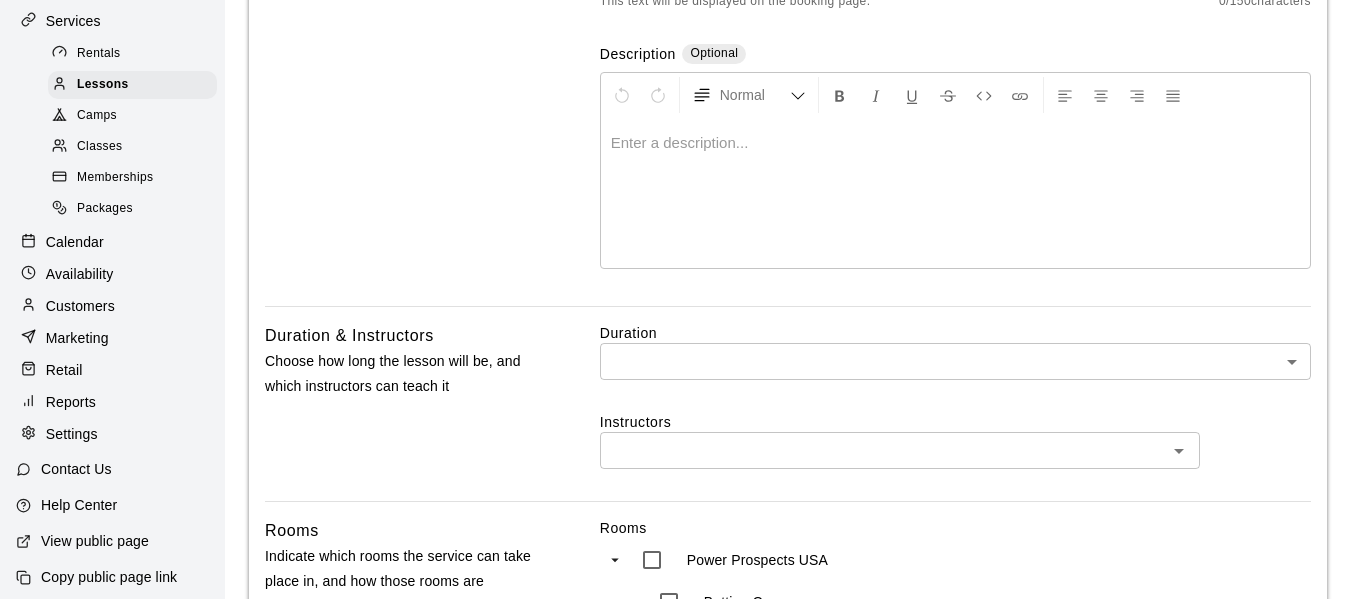 scroll, scrollTop: 400, scrollLeft: 0, axis: vertical 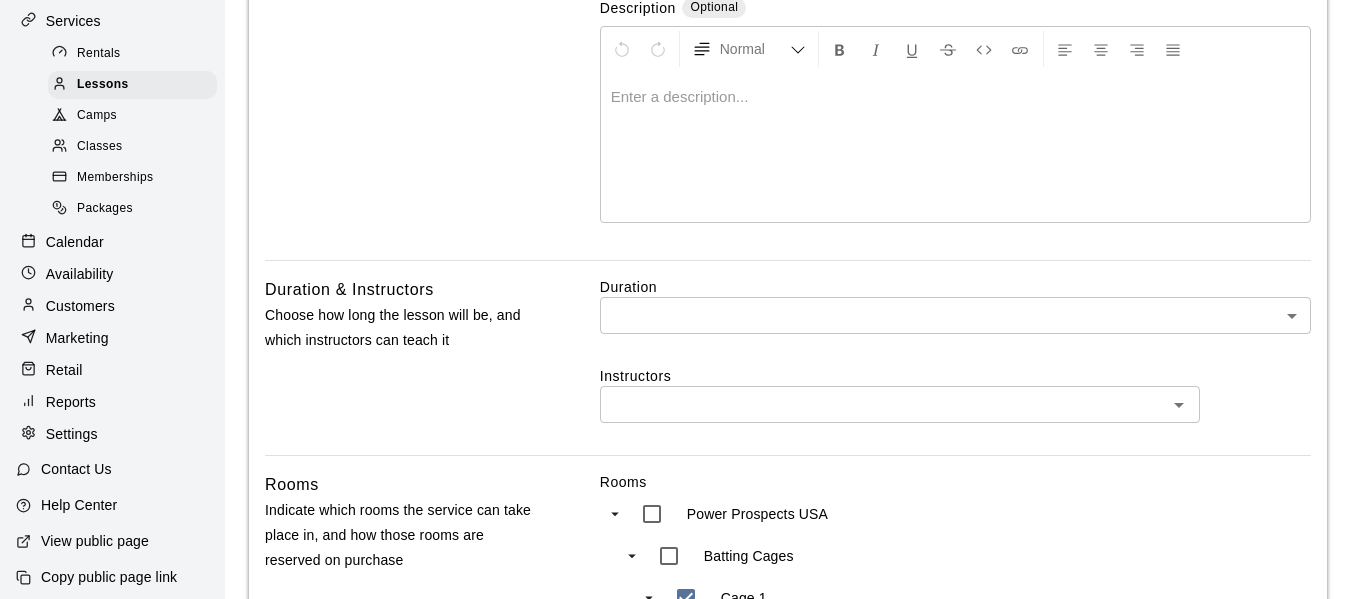 click on "**********" at bounding box center [675, 637] 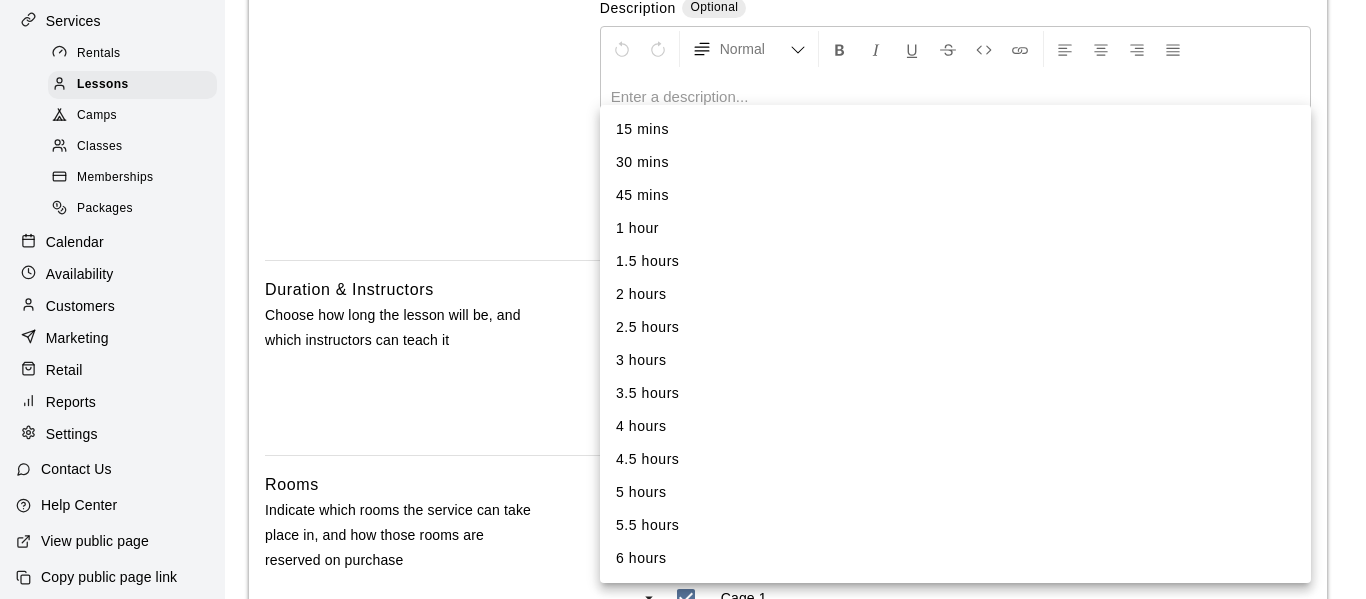 click on "1 hour" at bounding box center [955, 228] 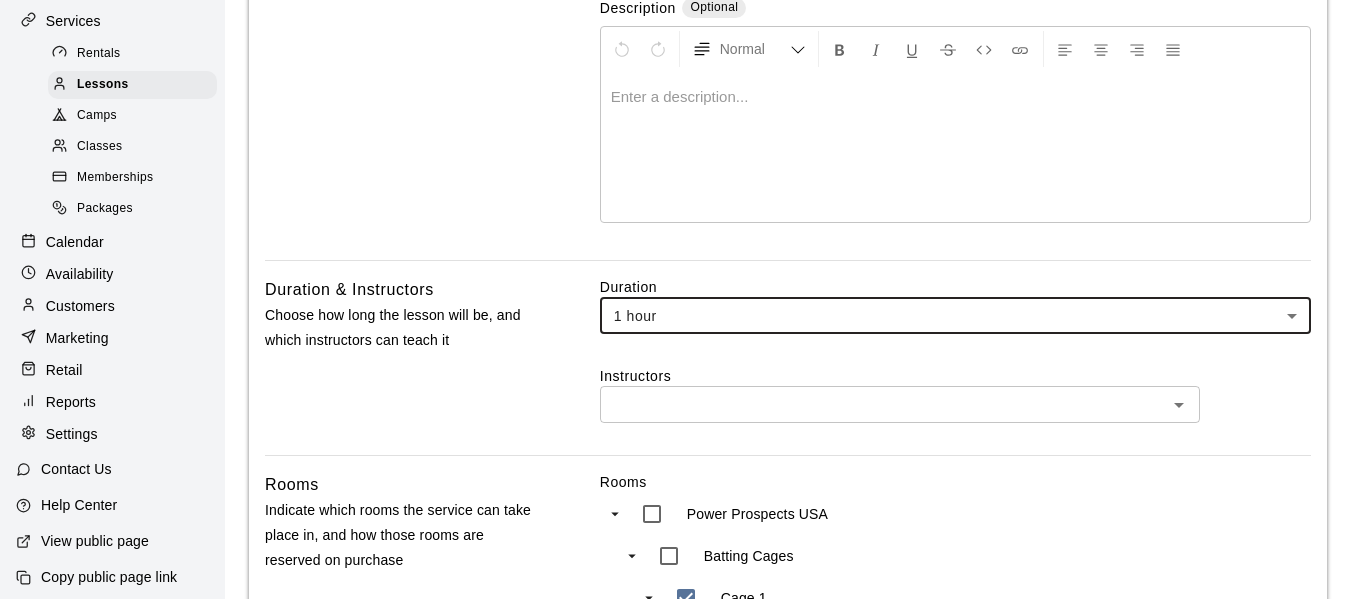 click on "Basics Set the name and description" at bounding box center (401, 18) 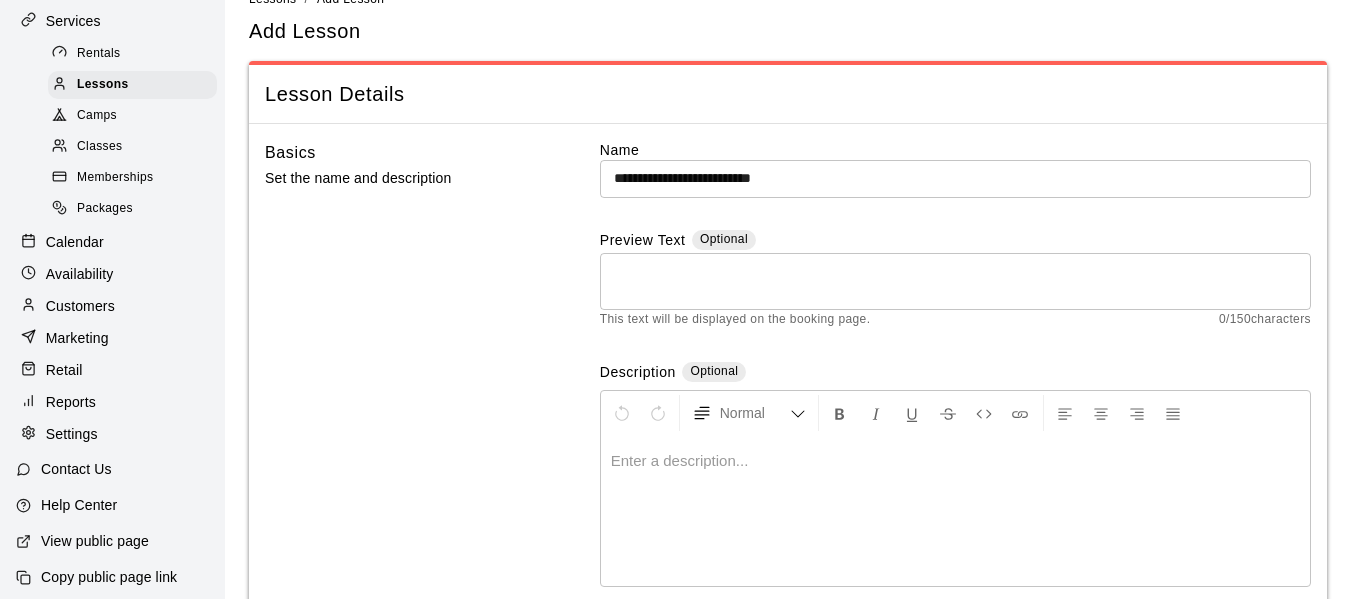 scroll, scrollTop: 0, scrollLeft: 0, axis: both 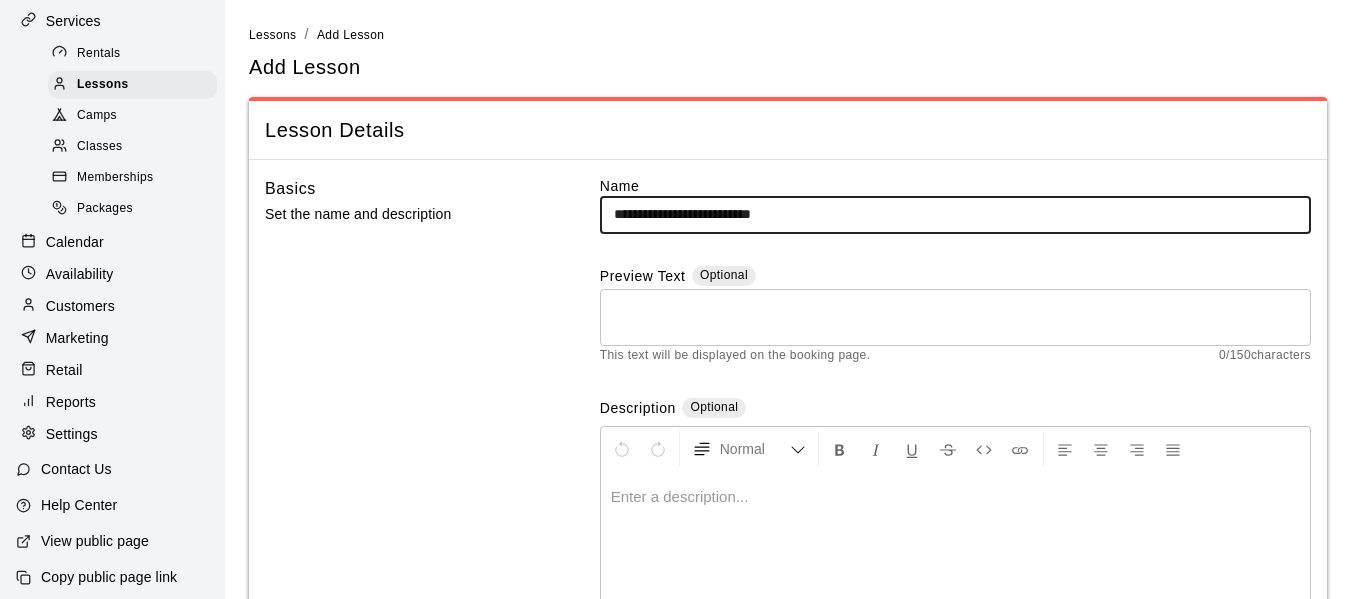 drag, startPoint x: 816, startPoint y: 213, endPoint x: 560, endPoint y: 222, distance: 256.15814 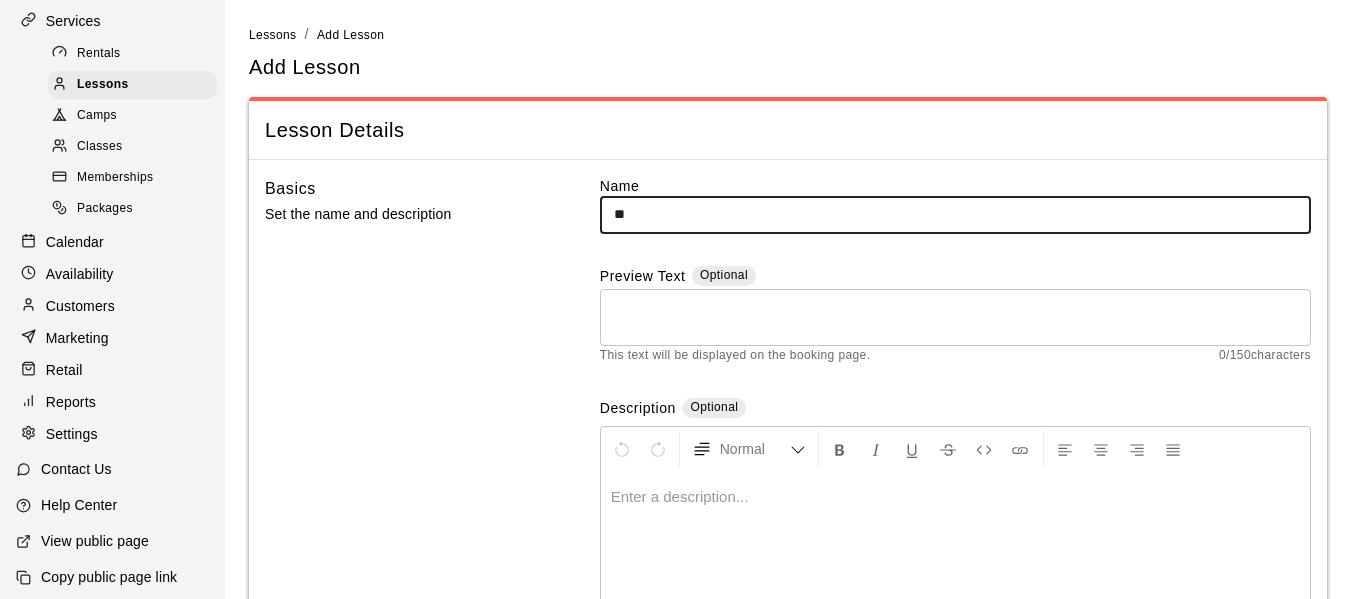 type on "*" 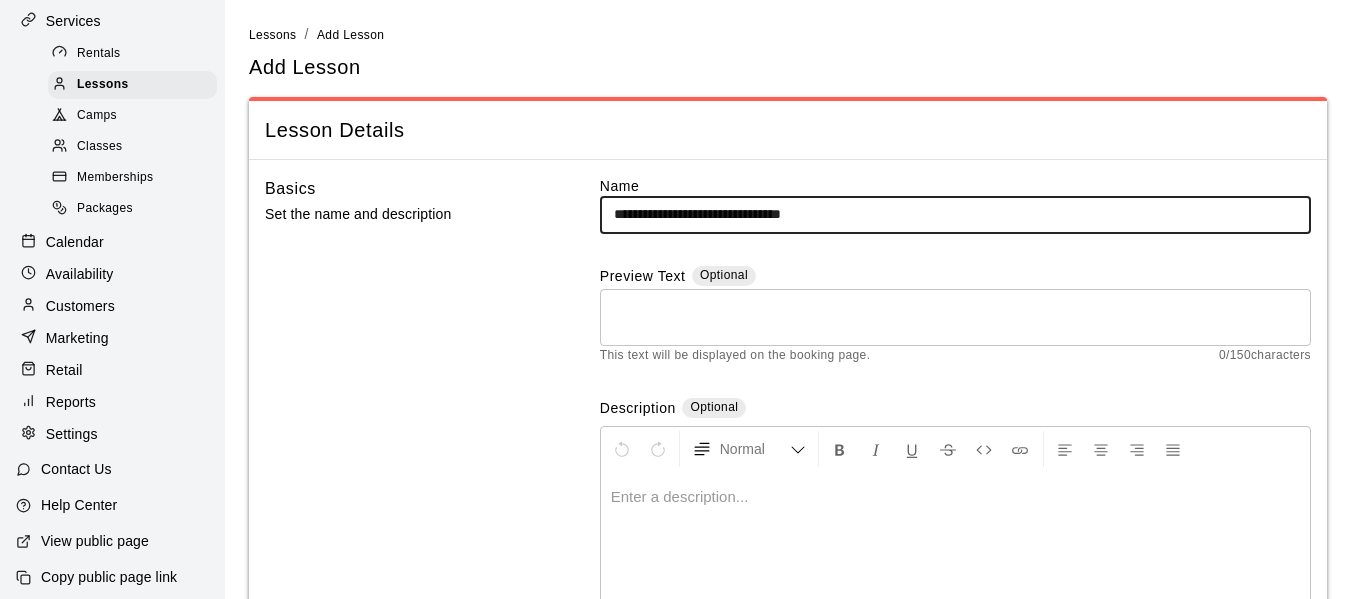type on "**********" 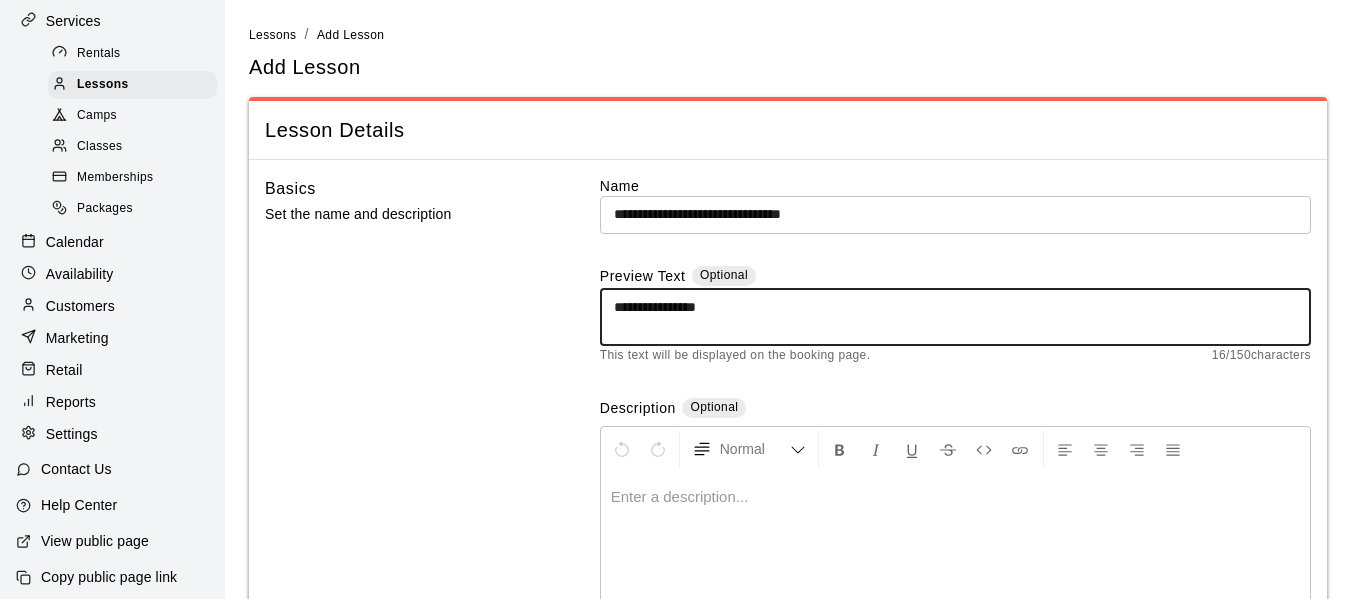 type on "**********" 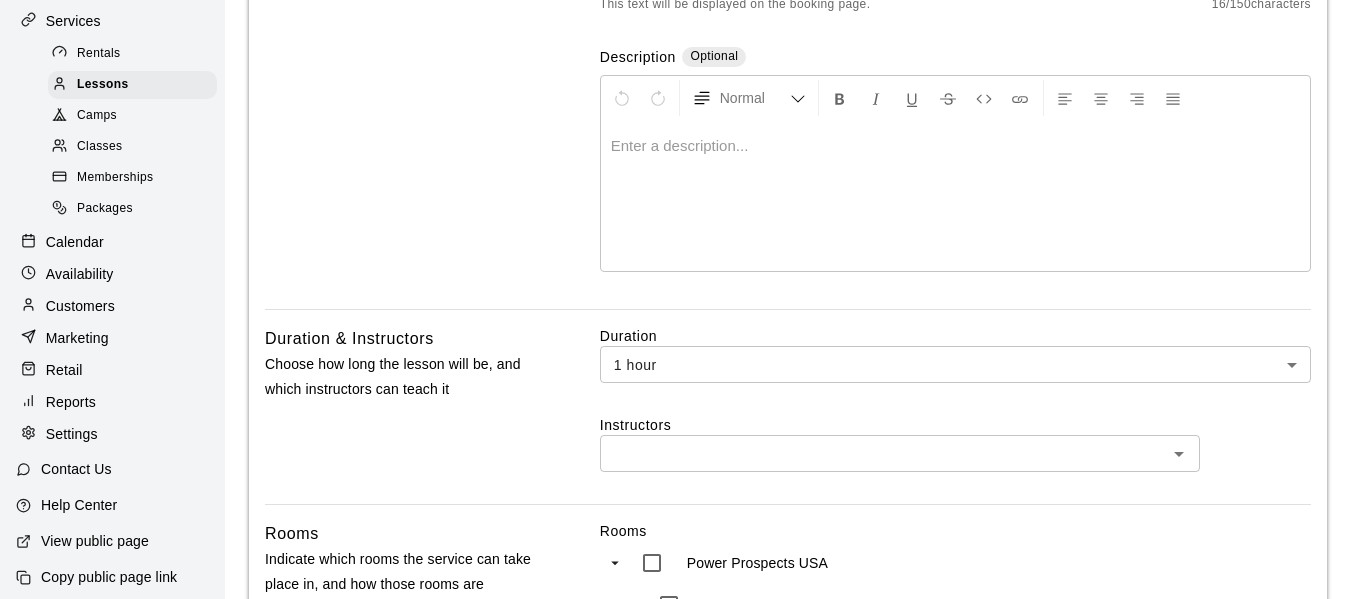 scroll, scrollTop: 400, scrollLeft: 0, axis: vertical 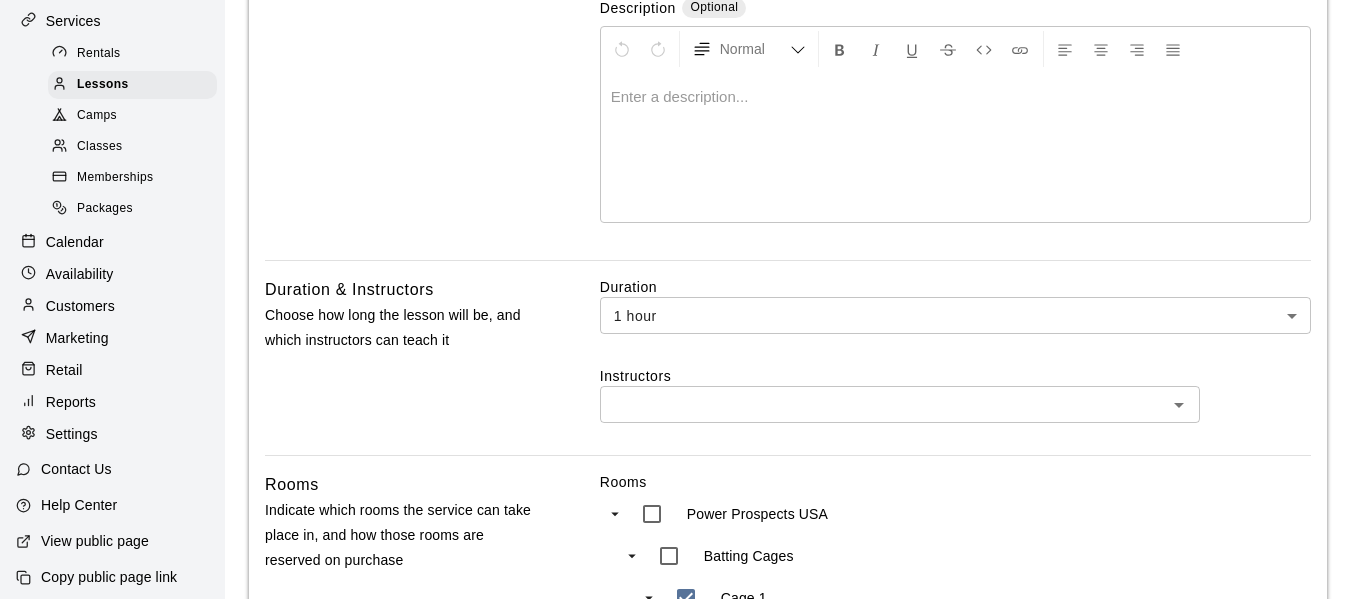 click on "Basics Set the name and description" at bounding box center [401, 18] 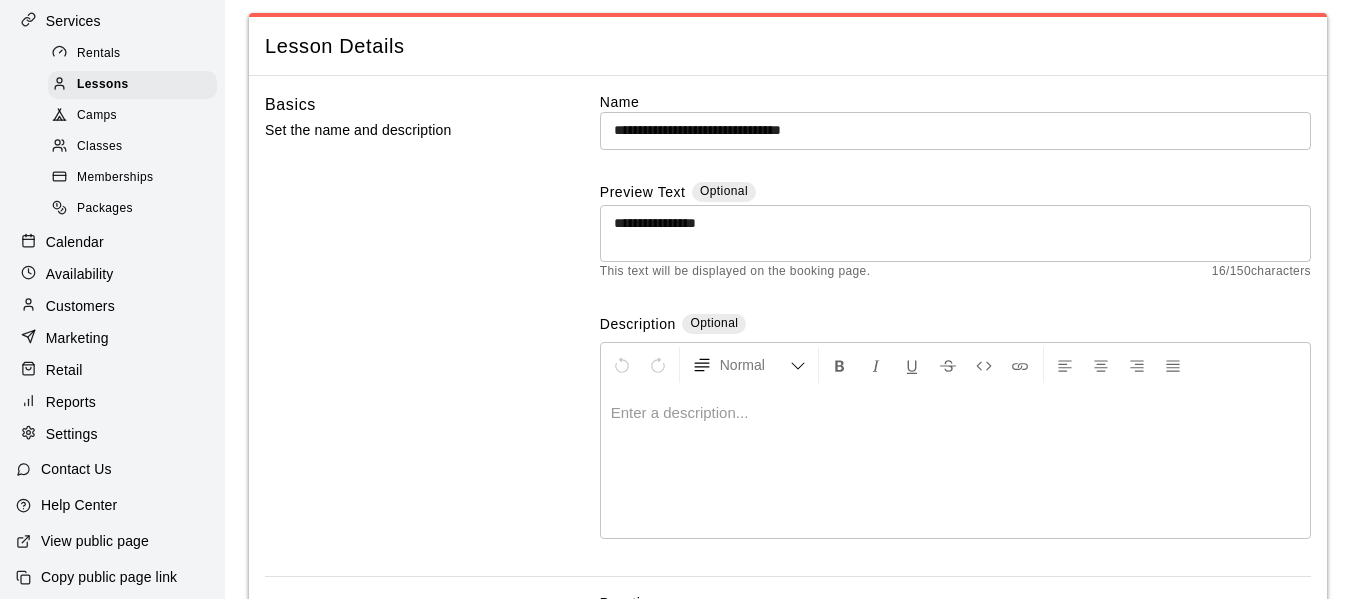 scroll, scrollTop: 0, scrollLeft: 0, axis: both 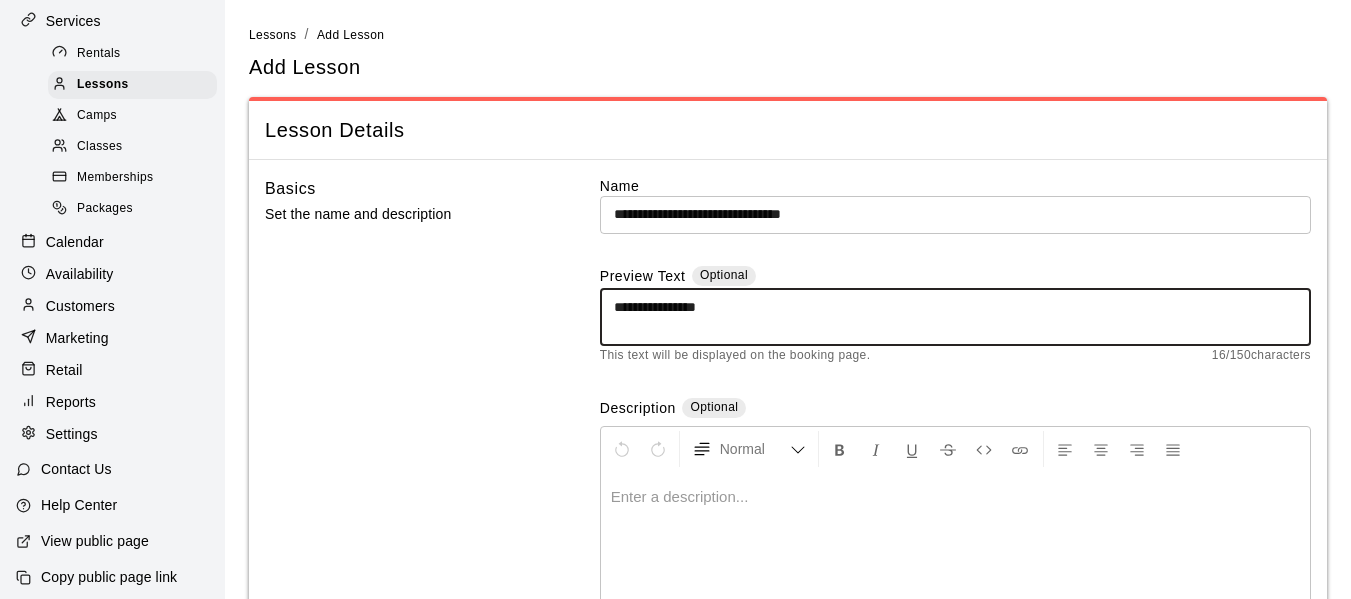 drag, startPoint x: 732, startPoint y: 310, endPoint x: 561, endPoint y: 308, distance: 171.01169 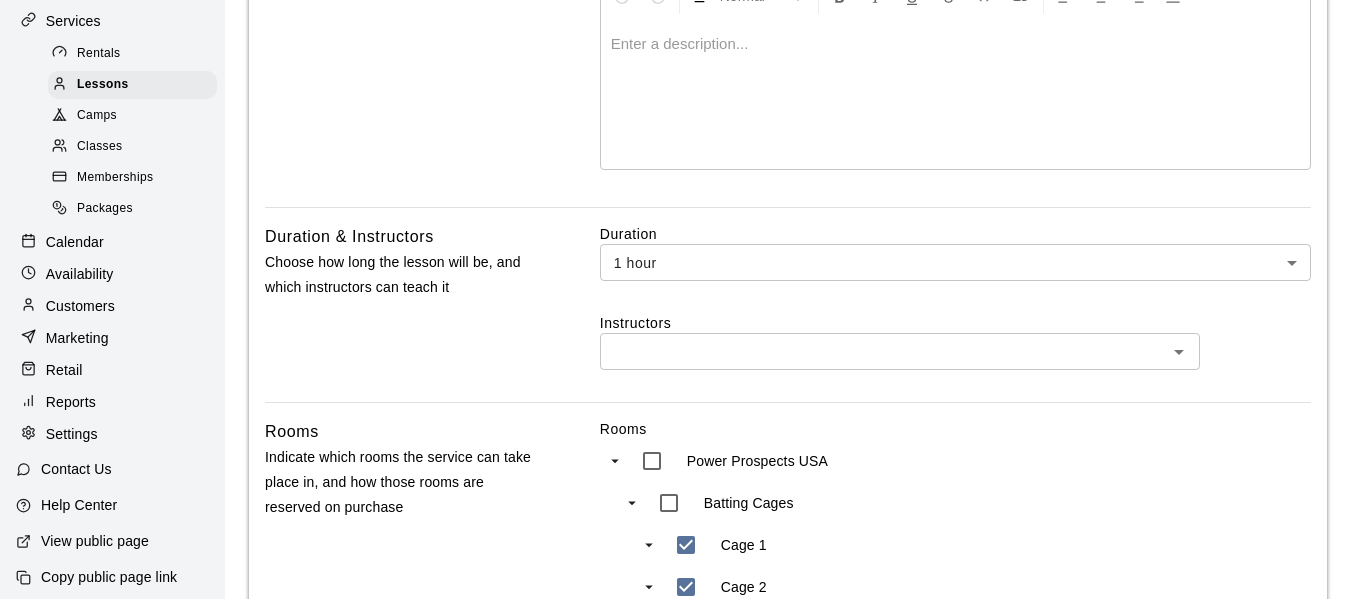scroll, scrollTop: 500, scrollLeft: 0, axis: vertical 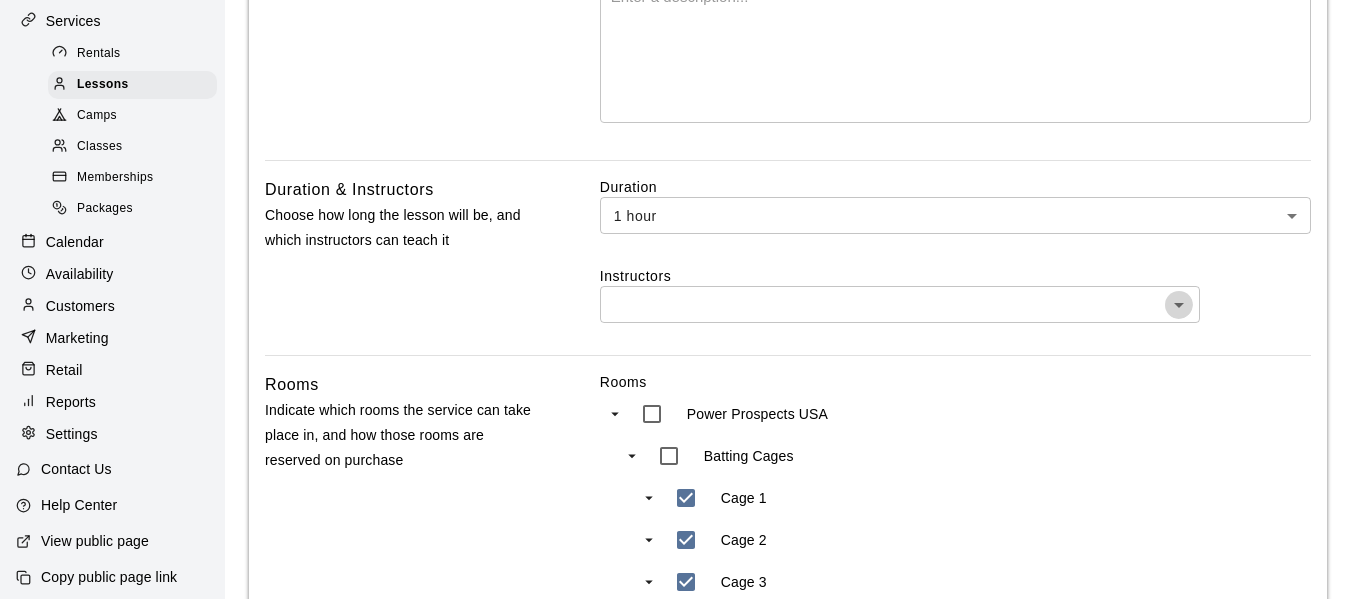 click 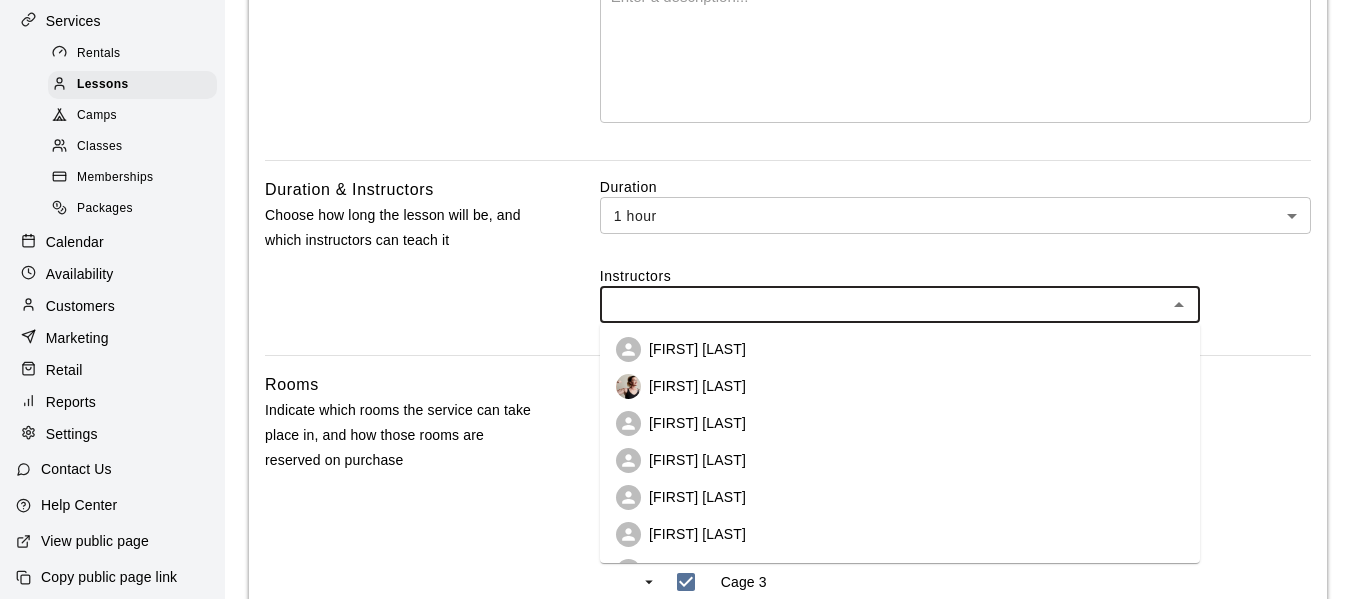 click on "Instructors" at bounding box center [955, 276] 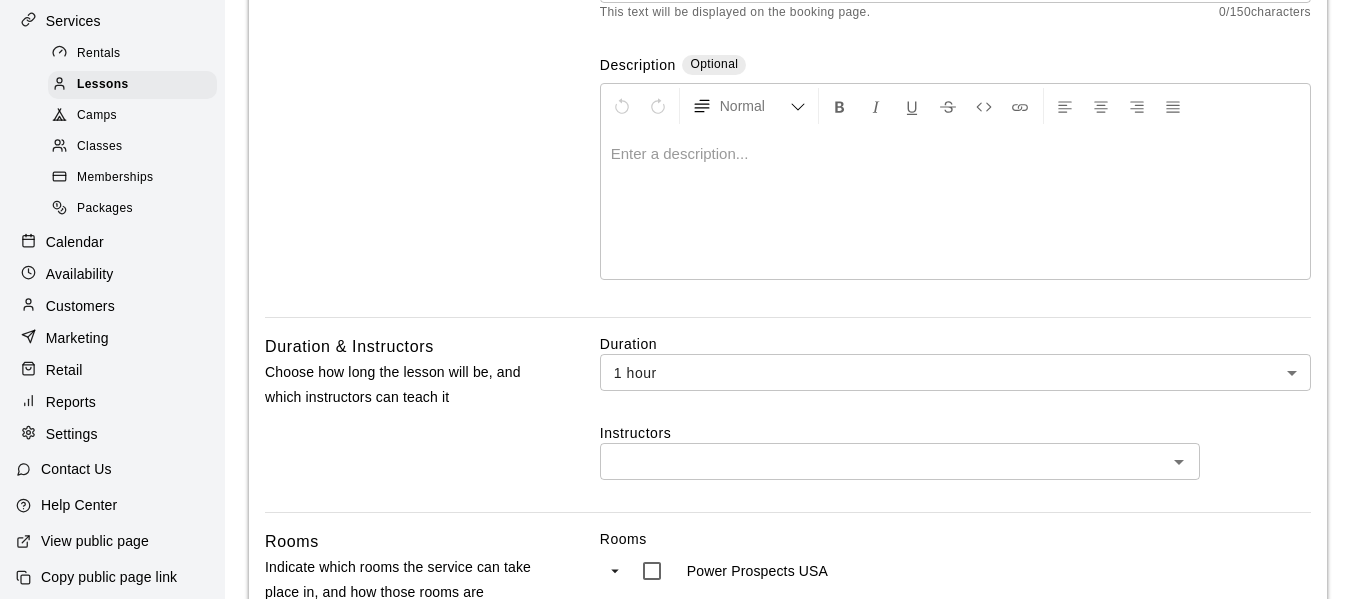 scroll, scrollTop: 200, scrollLeft: 0, axis: vertical 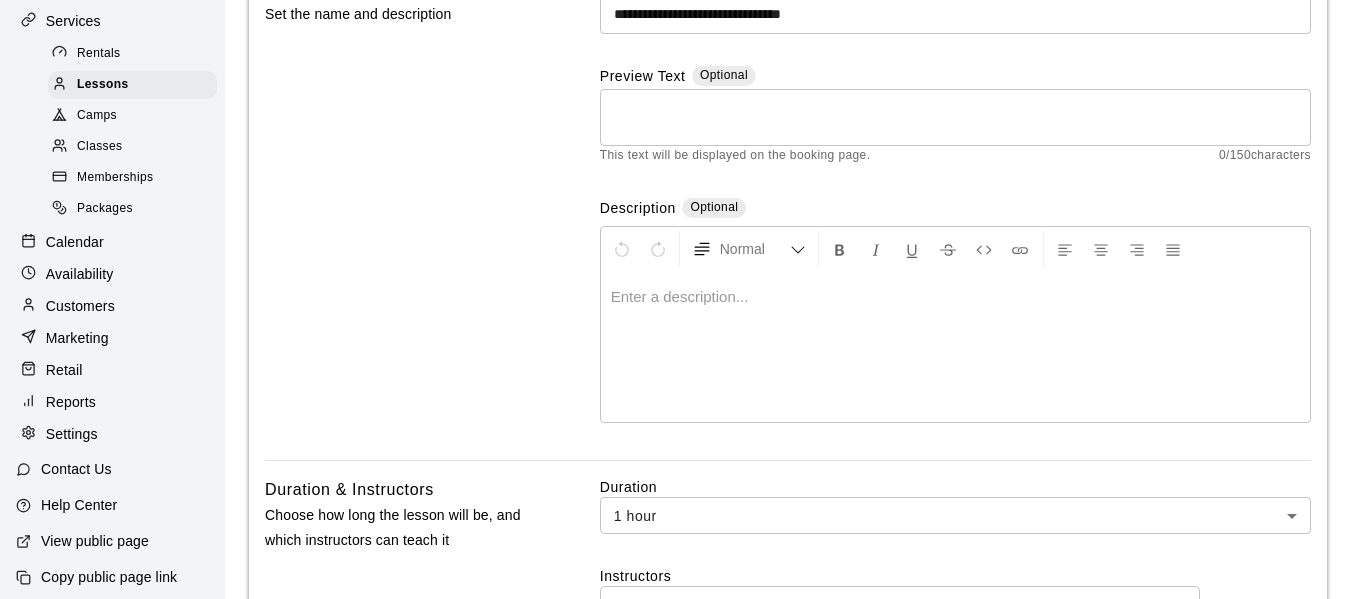 click on "Basics Set the name and description" at bounding box center (401, 218) 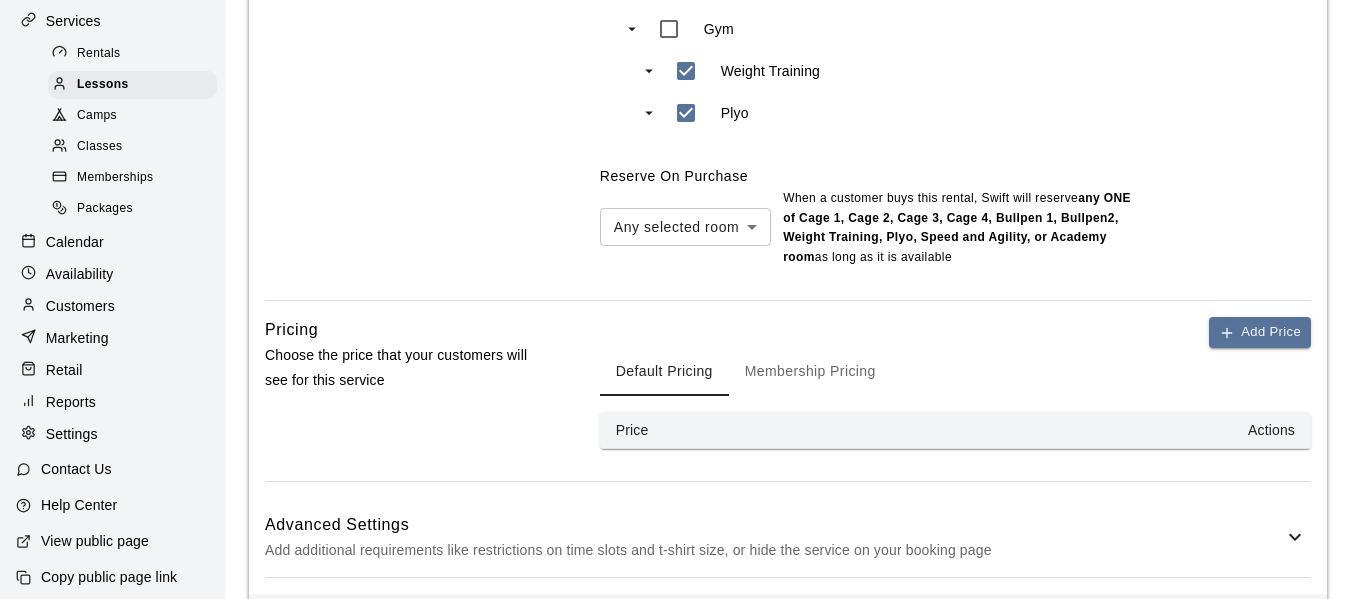 scroll, scrollTop: 1478, scrollLeft: 0, axis: vertical 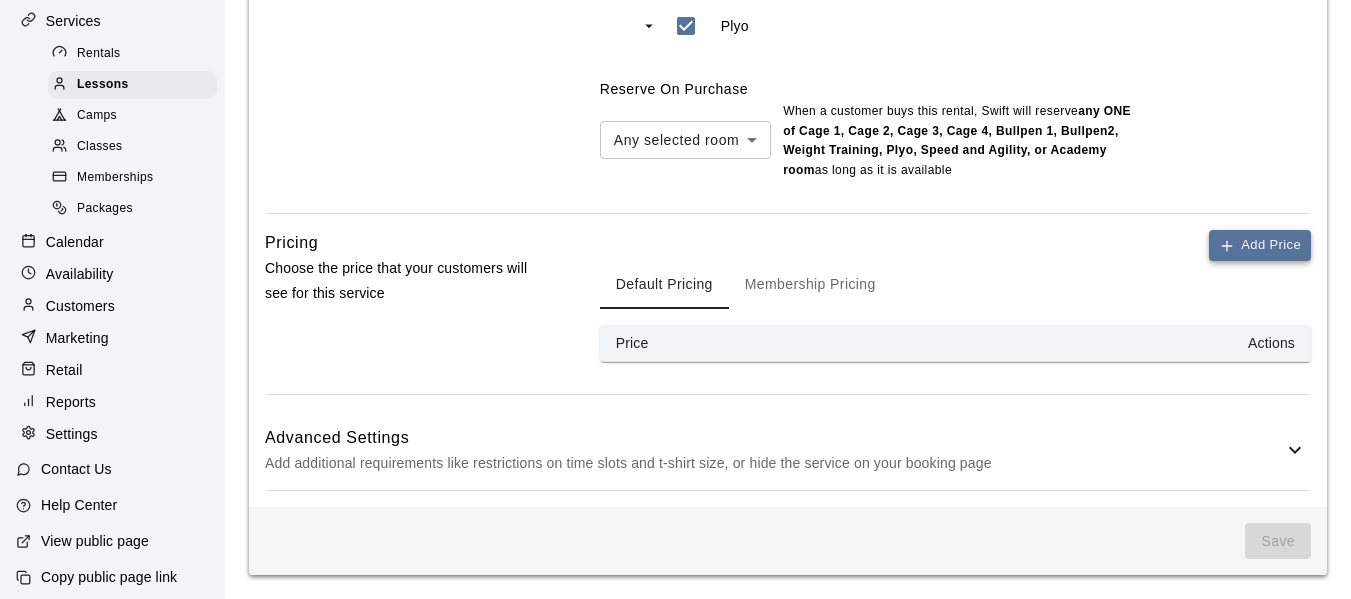 click on "Add Price" at bounding box center (1260, 245) 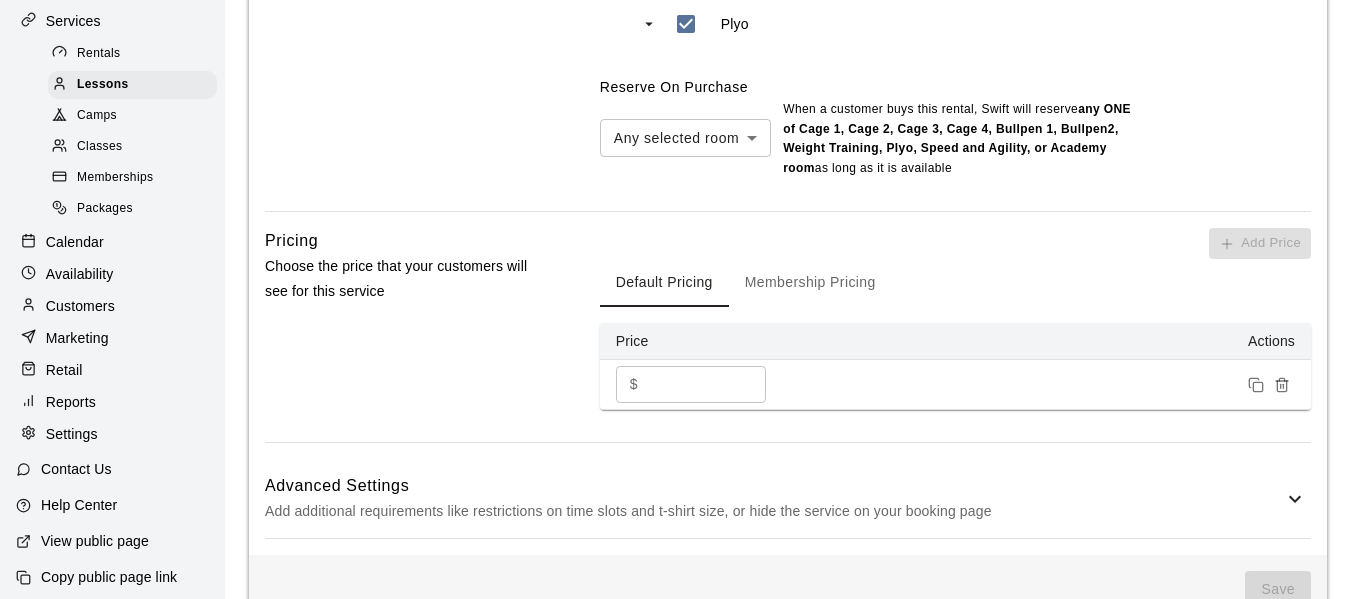 click on "$ * ​" at bounding box center [691, 384] 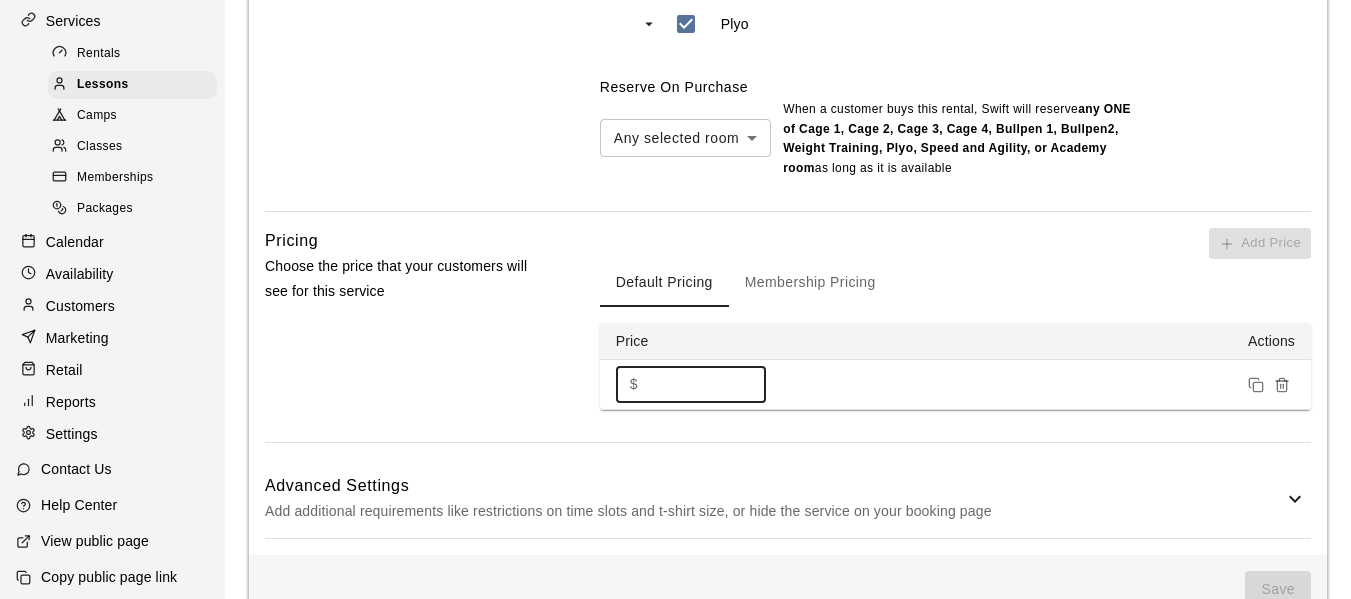 type on "*" 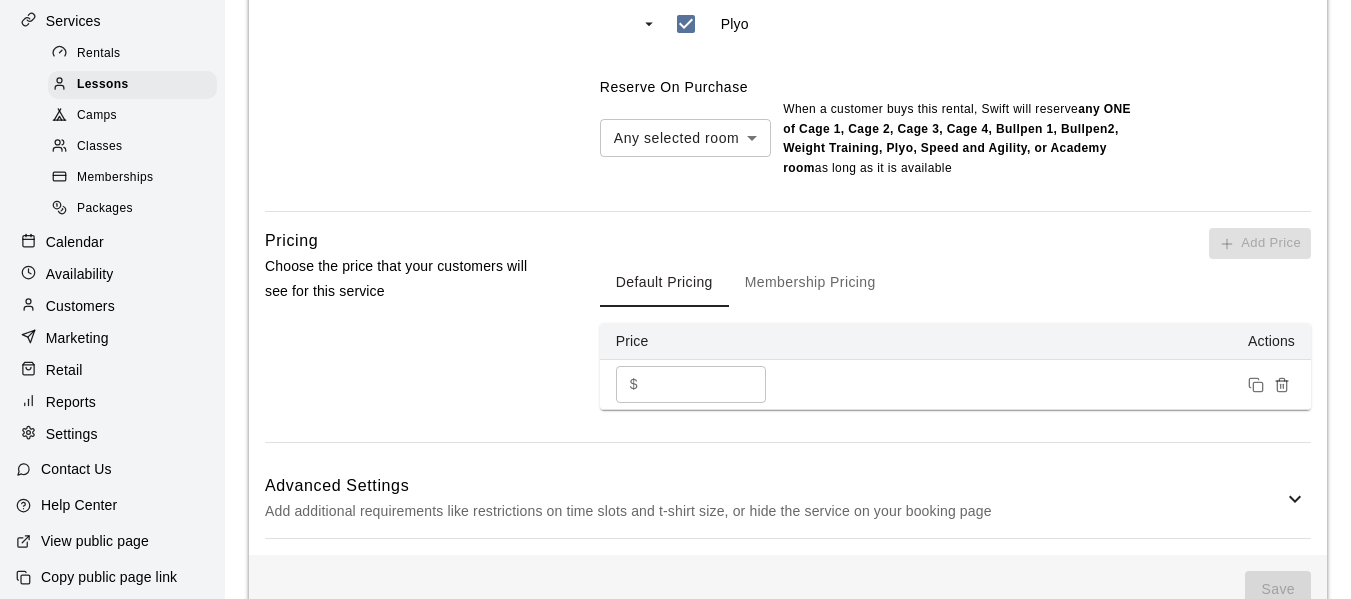 click on "Add Price Default Pricing Membership Pricing Price Actions $ *** ​" at bounding box center [955, 319] 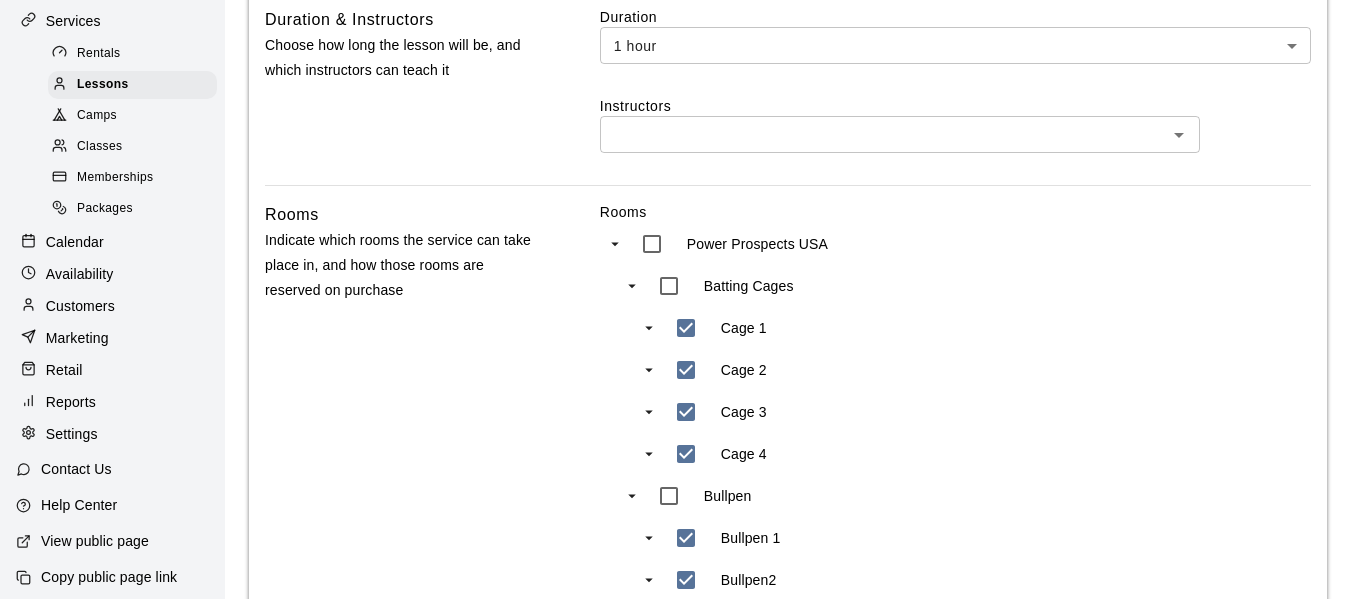 scroll, scrollTop: 428, scrollLeft: 0, axis: vertical 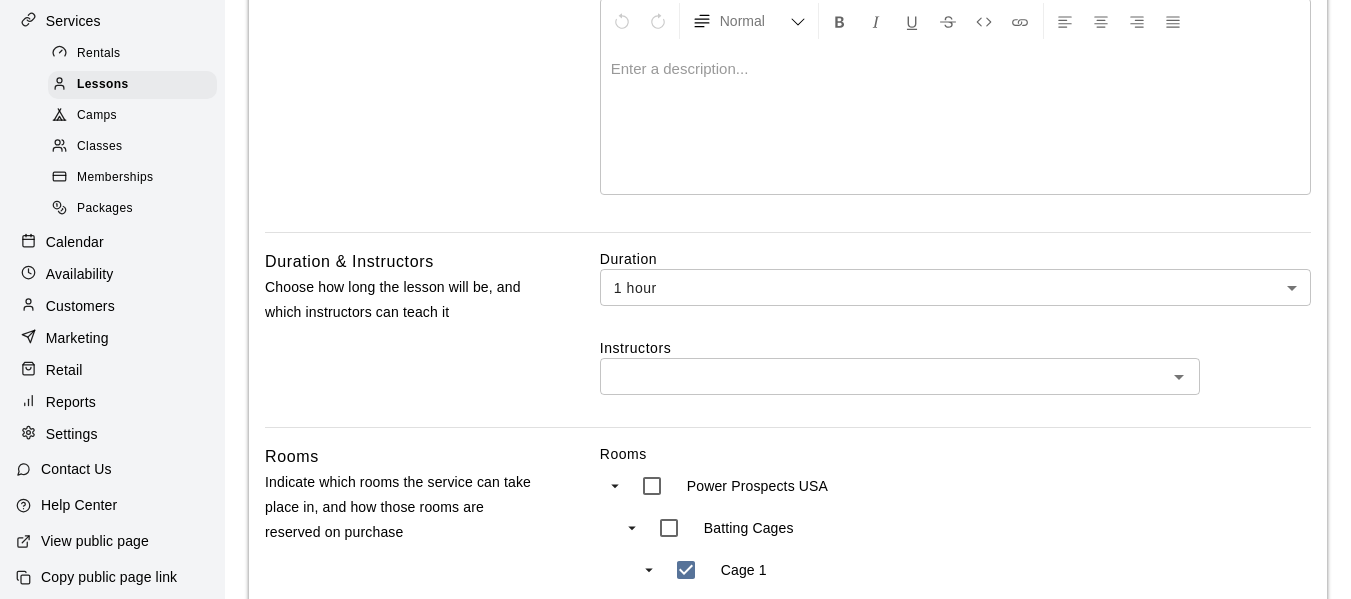 click on "When a customer buys this   rental , Swift will reserve  any ONE of Cage 1, Cage 2, Cage 3, Cage 4, Bullpen 1, Bullpen2, Weight Training, Plyo, Speed and Agility, or Academy room  as long as   it is available" at bounding box center [955, 836] 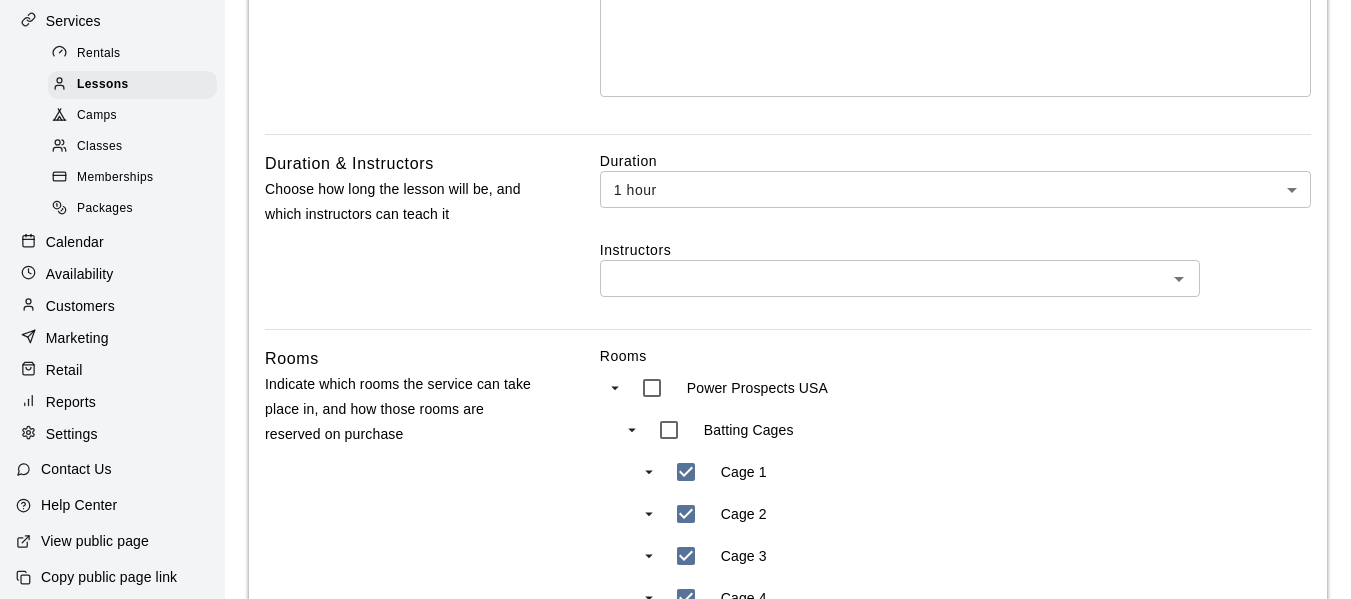 scroll, scrollTop: 528, scrollLeft: 0, axis: vertical 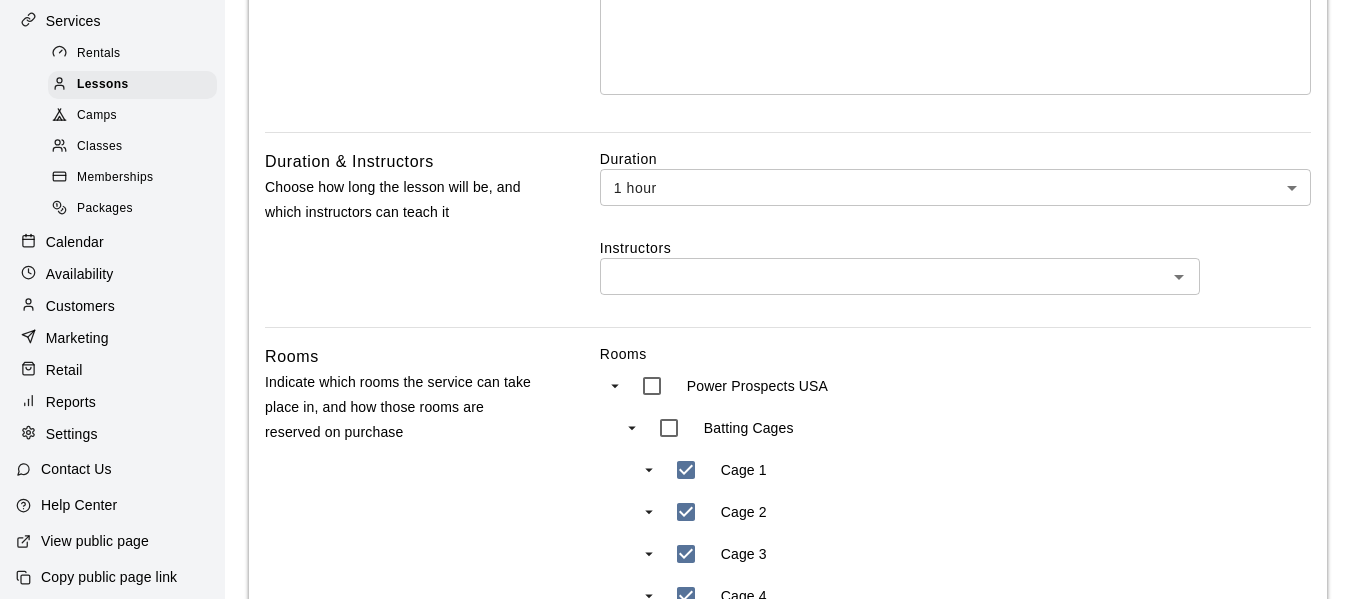 click 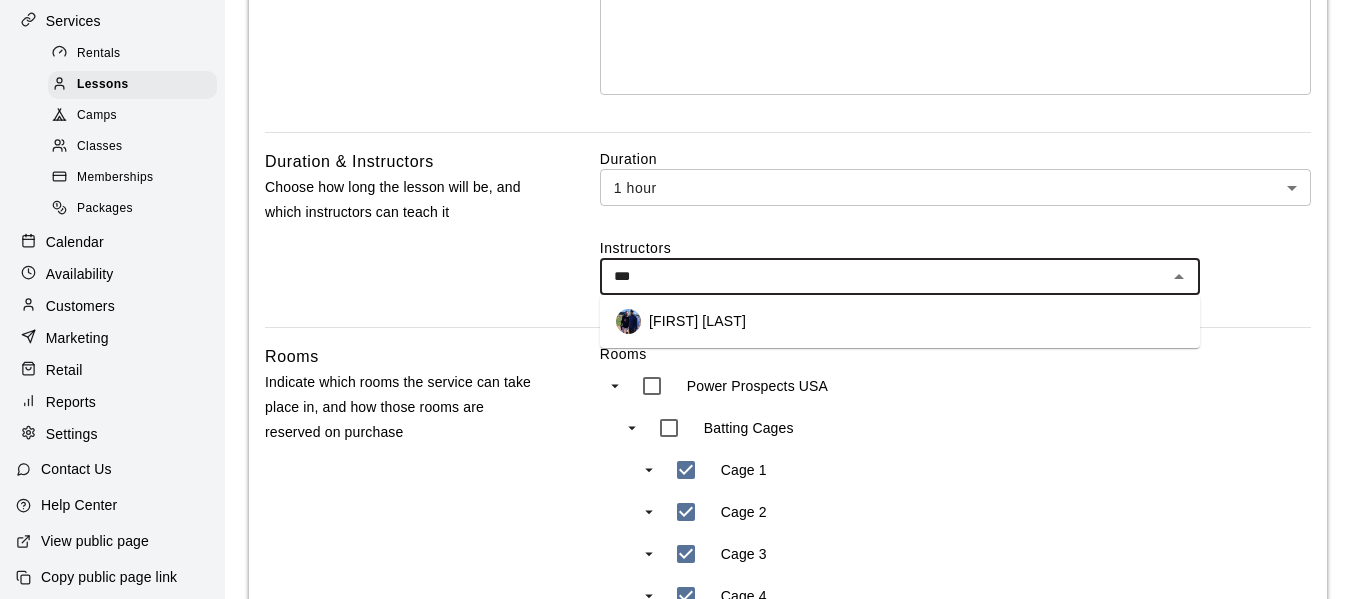 type on "****" 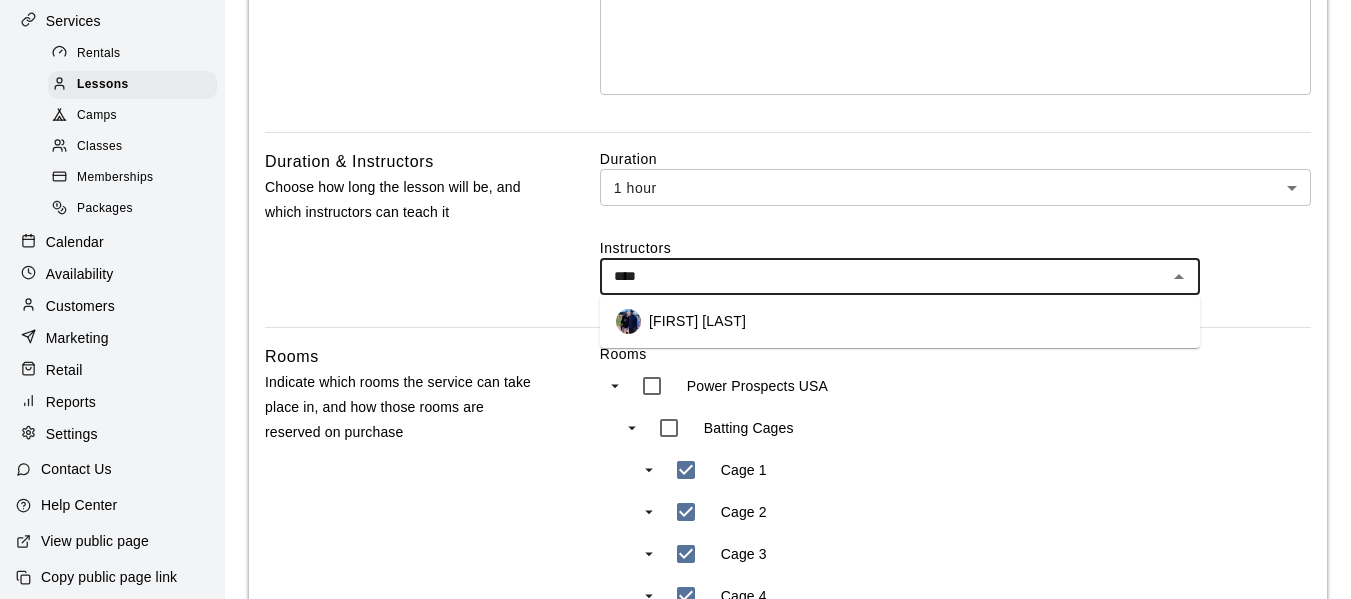 click on "[FIRST] [LAST]" at bounding box center [900, 321] 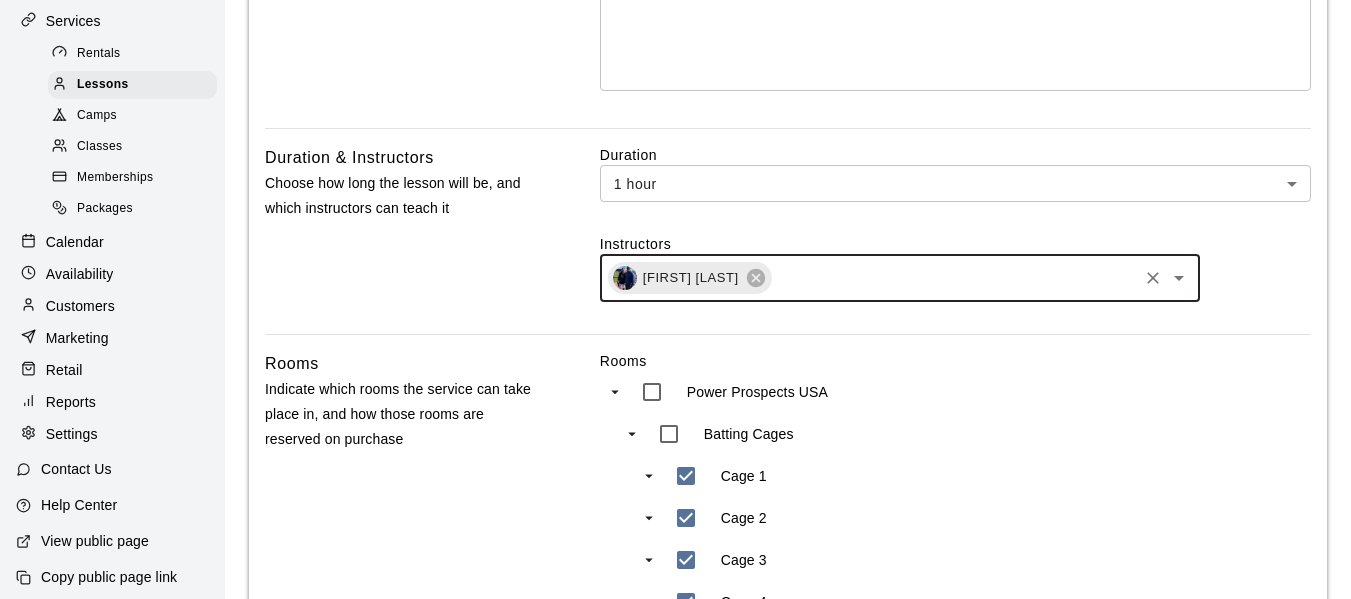 scroll, scrollTop: 439, scrollLeft: 0, axis: vertical 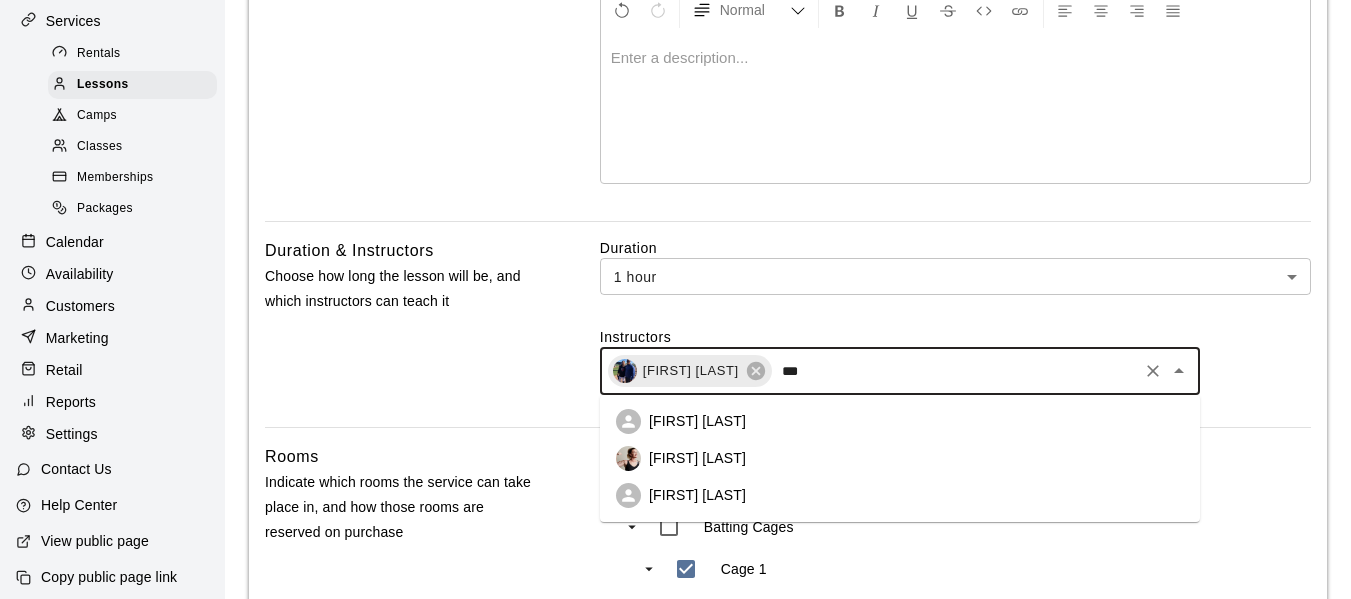 type on "****" 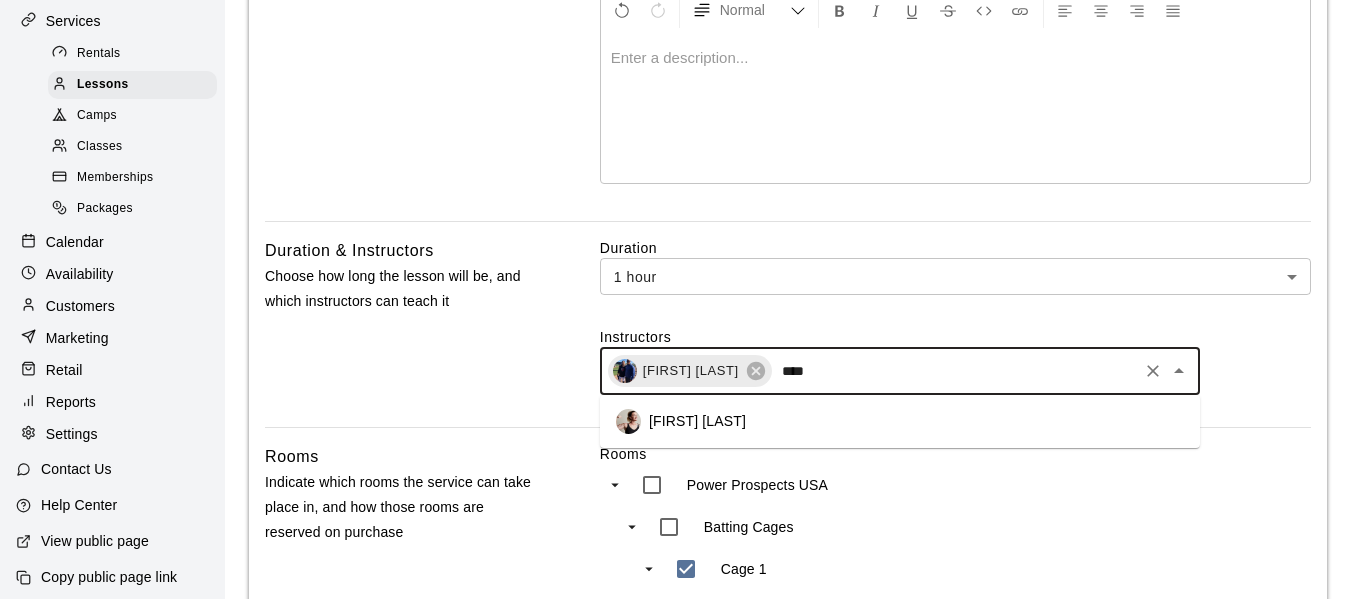 click on "[FIRST] [LAST]" at bounding box center (697, 421) 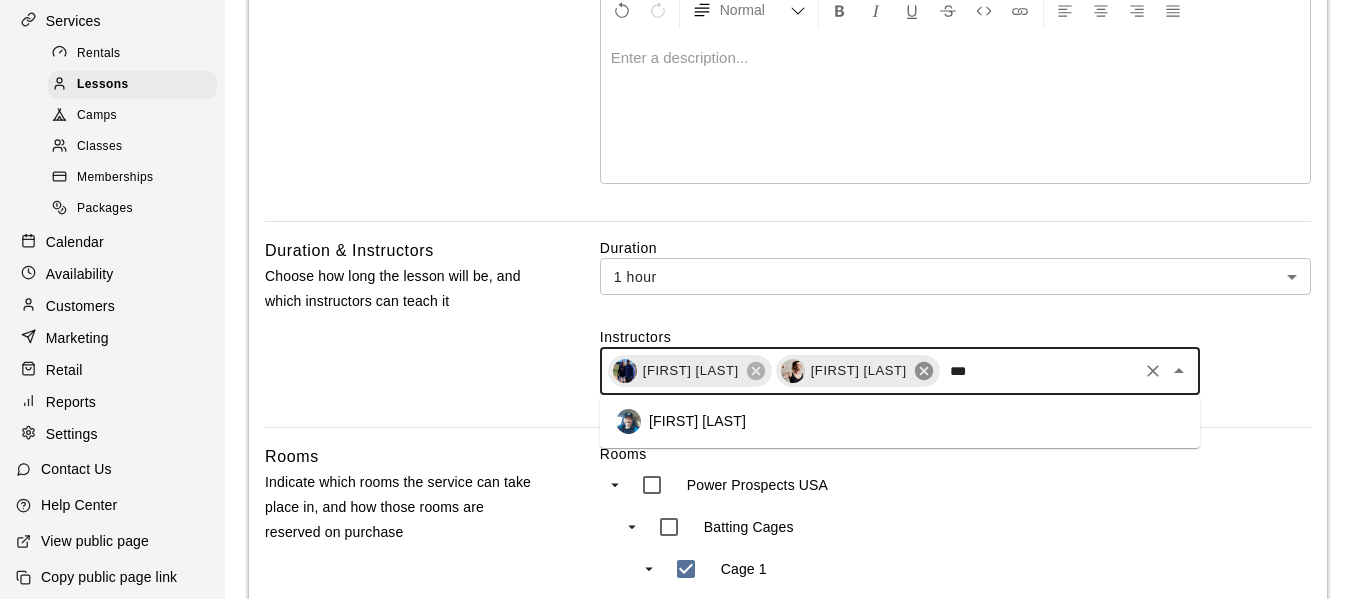 type on "****" 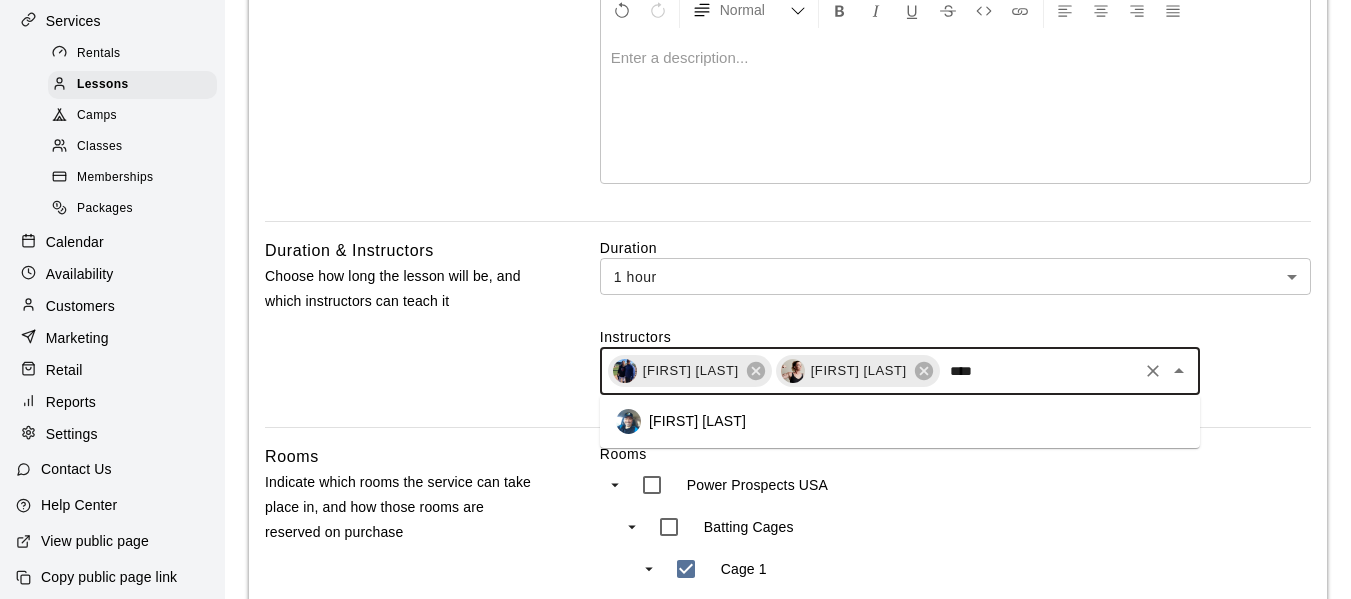 click on "[FIRST] [LAST]" at bounding box center [697, 421] 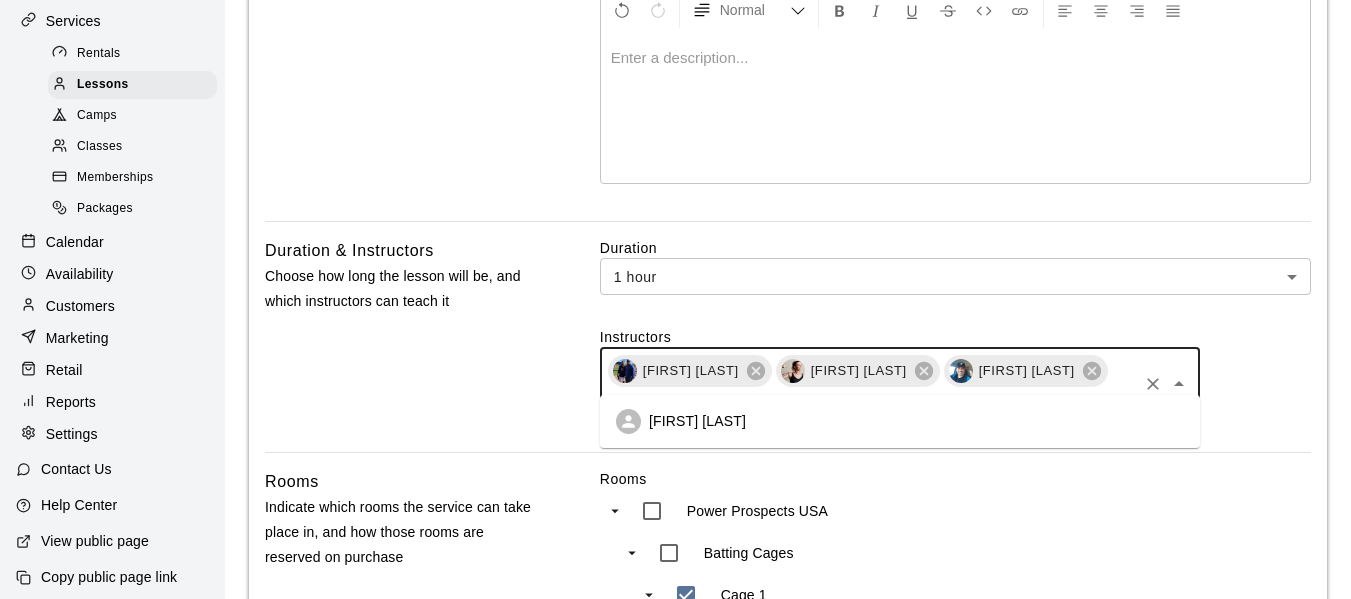 type on "****" 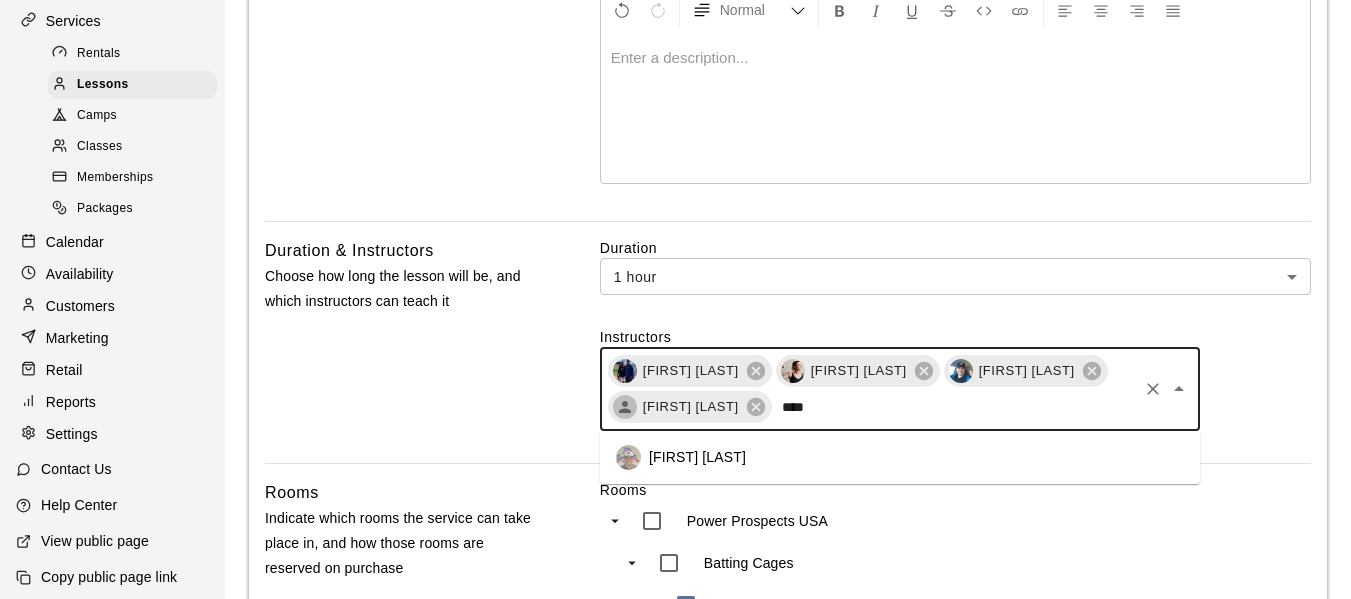 type on "*****" 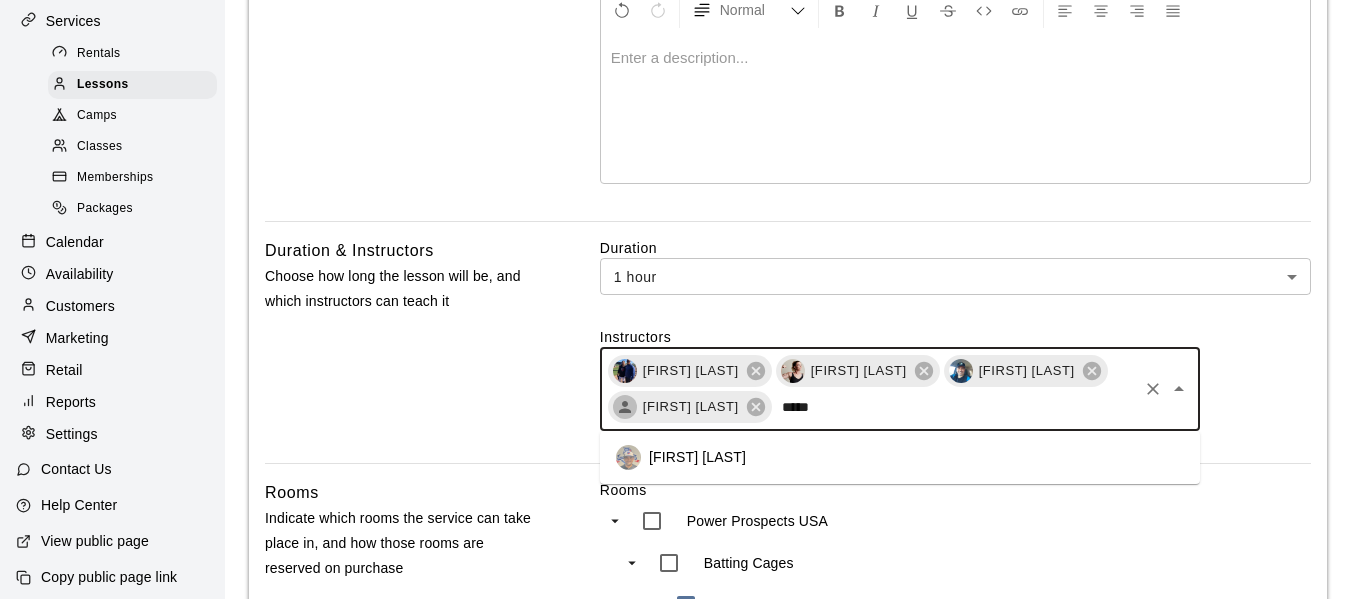 click on "[FIRST] [LAST]" at bounding box center [697, 457] 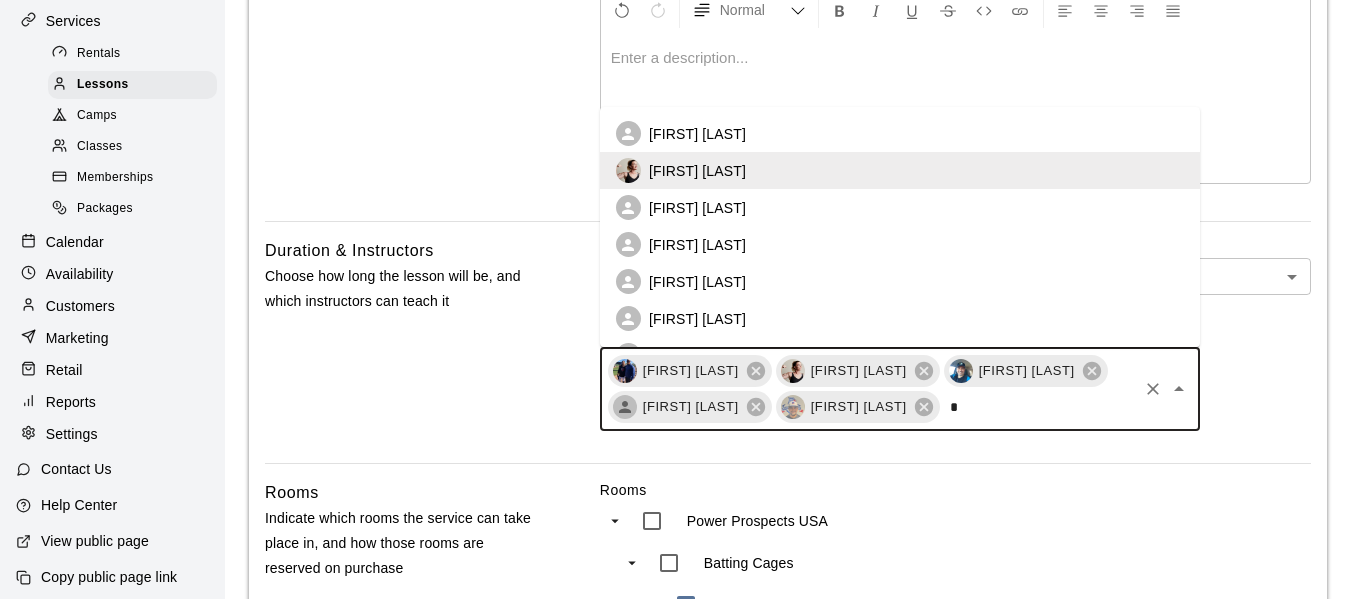 scroll, scrollTop: 0, scrollLeft: 0, axis: both 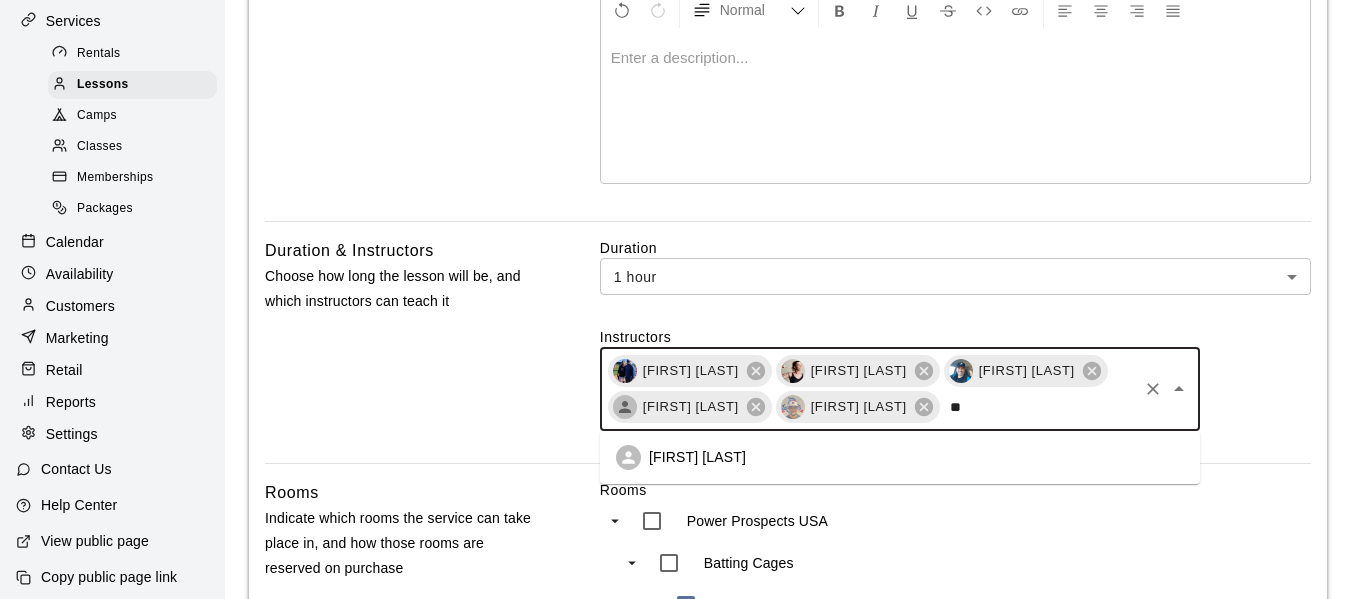 type on "*" 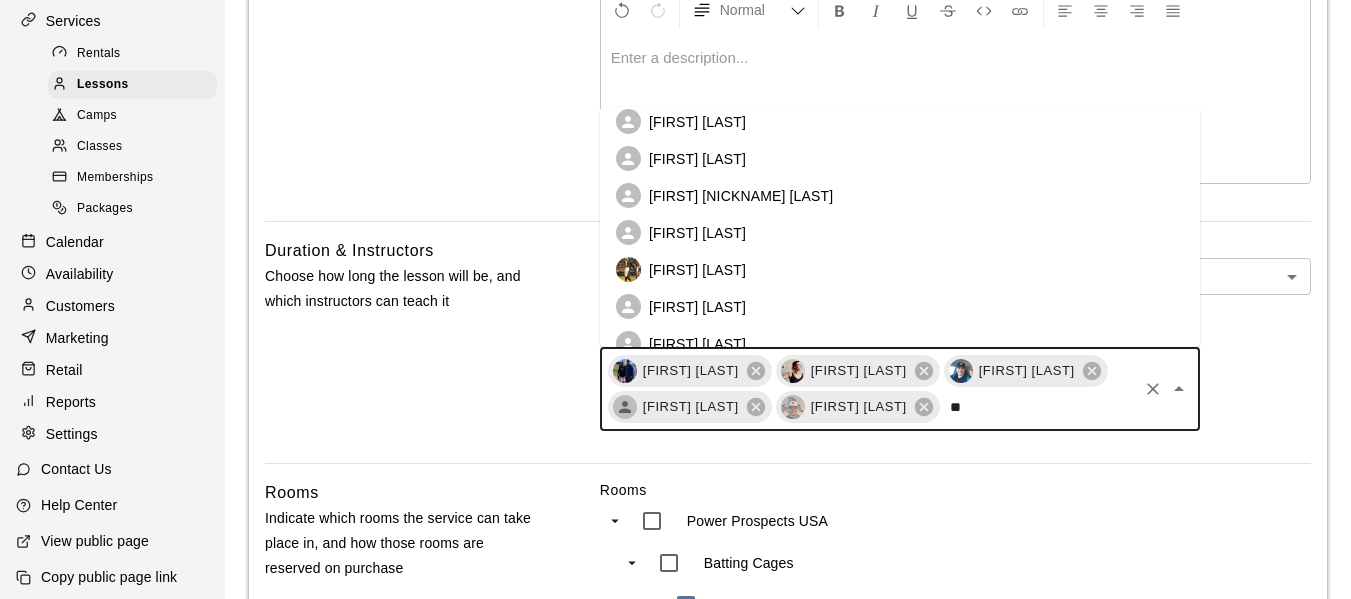 scroll, scrollTop: 0, scrollLeft: 0, axis: both 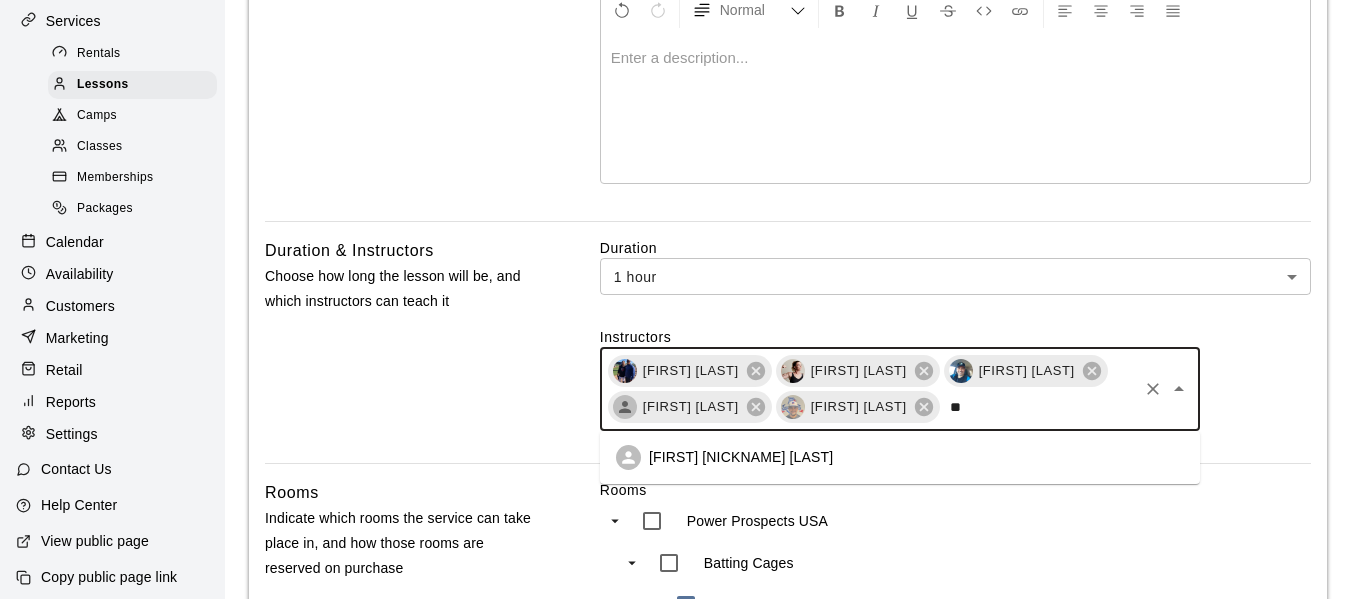 type on "*" 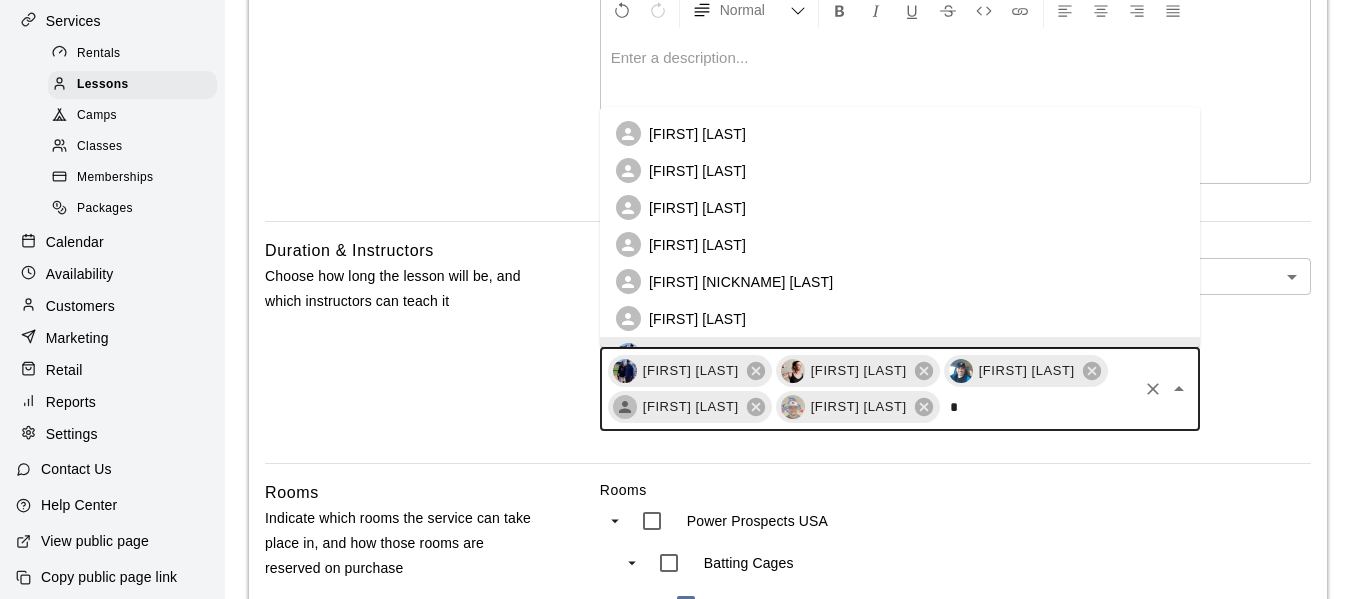 scroll, scrollTop: 27, scrollLeft: 0, axis: vertical 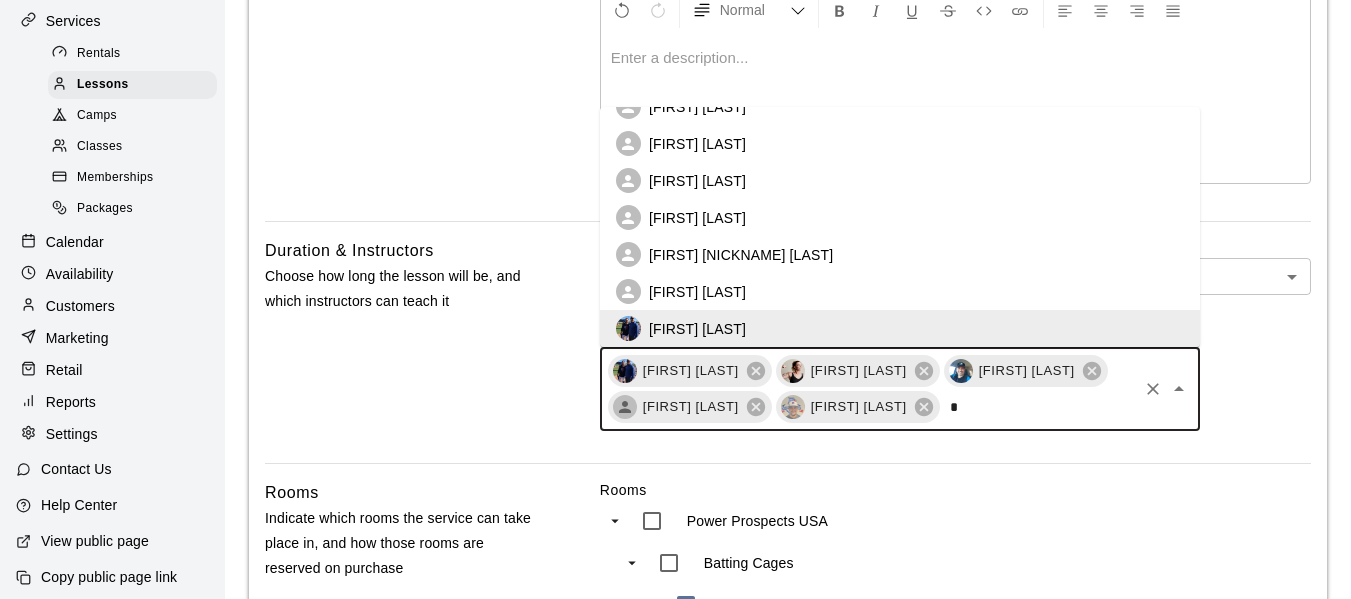 click on "[FIRST] [NICKNAME] [LAST]" at bounding box center [741, 255] 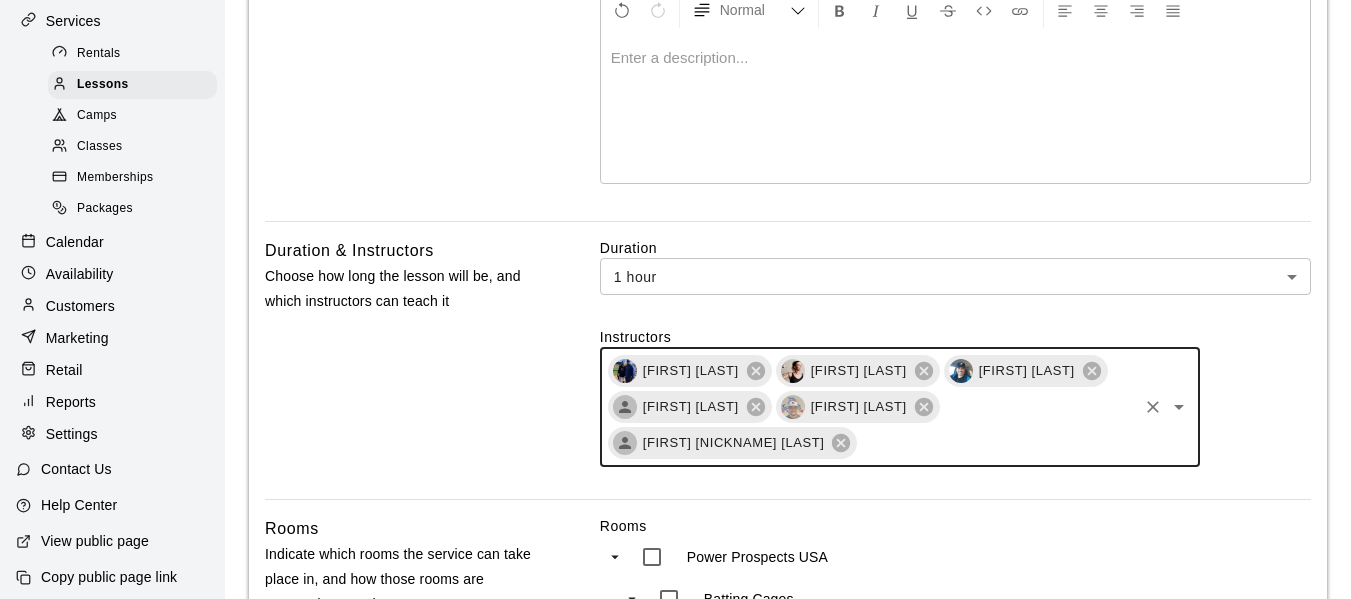 type on "*" 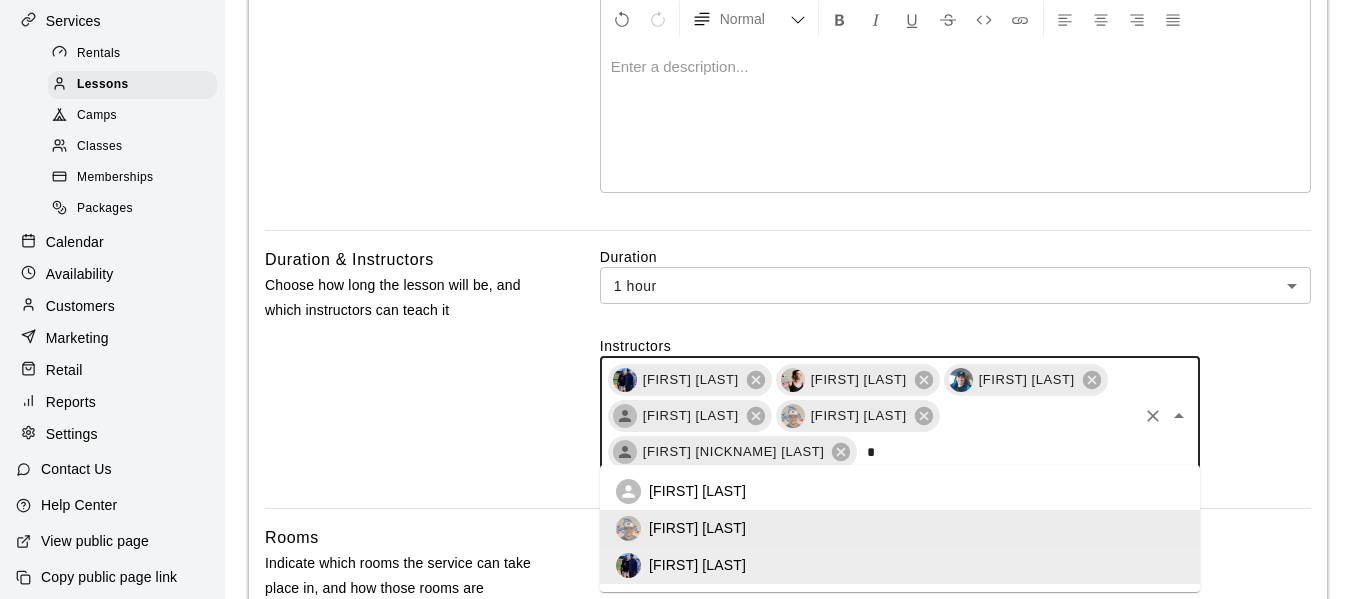 scroll, scrollTop: 339, scrollLeft: 0, axis: vertical 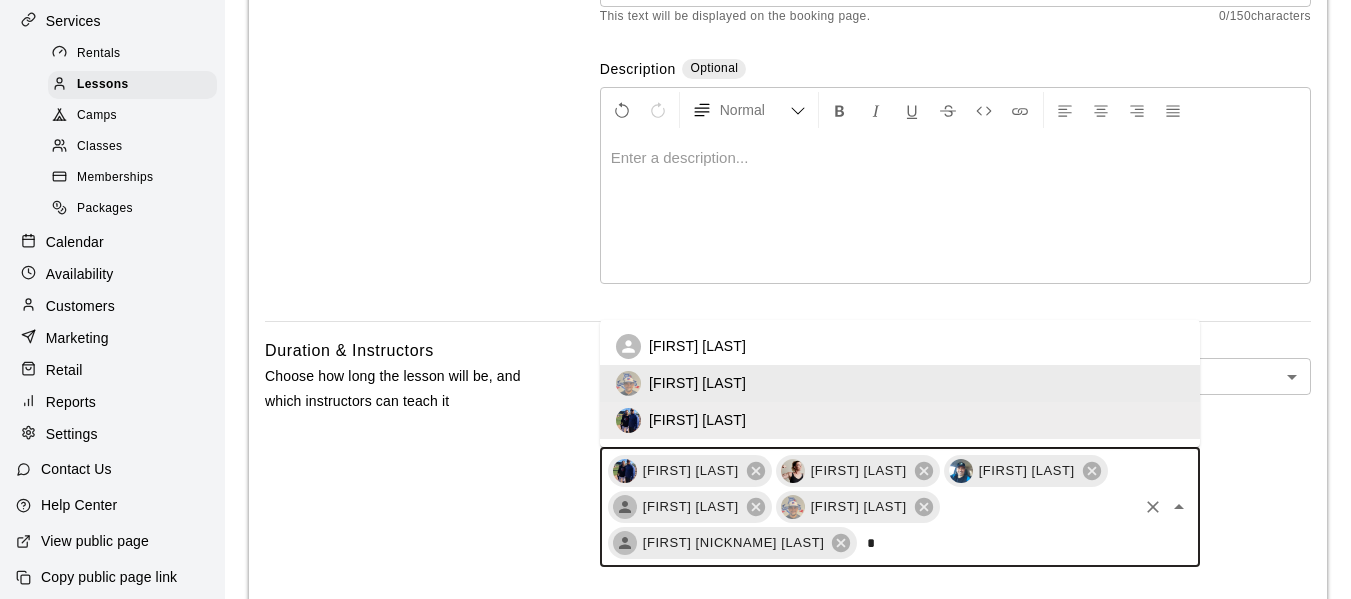type 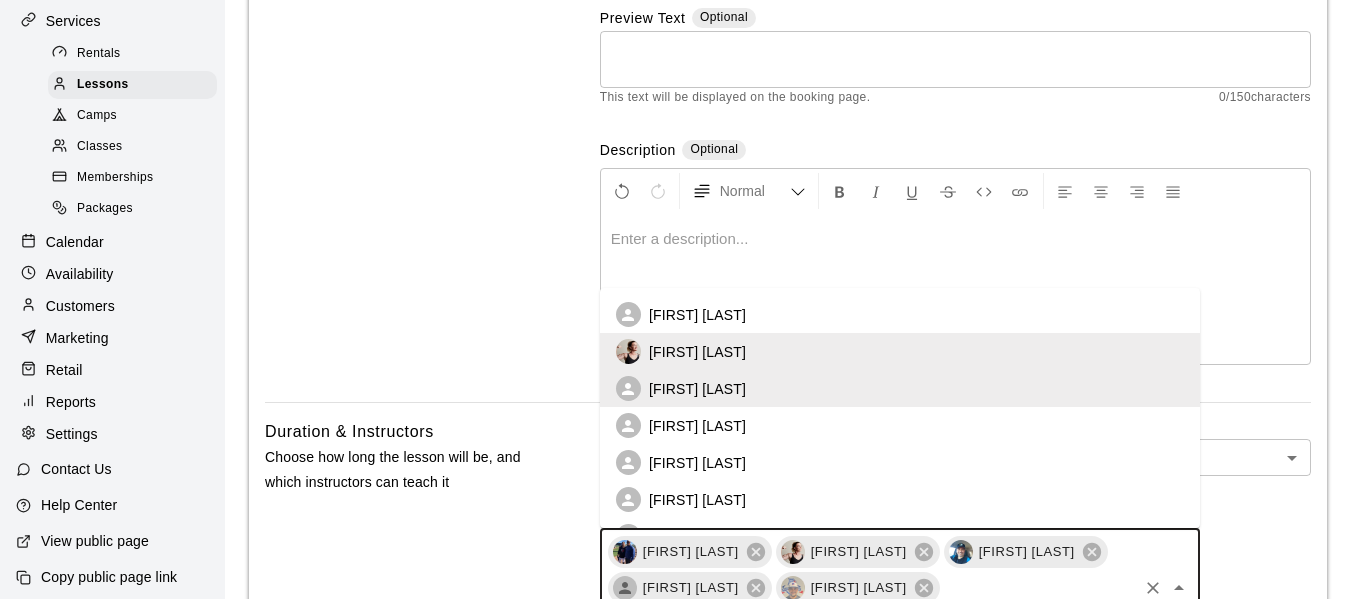 scroll, scrollTop: 239, scrollLeft: 0, axis: vertical 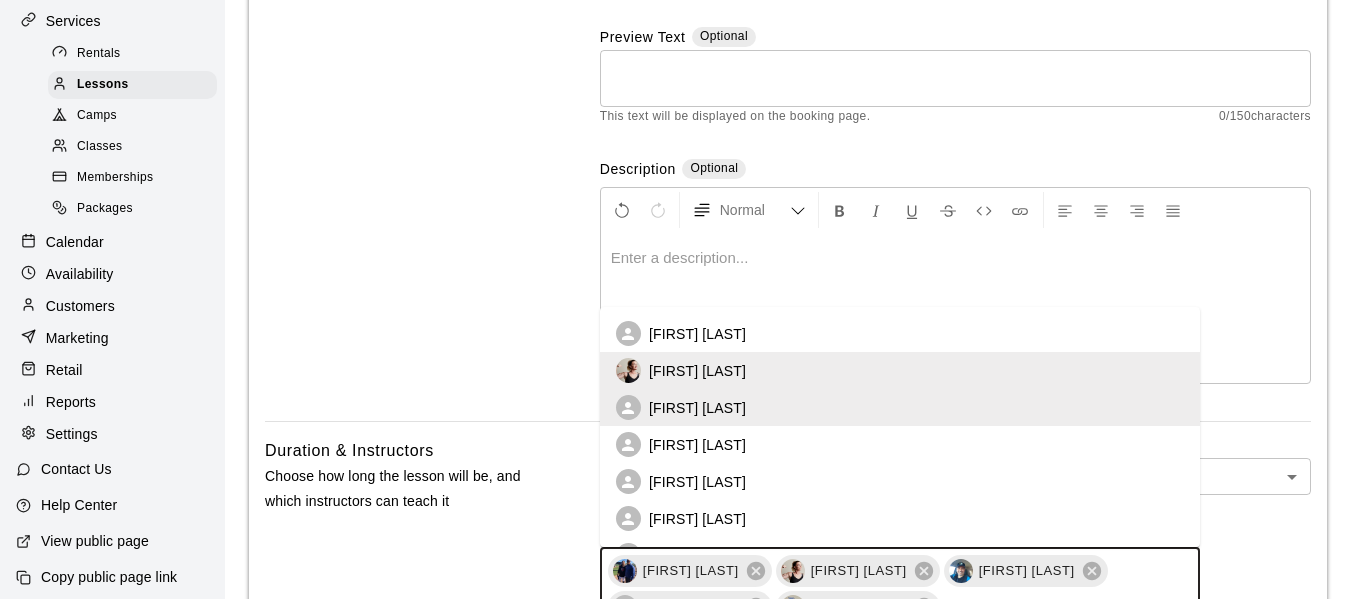 click on "Basics Set the name and description" at bounding box center (401, 179) 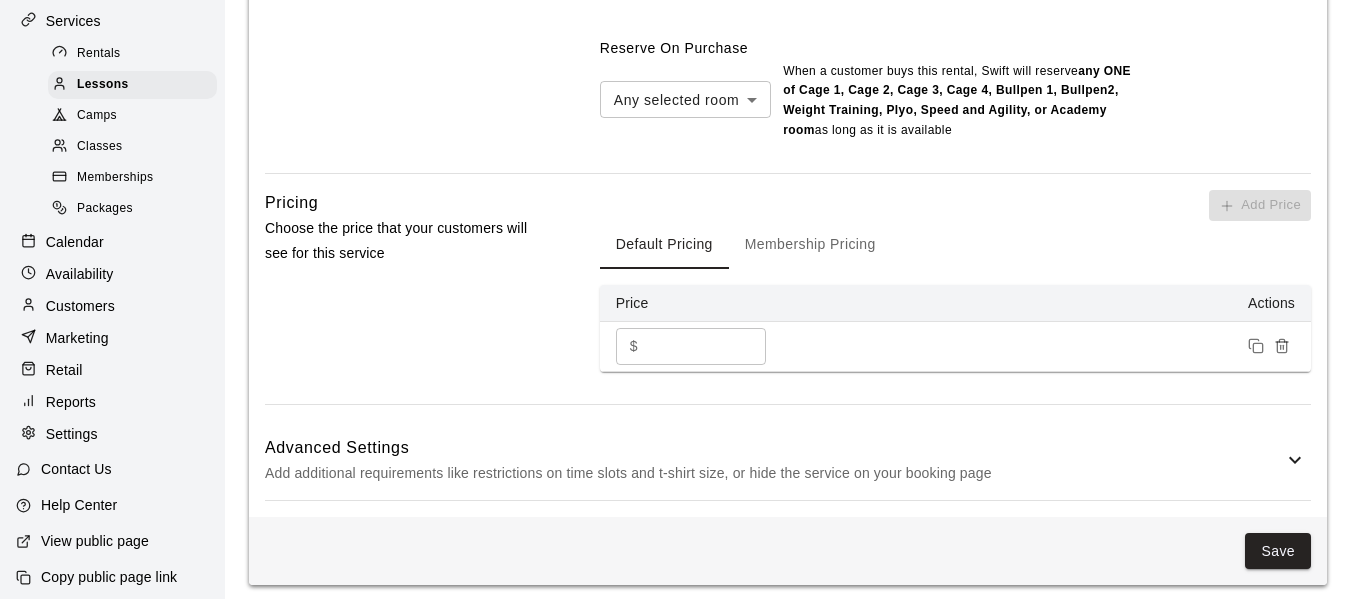 scroll, scrollTop: 1600, scrollLeft: 0, axis: vertical 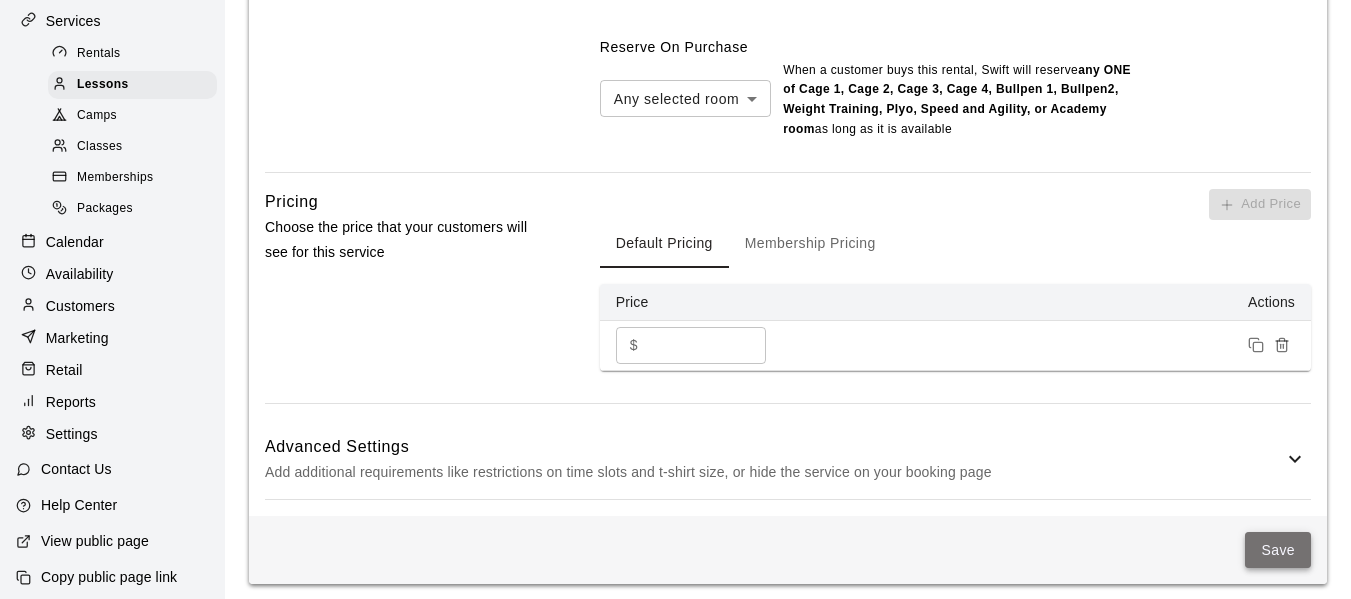 click on "Save" at bounding box center (1278, 550) 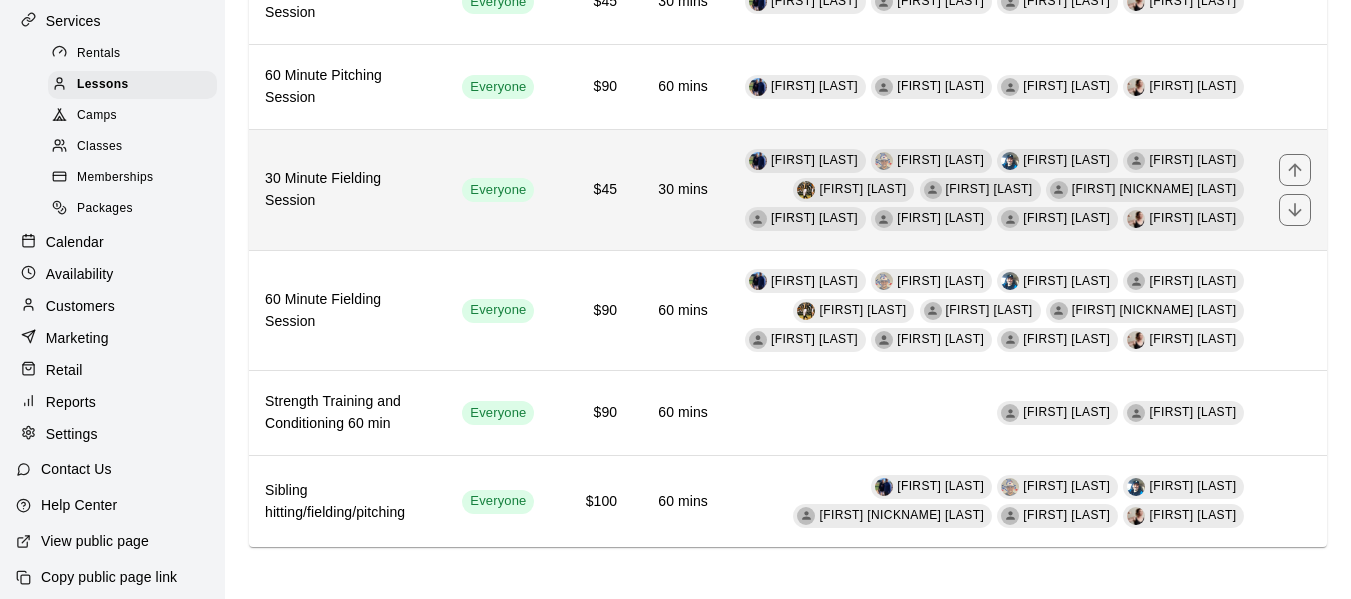 scroll, scrollTop: 739, scrollLeft: 0, axis: vertical 